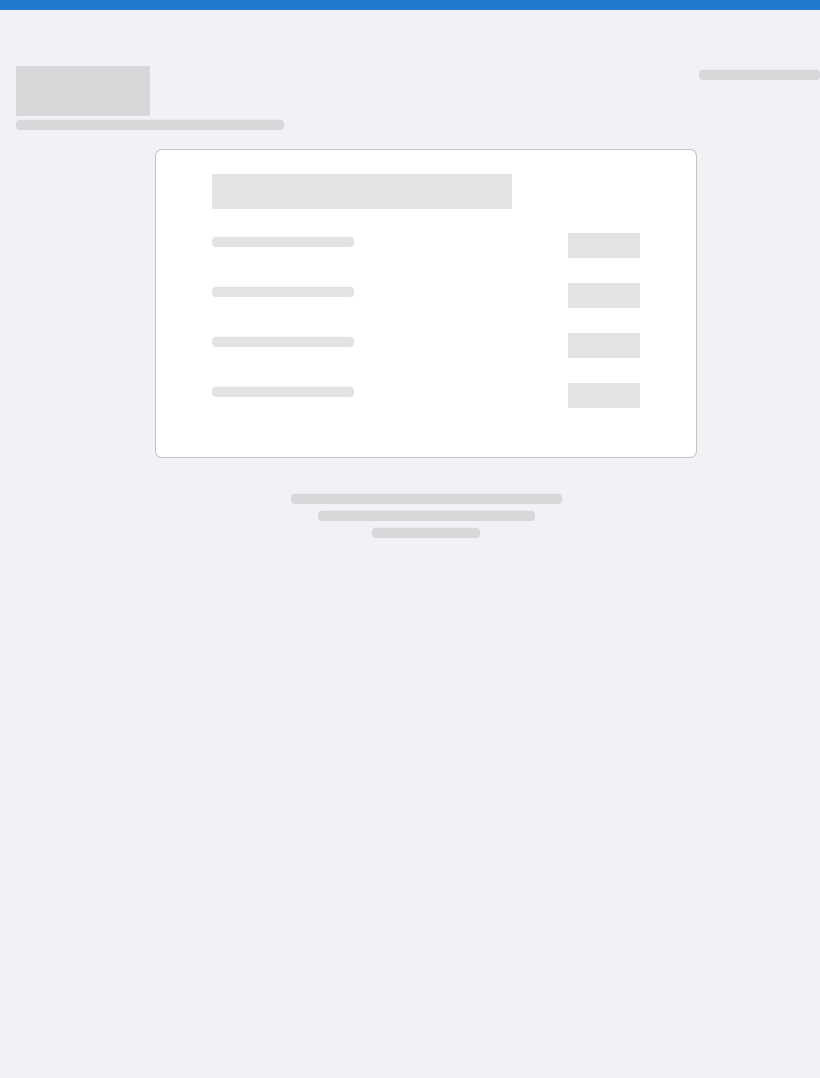 scroll, scrollTop: 0, scrollLeft: 0, axis: both 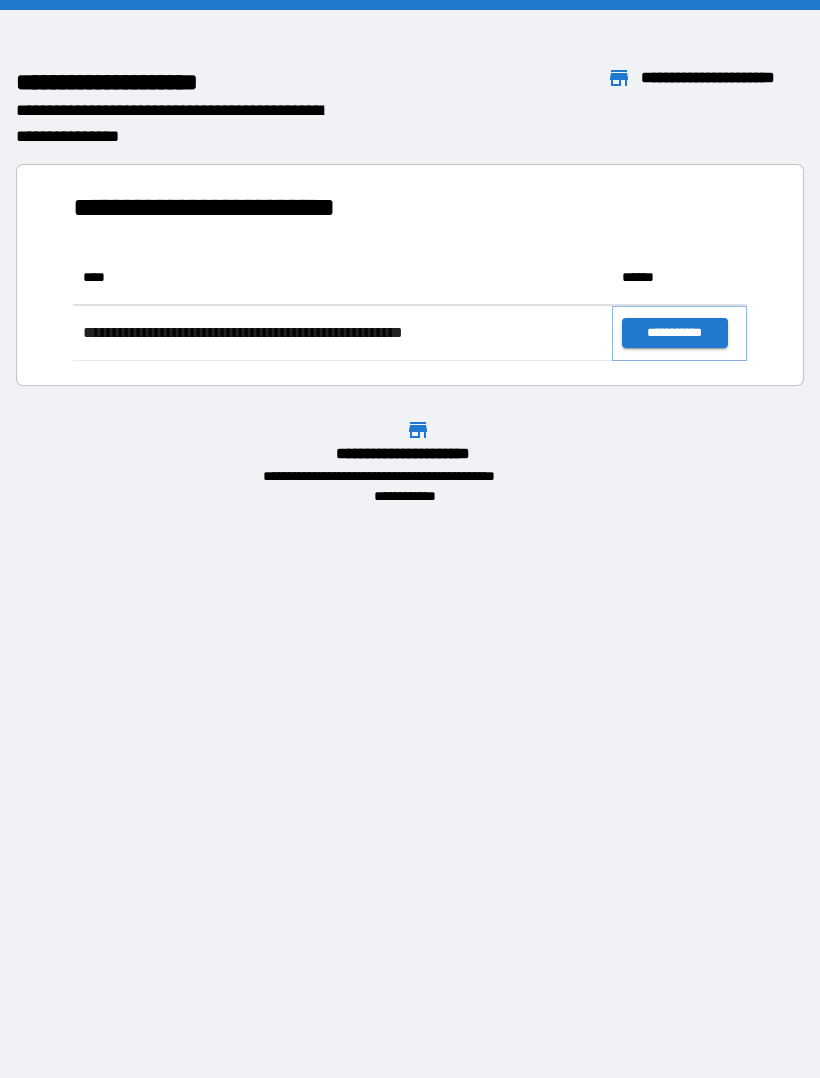 click on "**********" at bounding box center (674, 333) 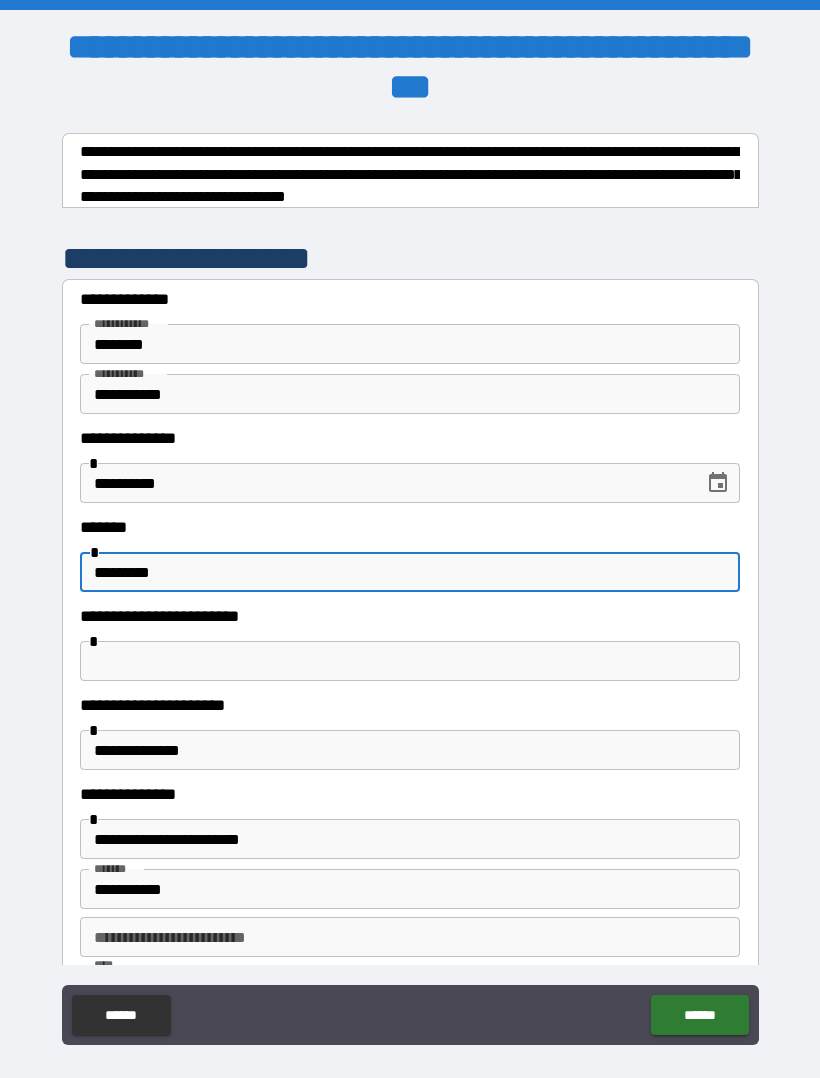 type on "*********" 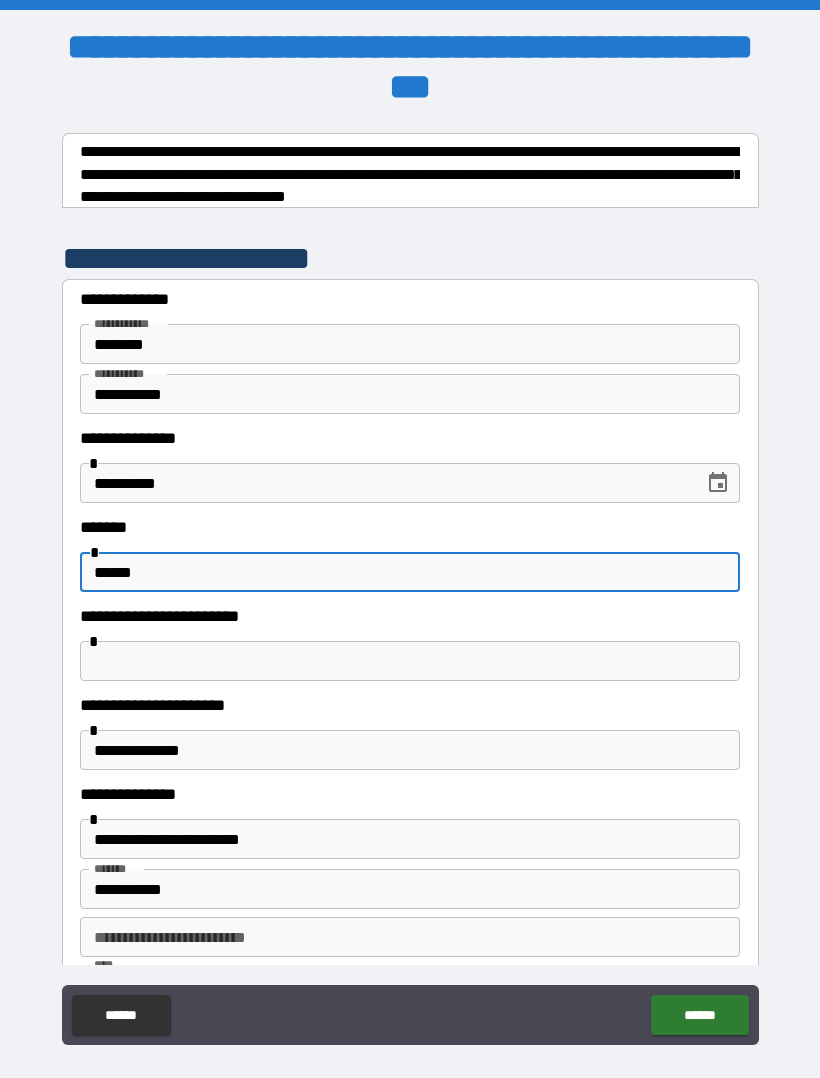type on "******" 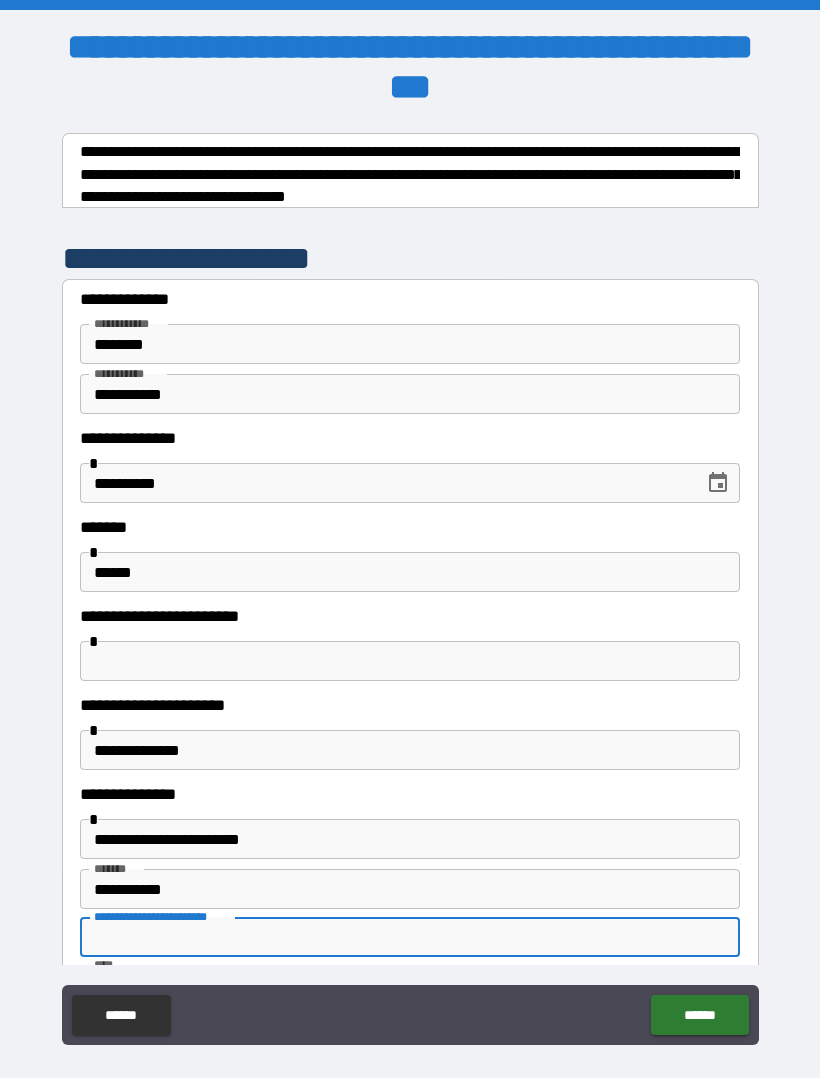 type on "*" 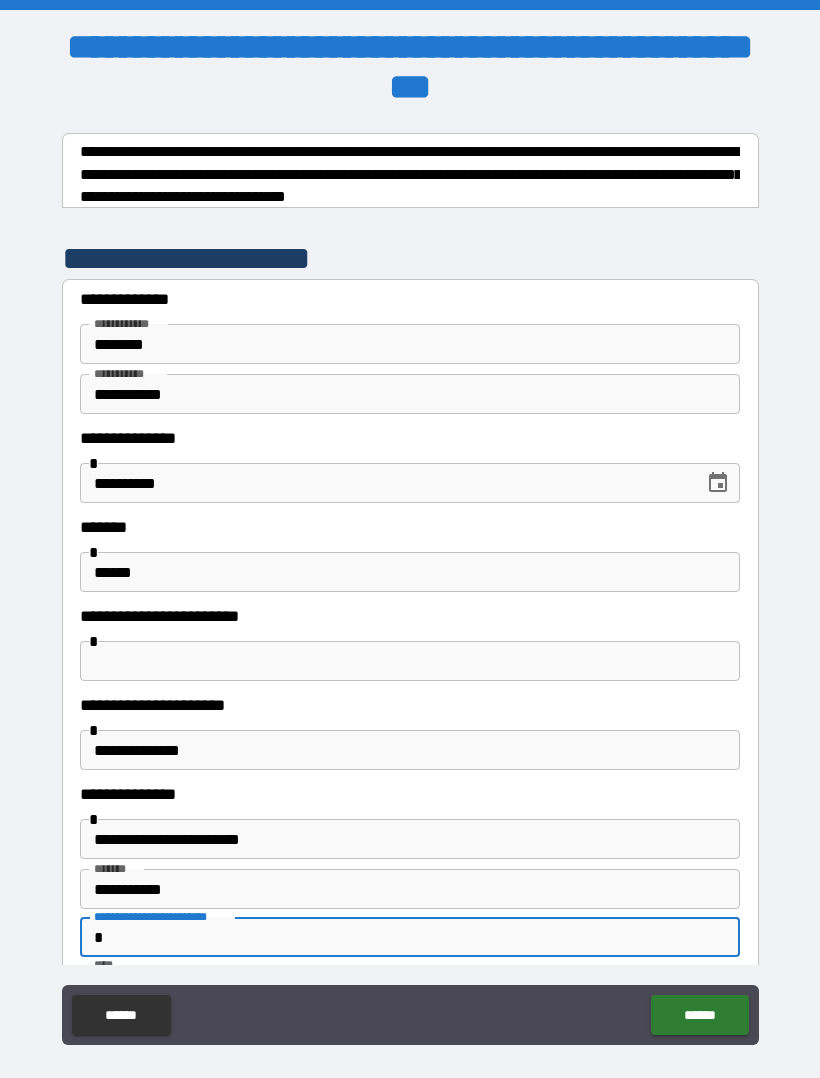 type 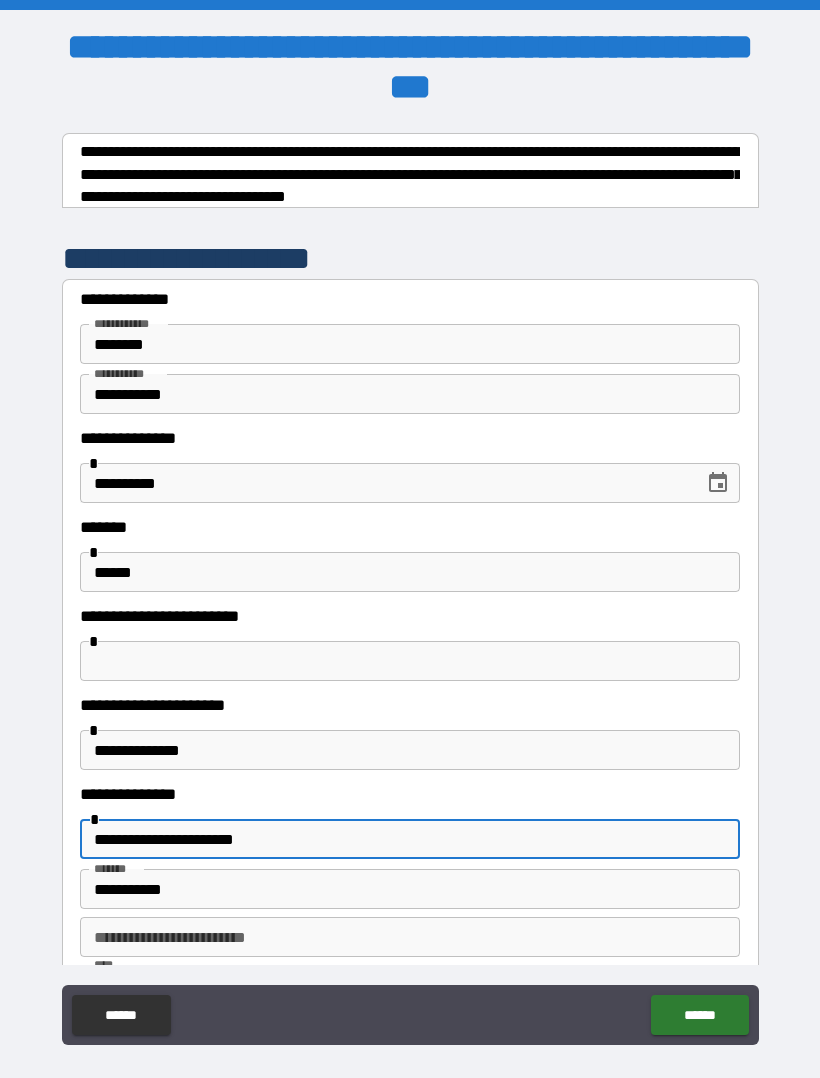 click on "**********" at bounding box center [410, 839] 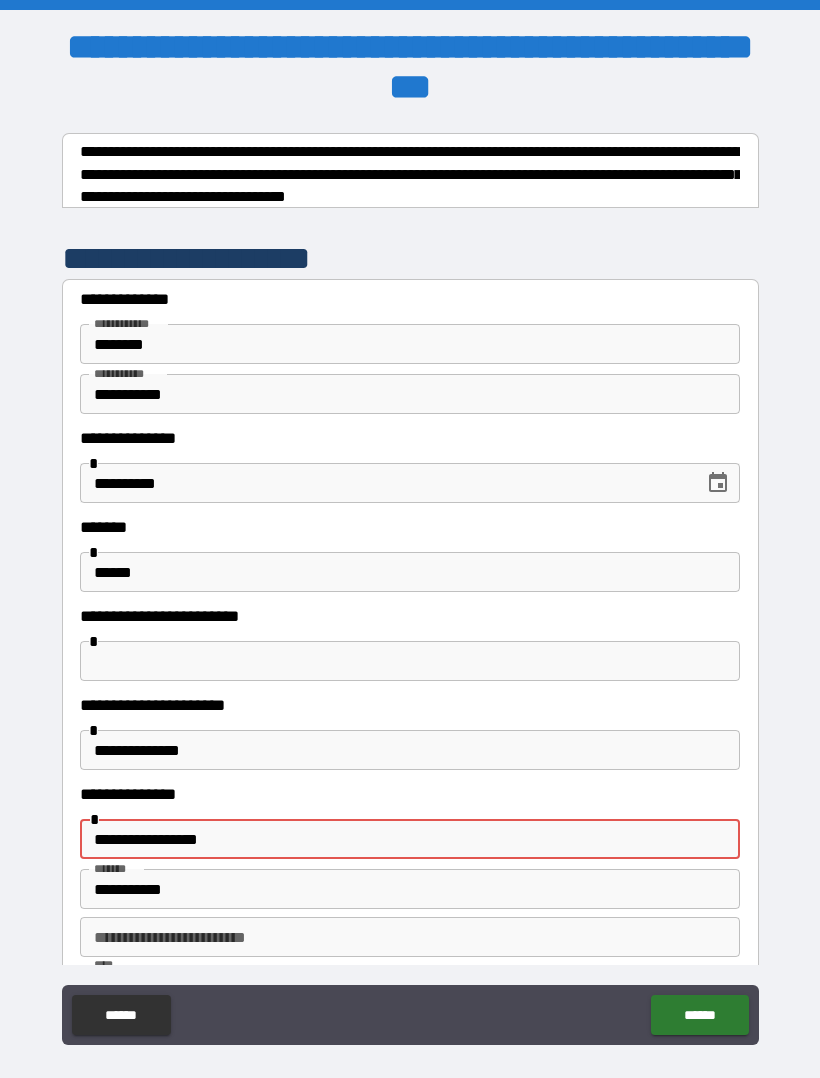 click on "**********" at bounding box center (410, 839) 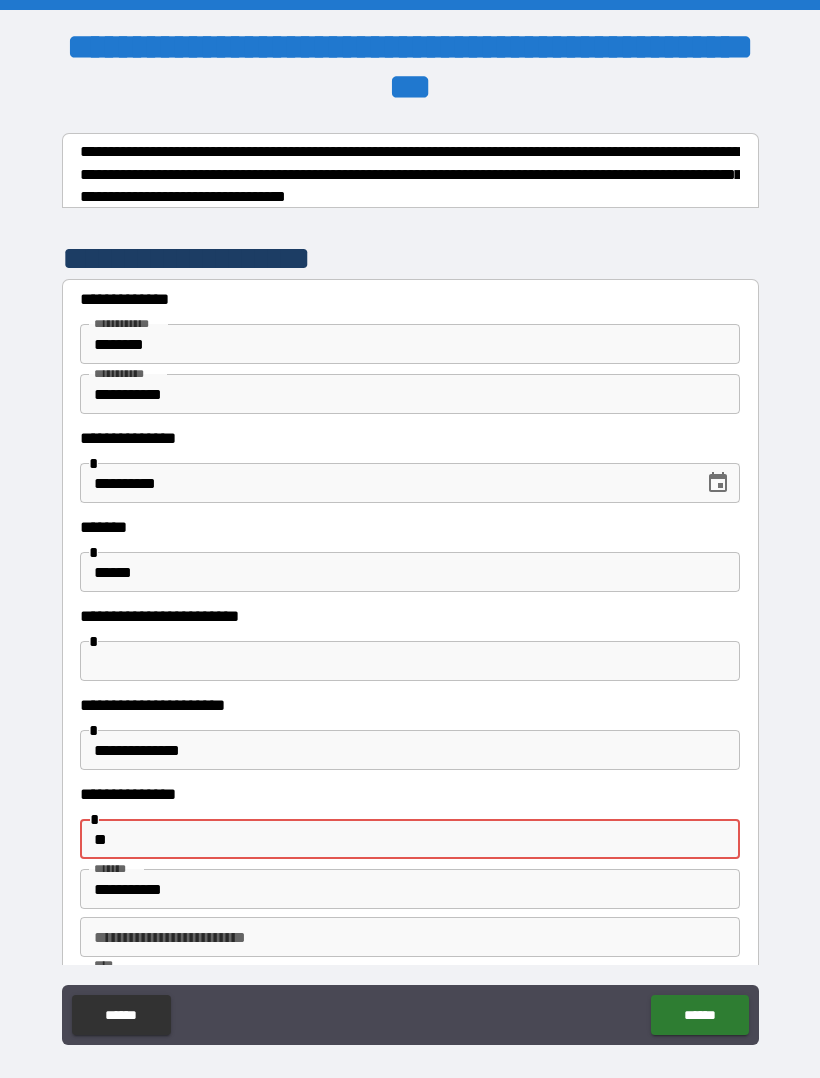 type on "*" 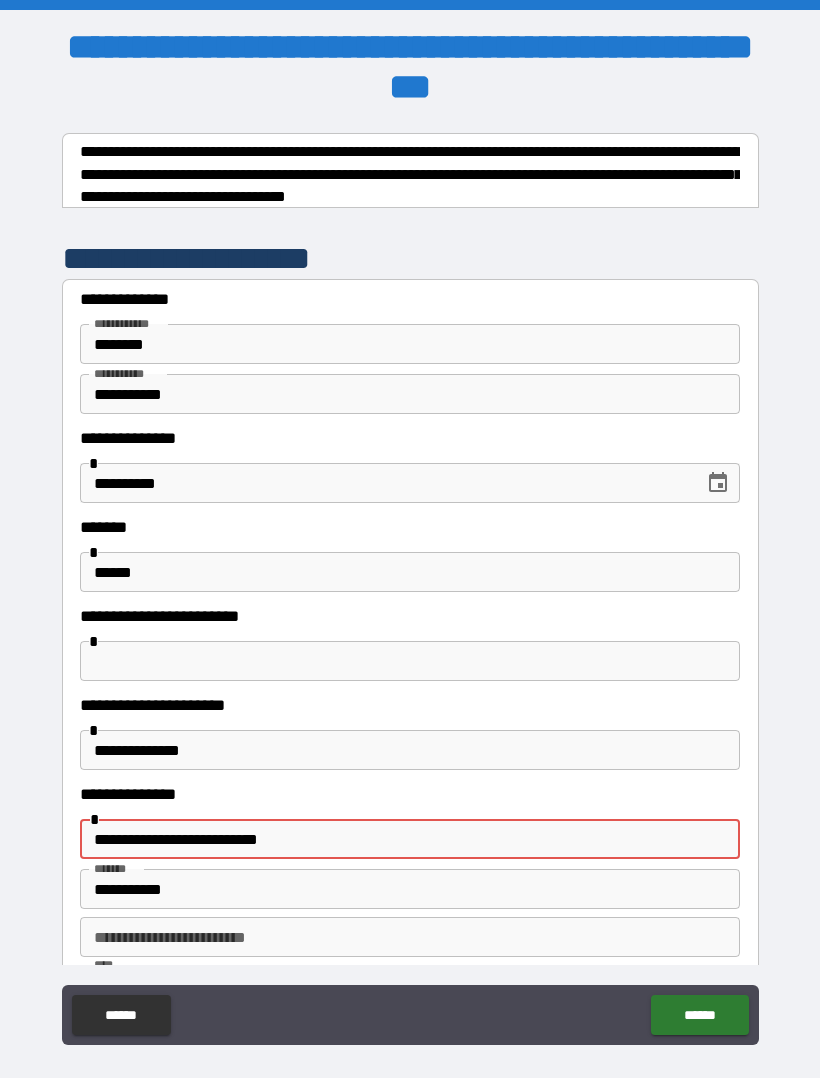 type on "**********" 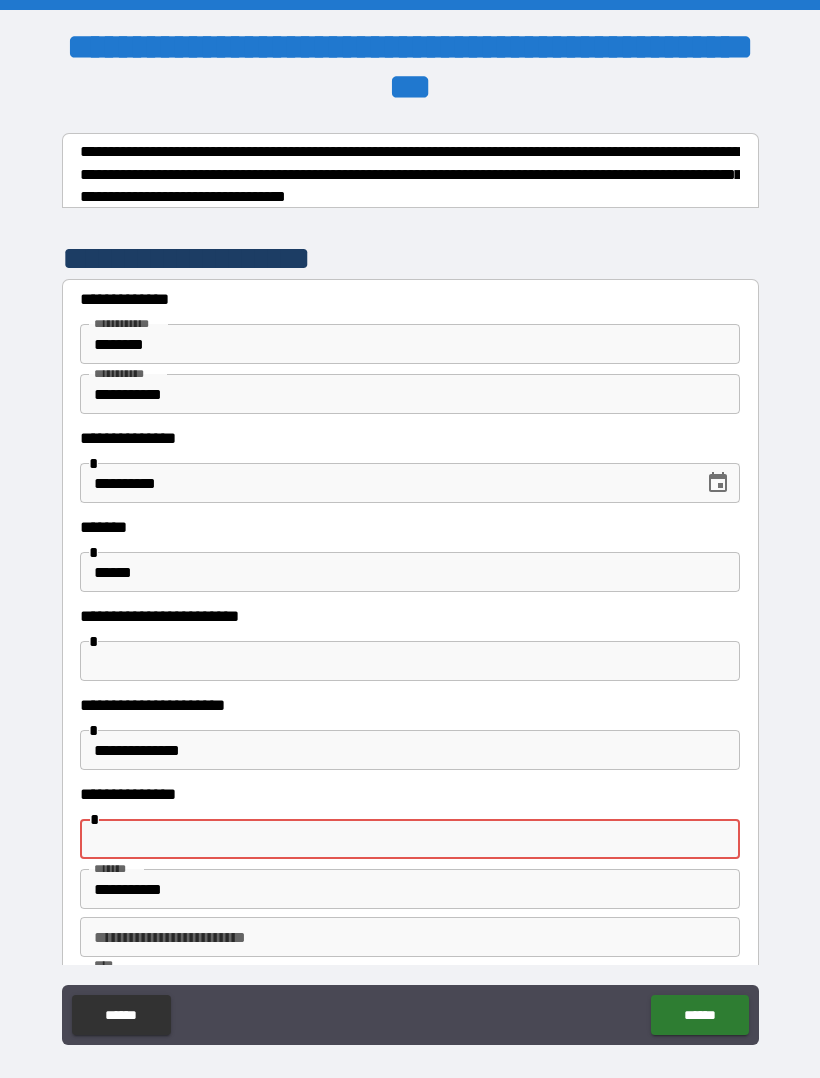 click on "**********" at bounding box center (410, 794) 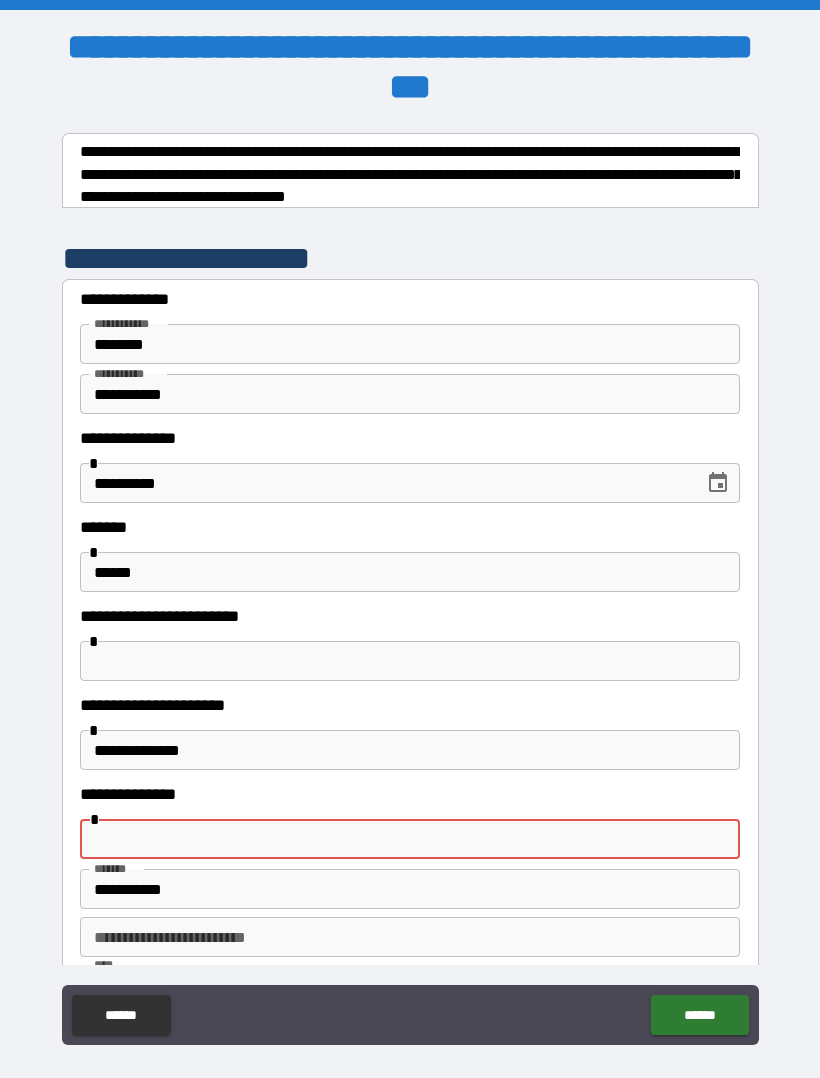 type on "*" 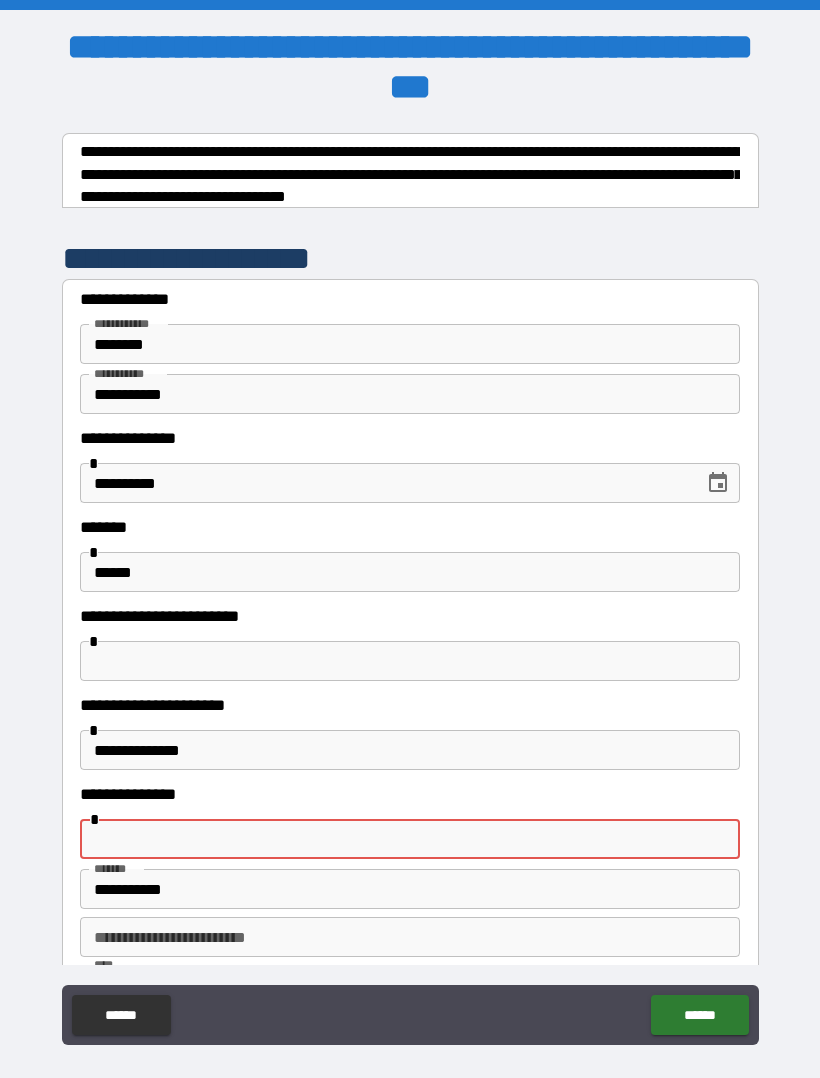 click on "**********" at bounding box center (410, 780) 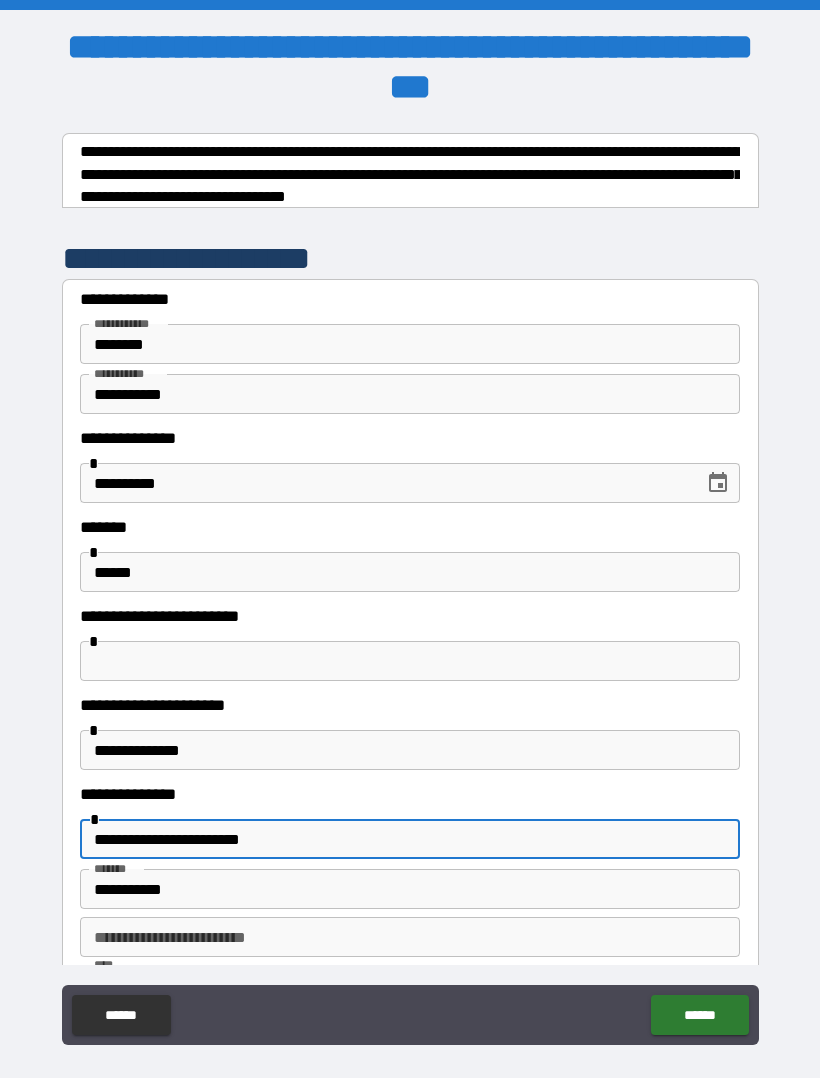 type on "**********" 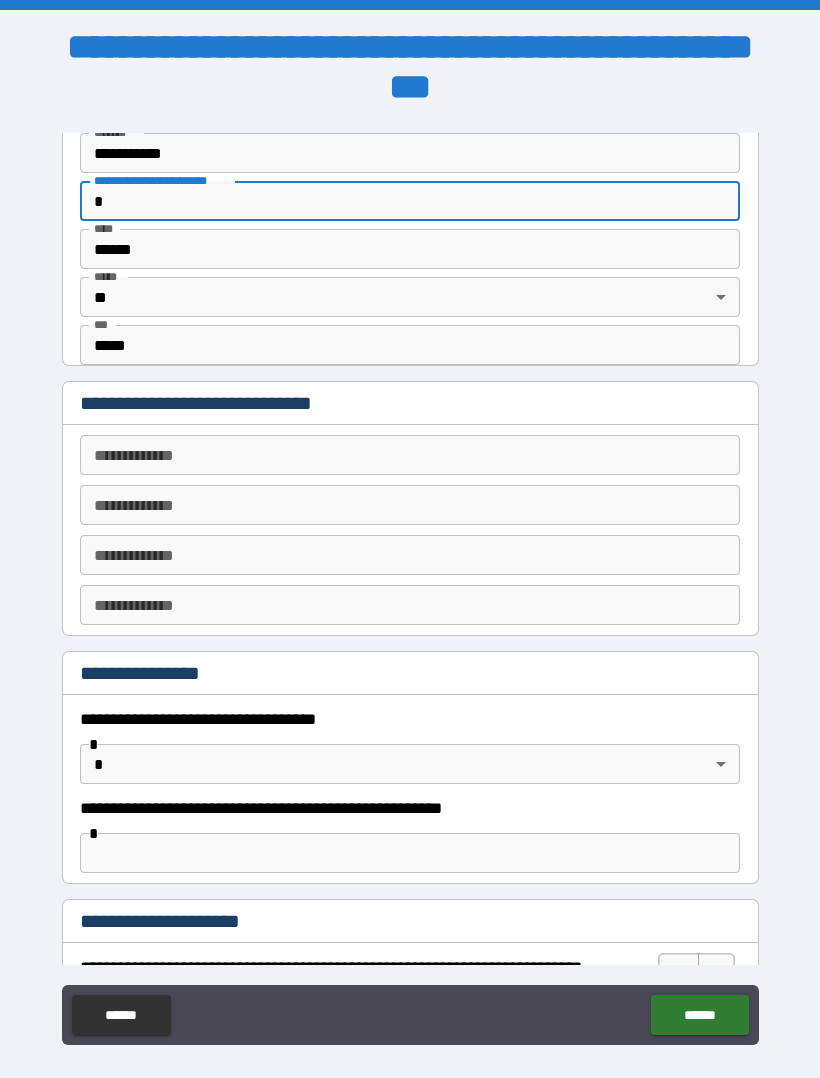 scroll, scrollTop: 763, scrollLeft: 0, axis: vertical 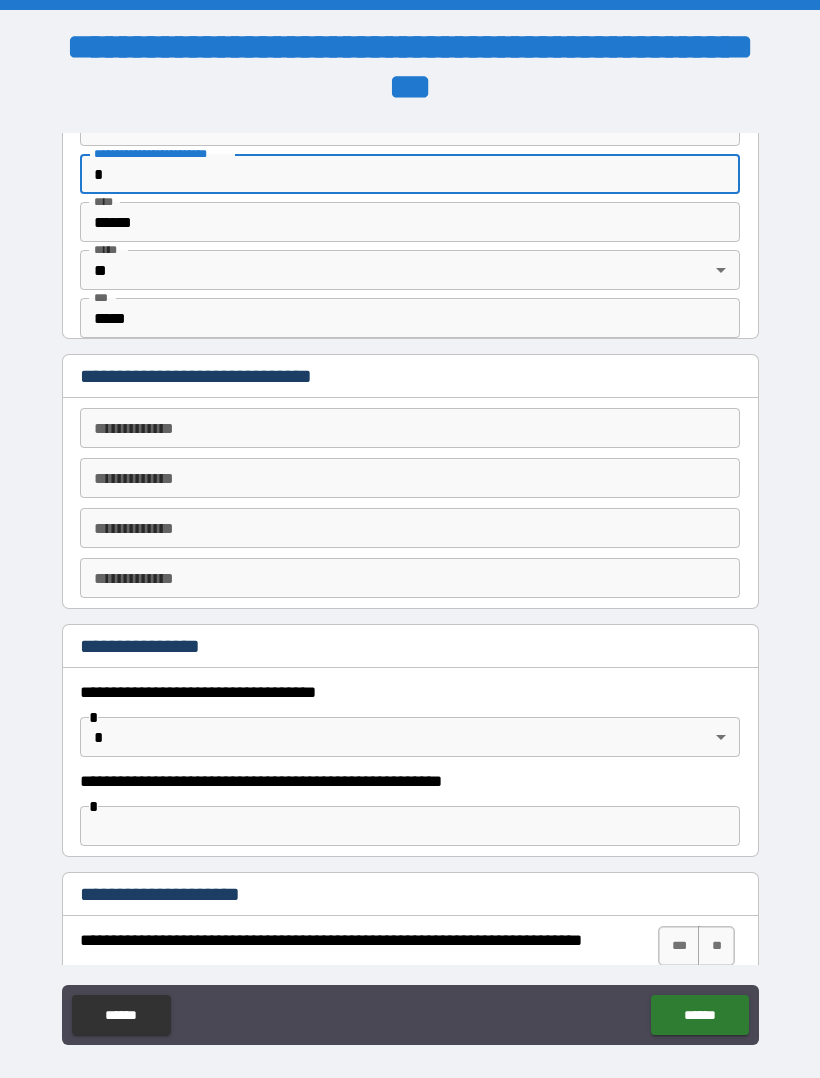 type on "*" 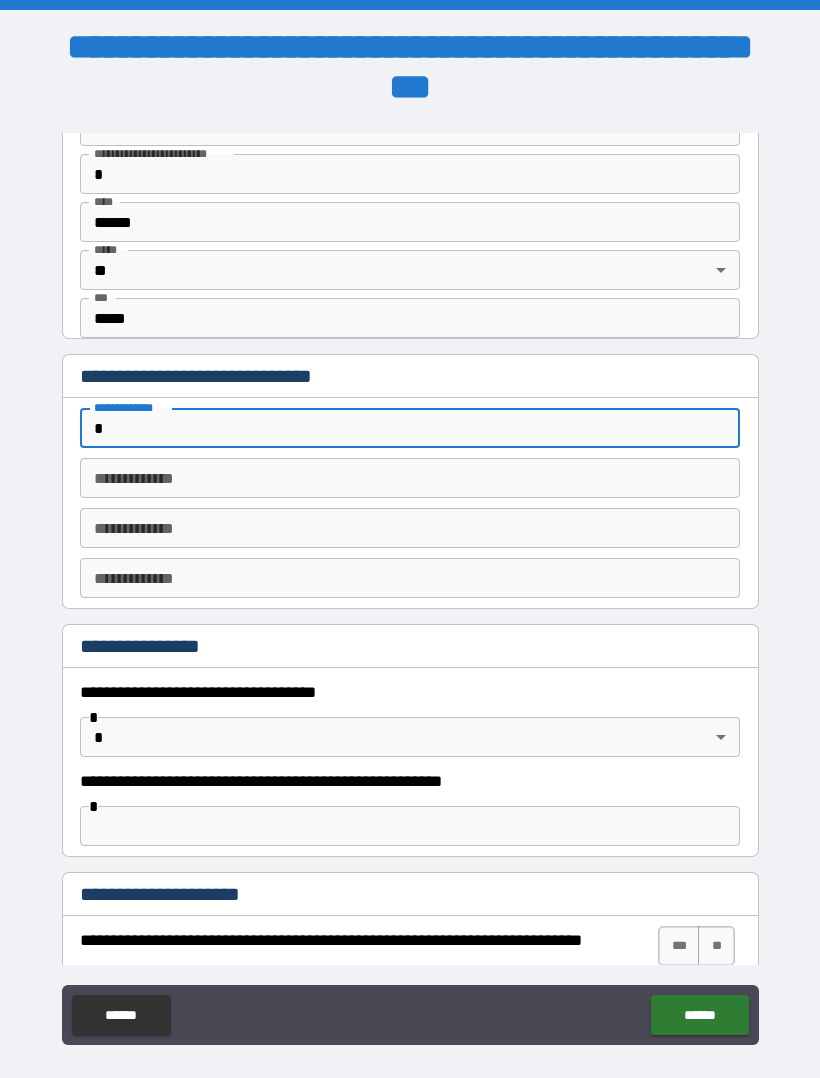 click on "*" at bounding box center (410, 428) 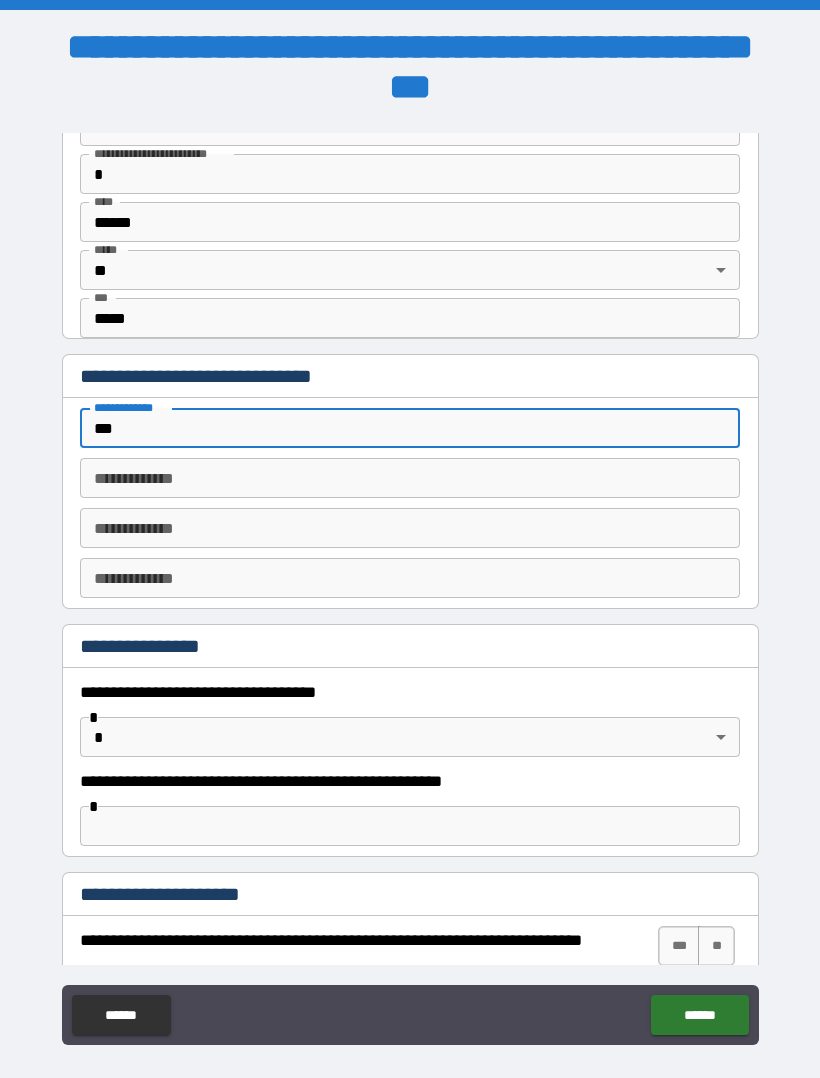 click on "**********" at bounding box center (410, 376) 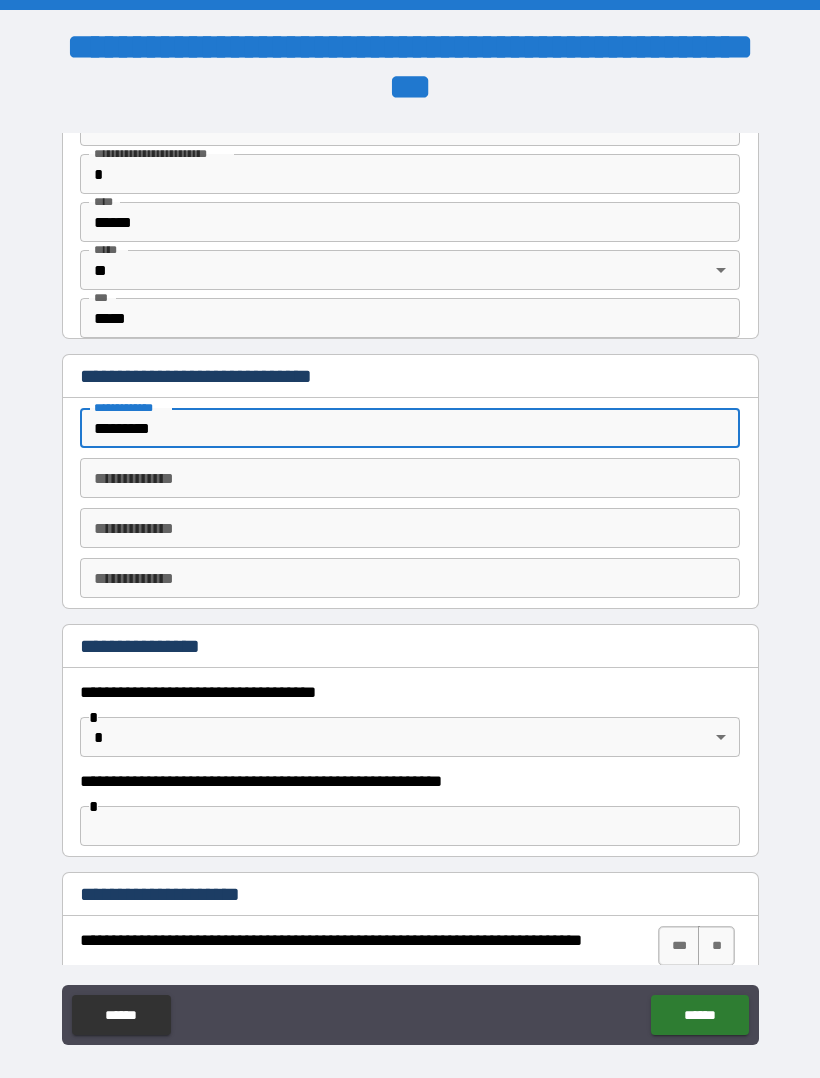 type on "*********" 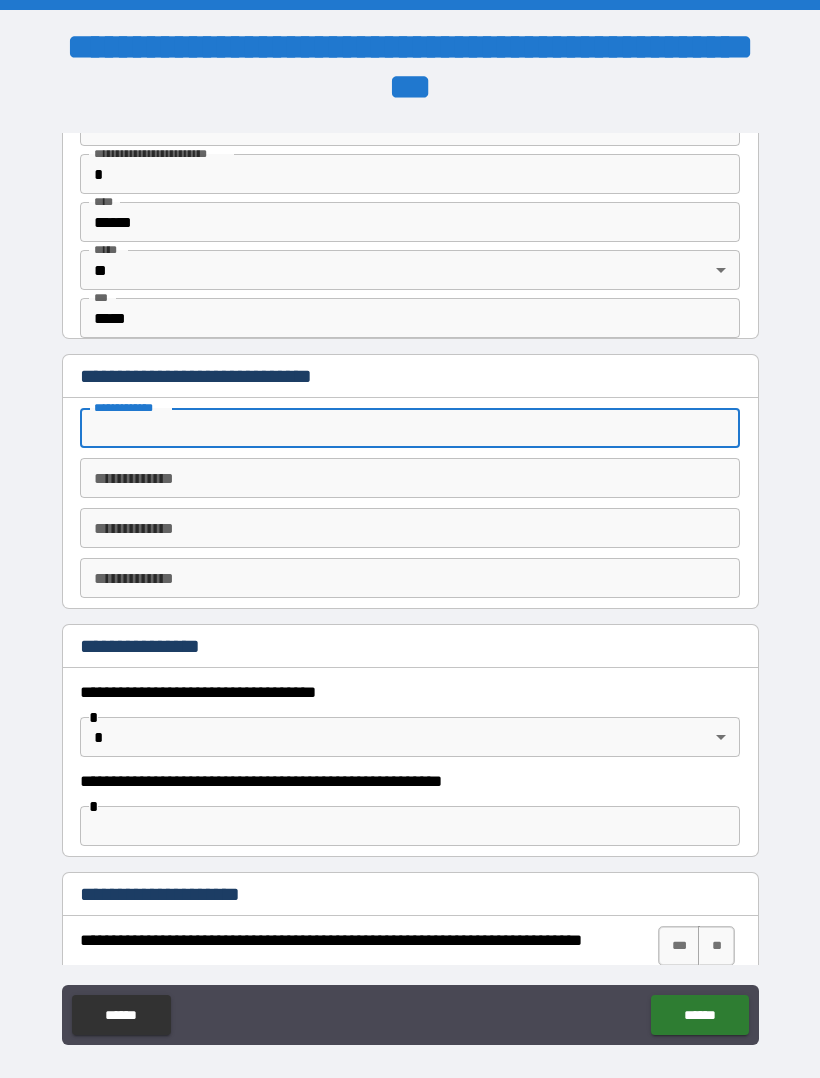 type on "*" 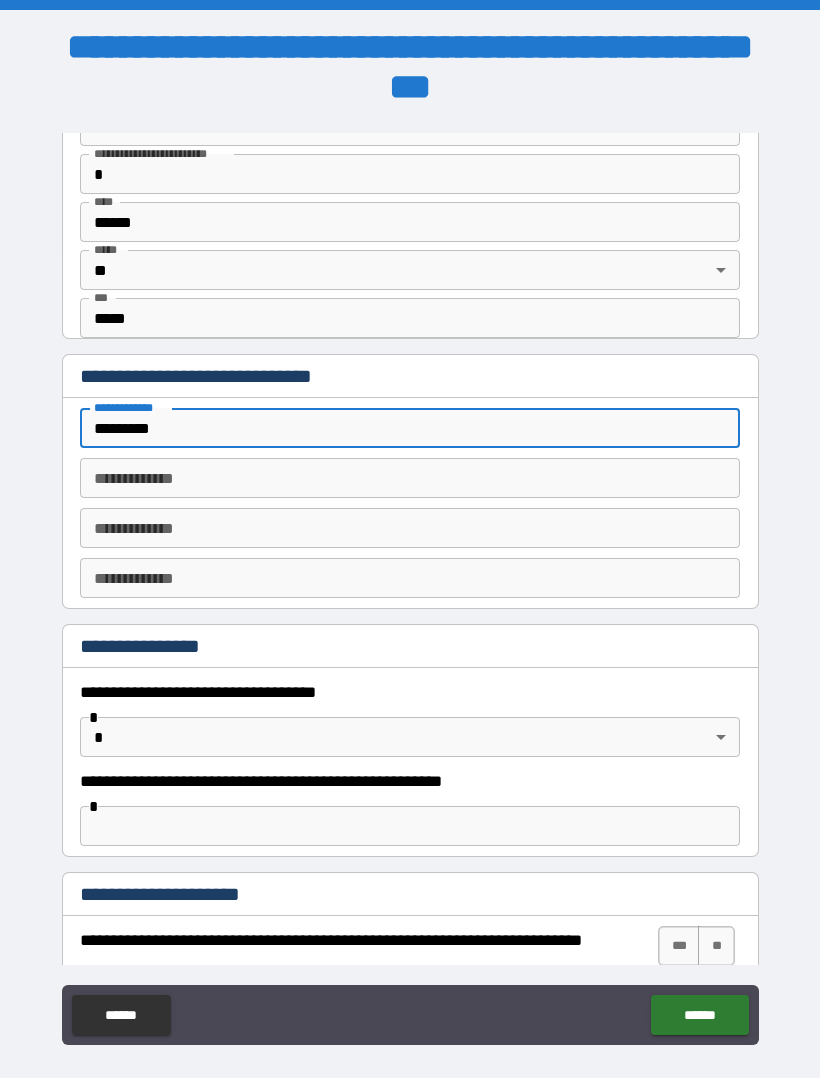 click on "*********" at bounding box center [410, 428] 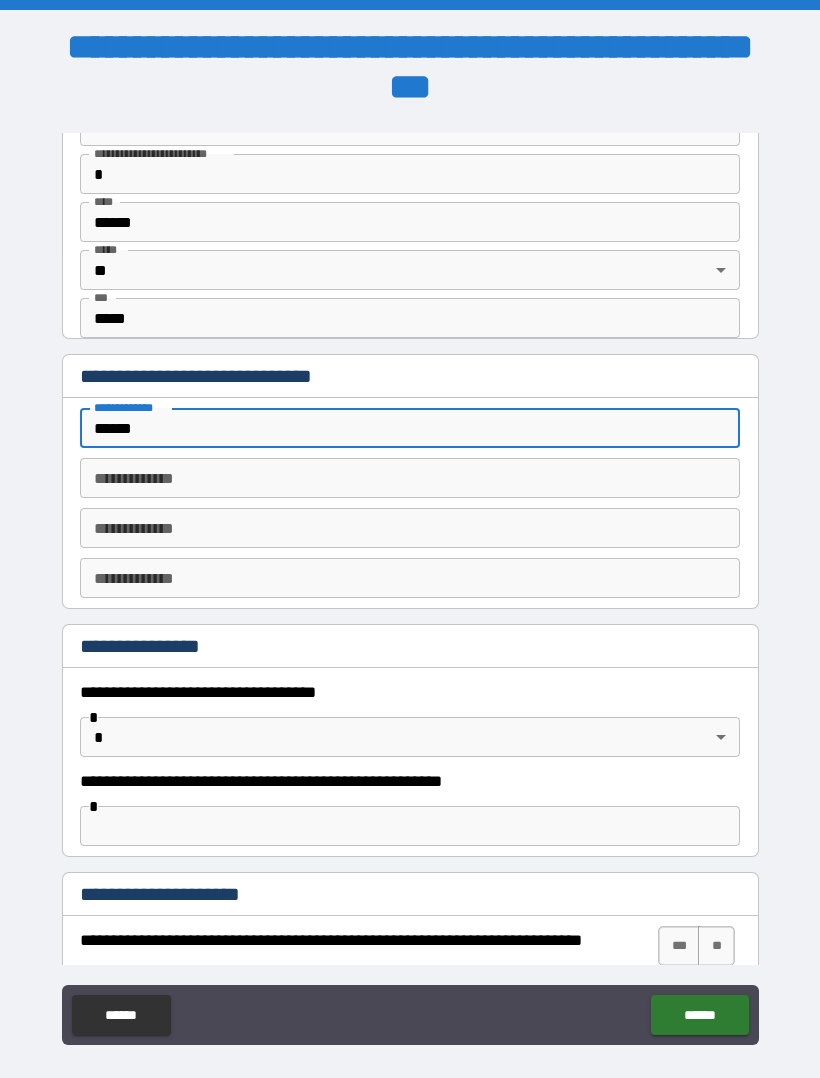 click on "******" at bounding box center (410, 428) 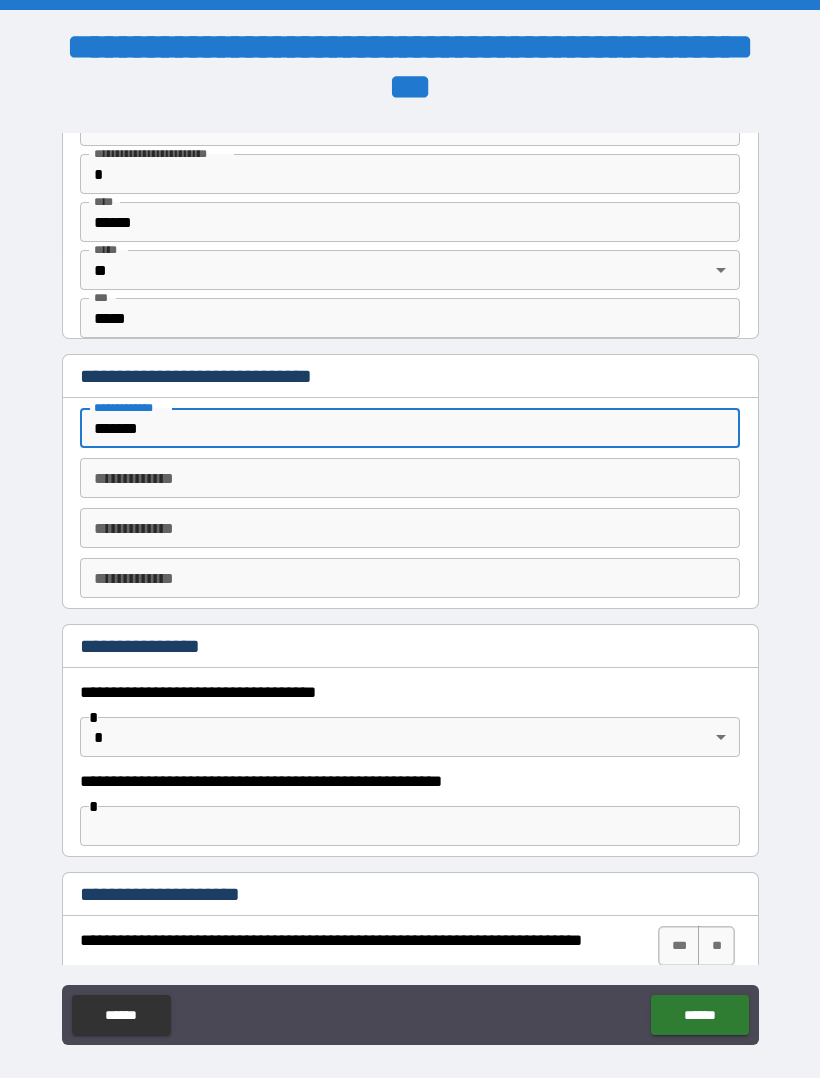 type on "*" 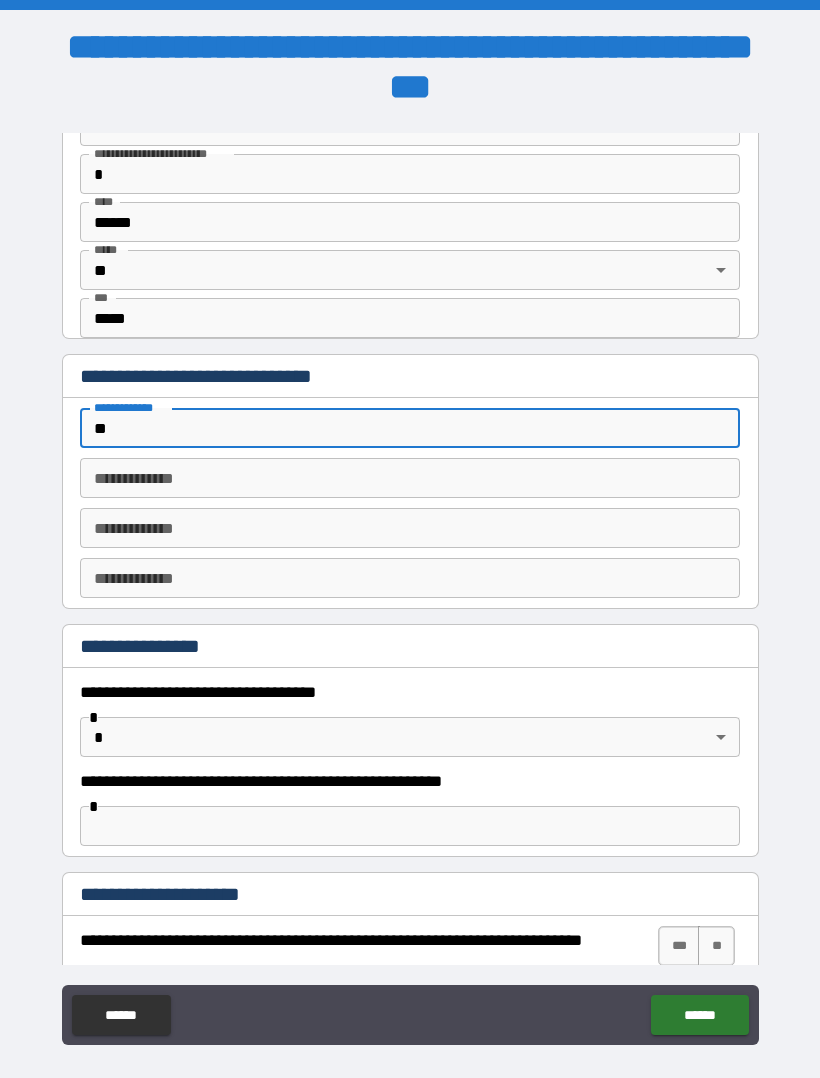 type on "*" 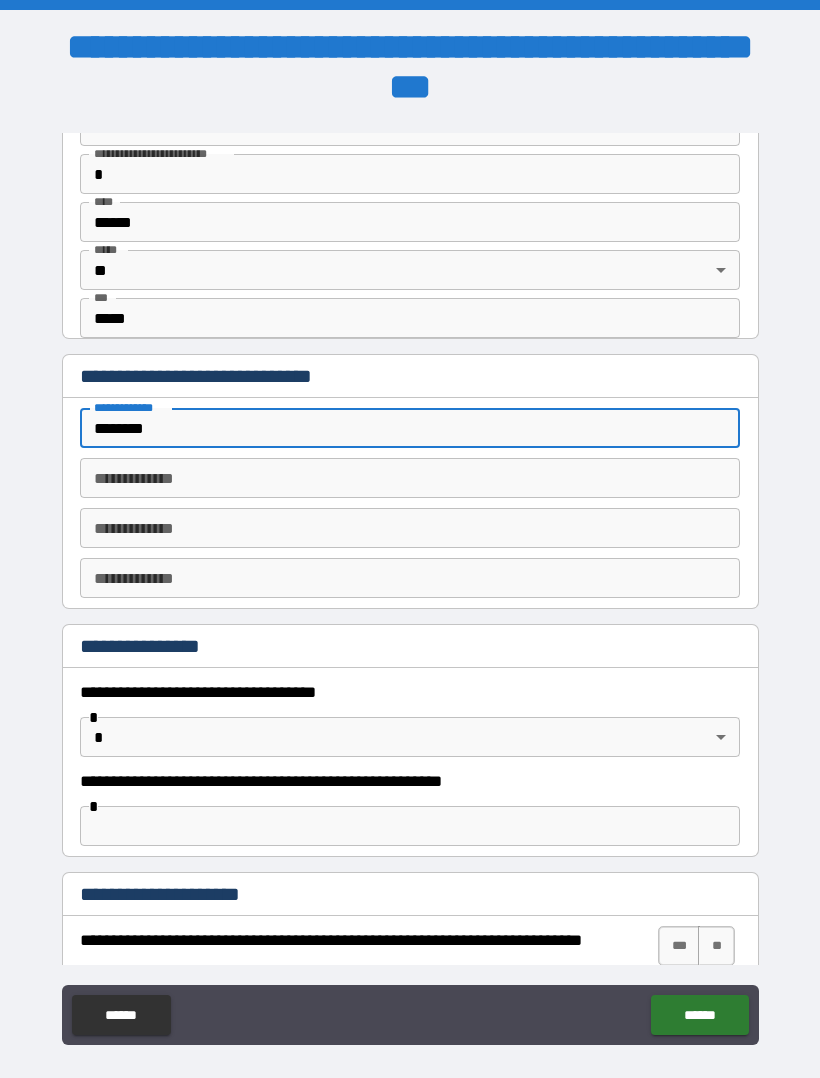type on "********" 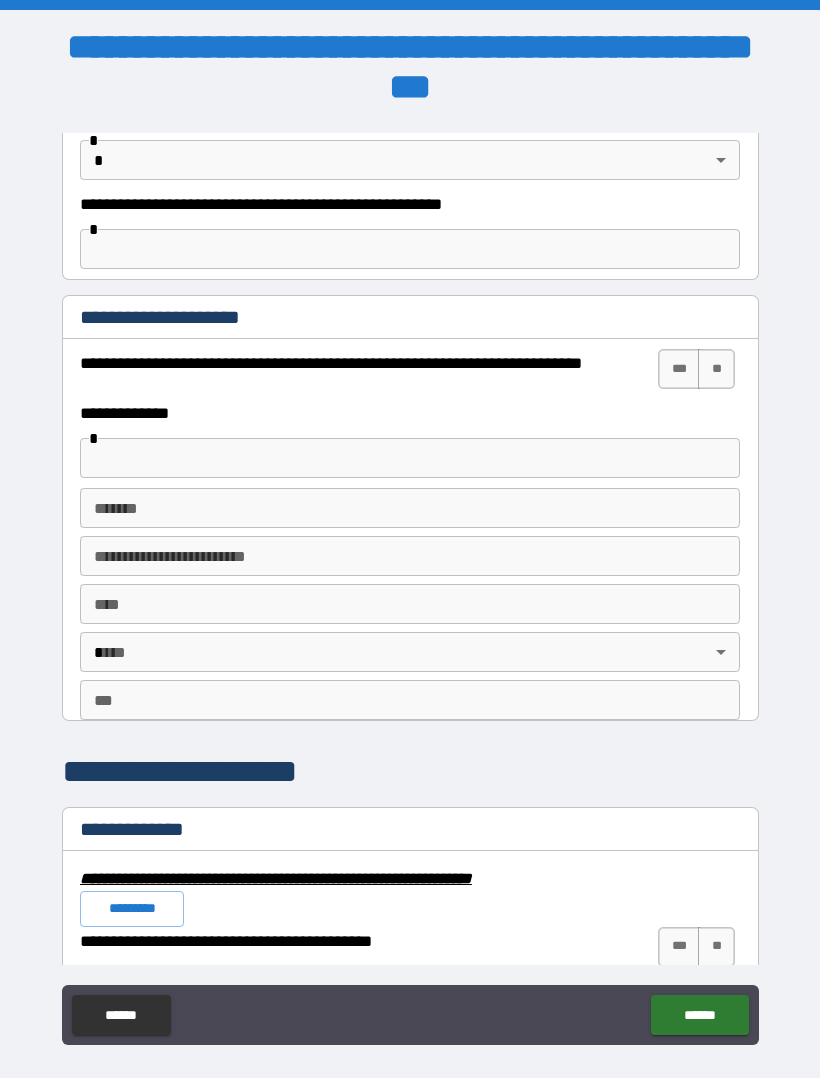 scroll, scrollTop: 1374, scrollLeft: 0, axis: vertical 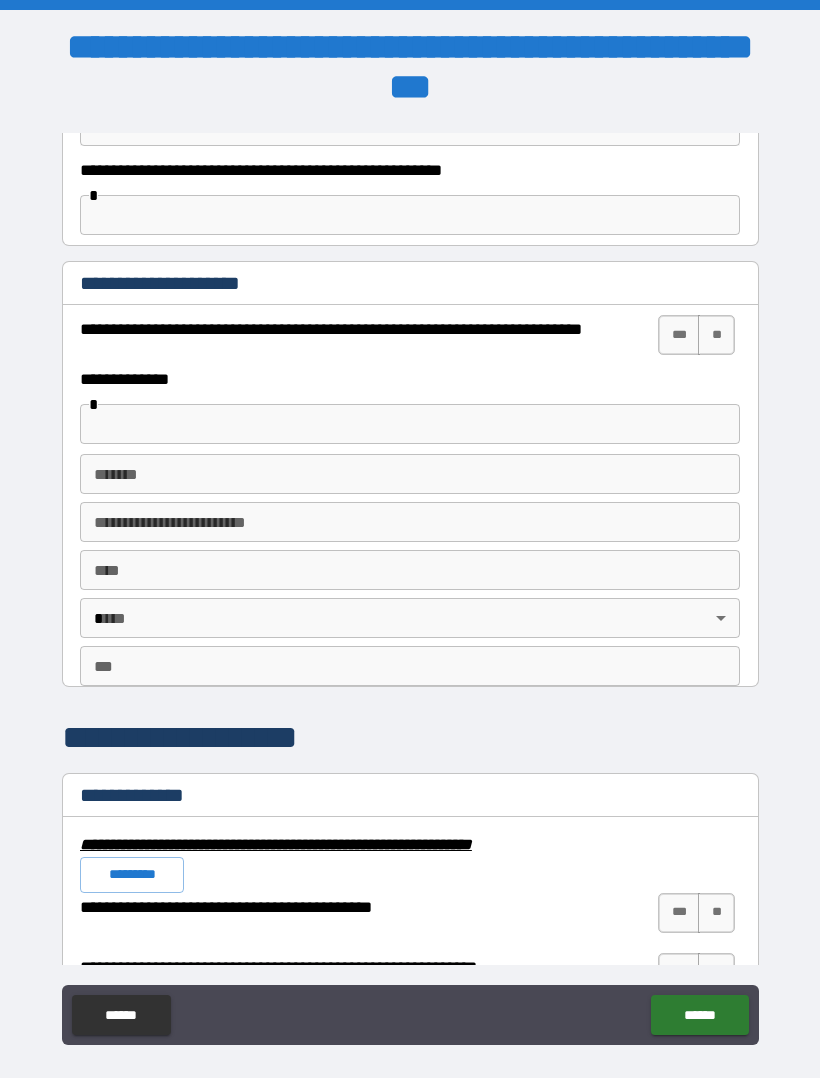type on "**********" 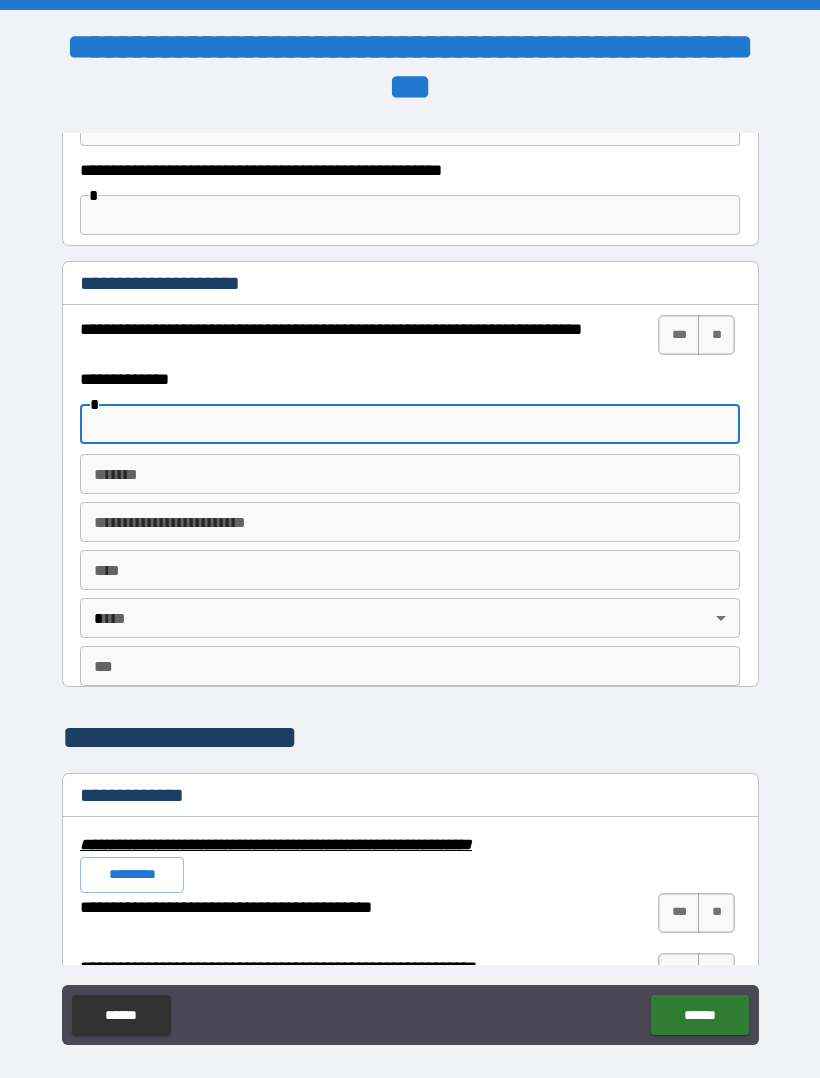 click on "***" at bounding box center [679, 335] 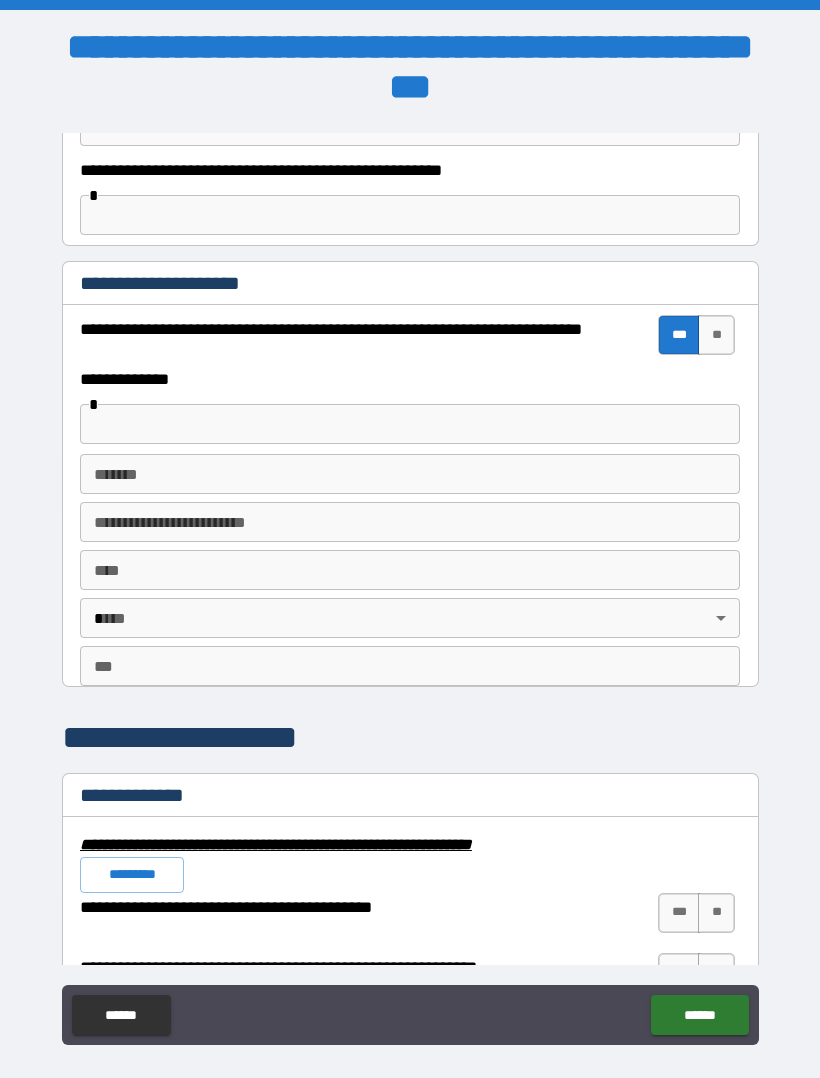 click at bounding box center (410, 424) 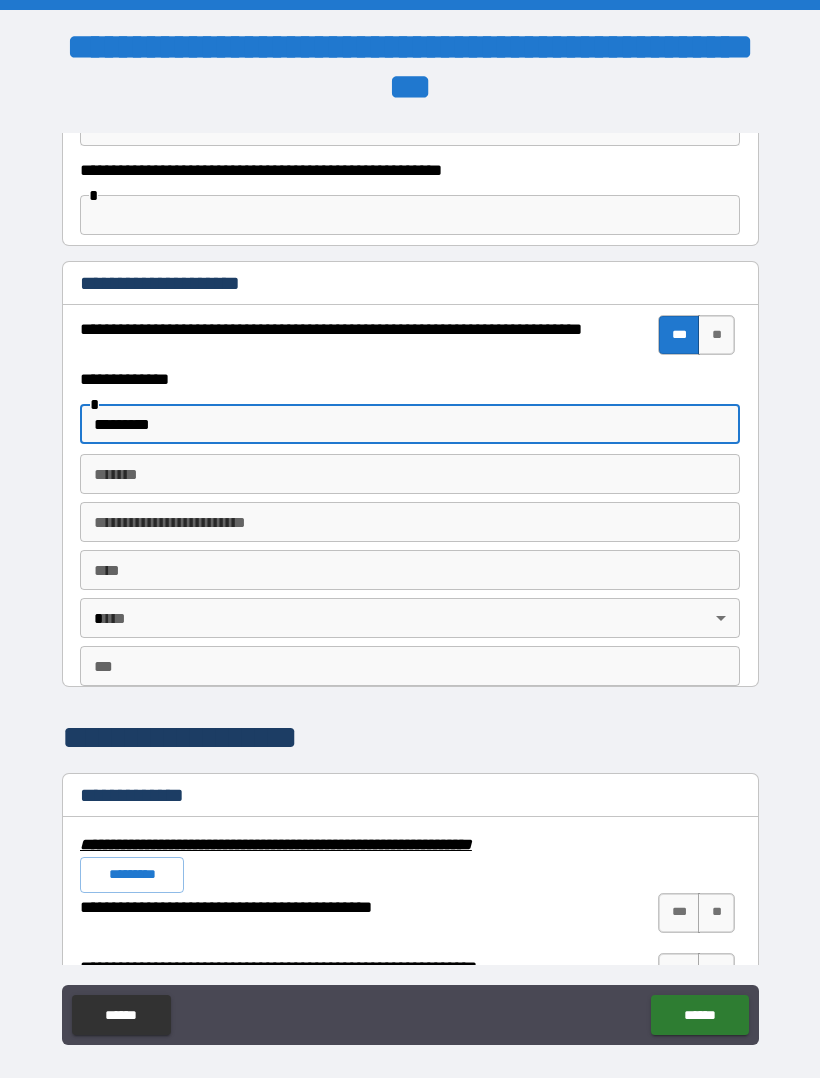 type on "*********" 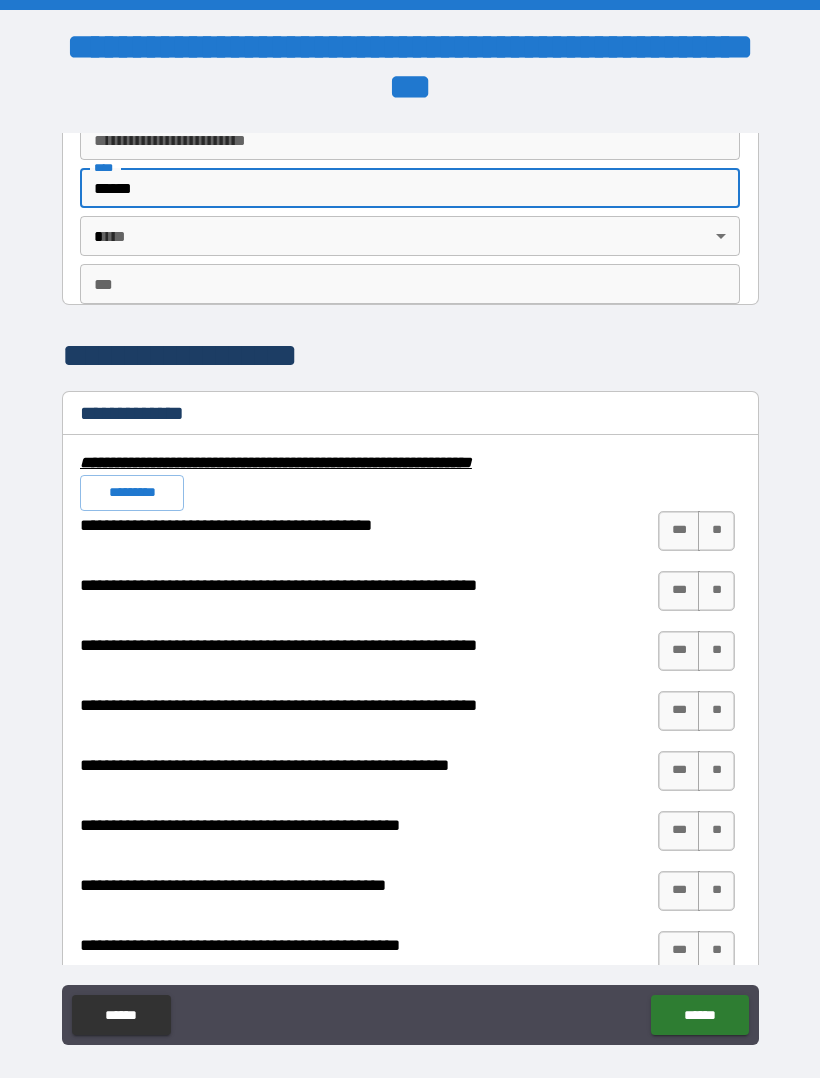 scroll, scrollTop: 1753, scrollLeft: 0, axis: vertical 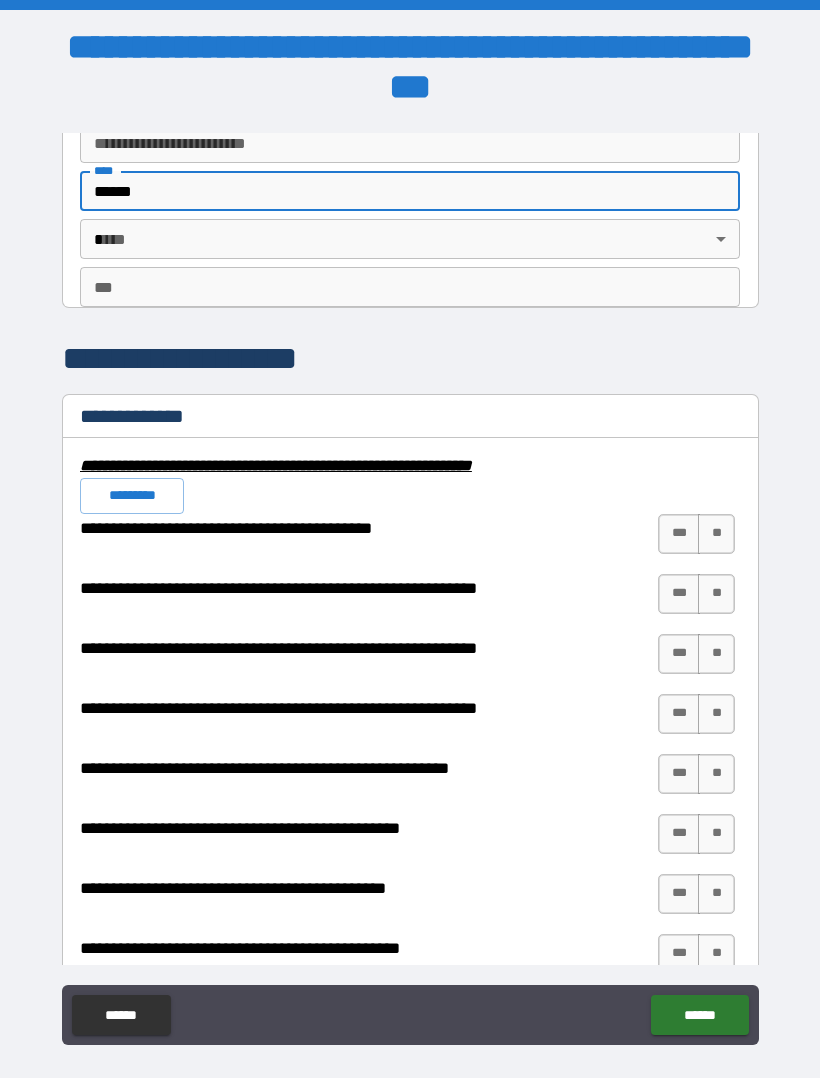 type on "******" 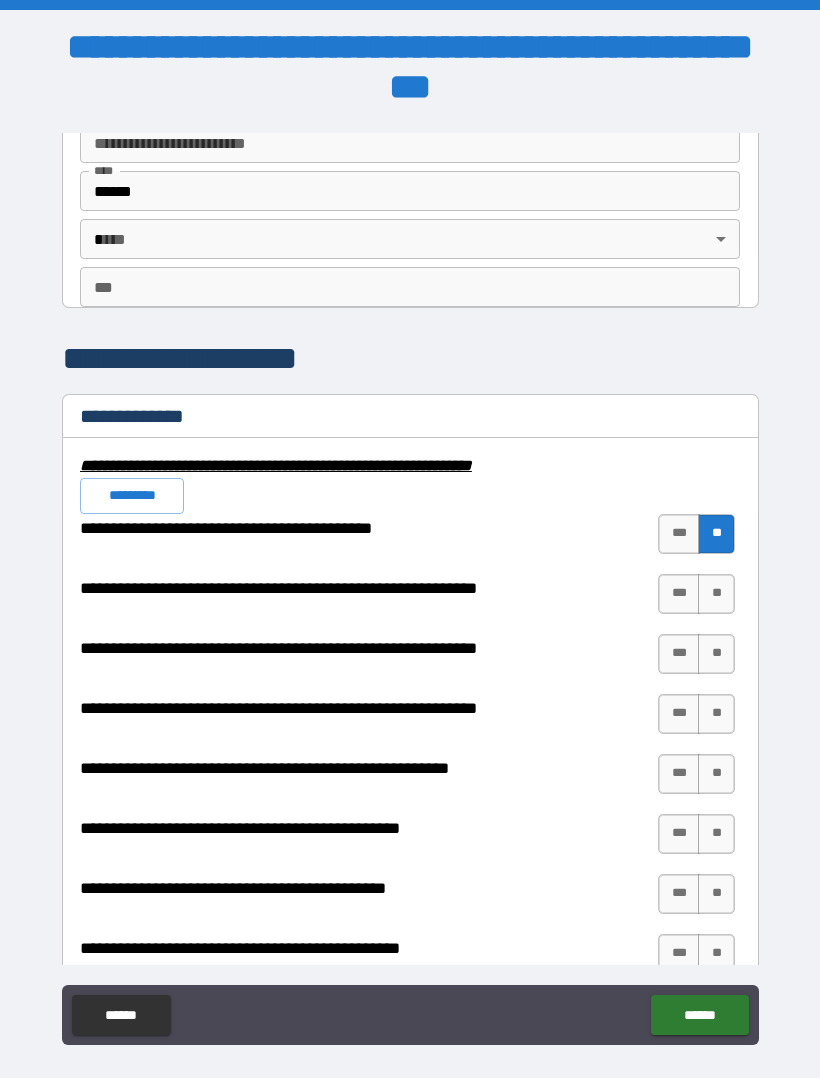 click on "**" at bounding box center [716, 594] 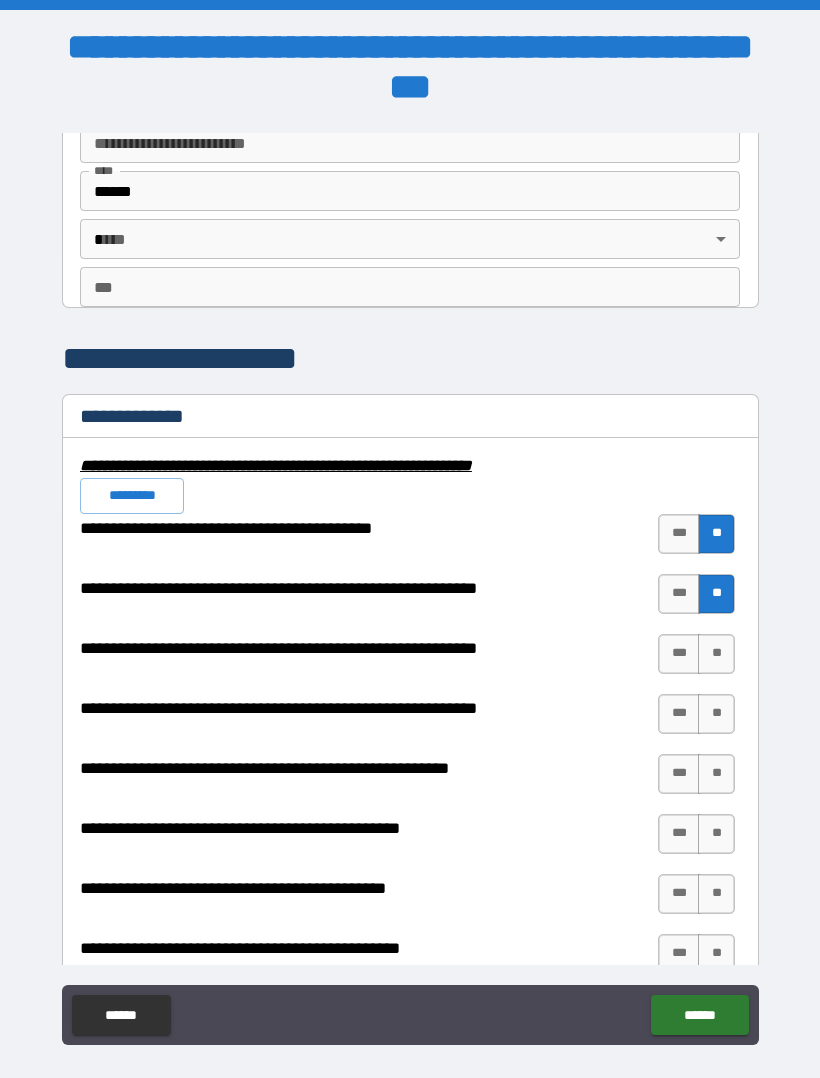 click on "**" at bounding box center (716, 654) 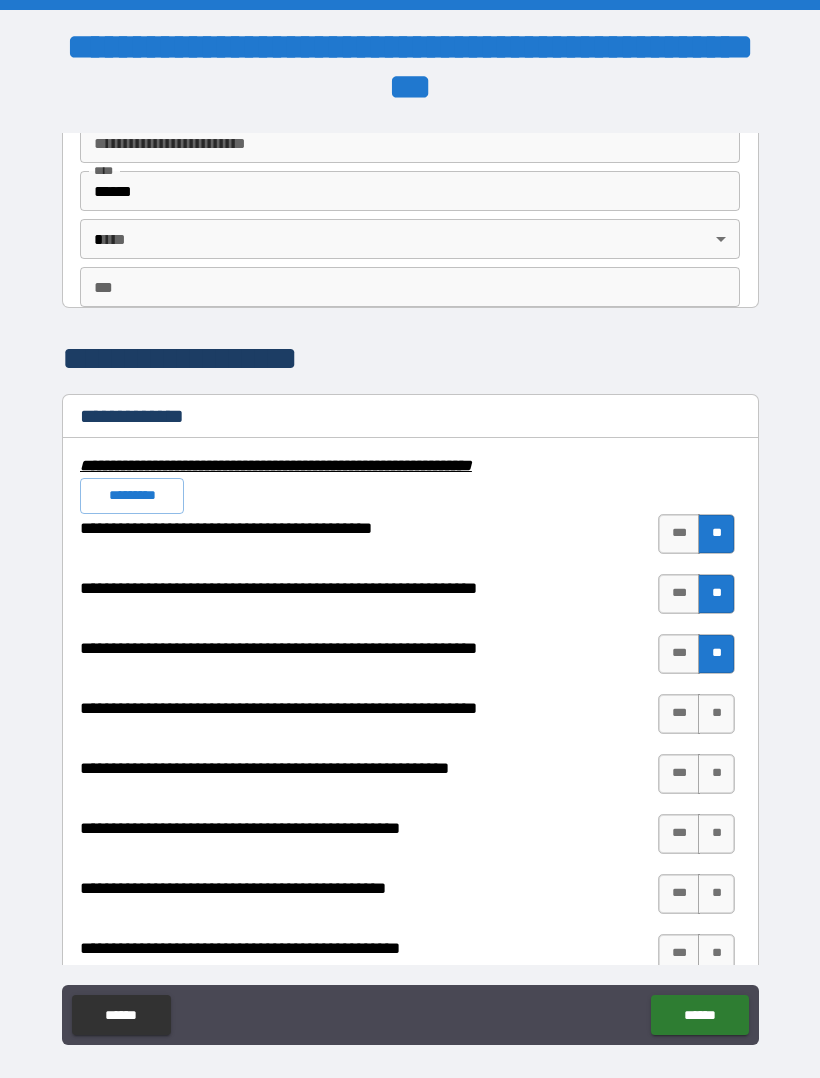 click on "**" at bounding box center [716, 714] 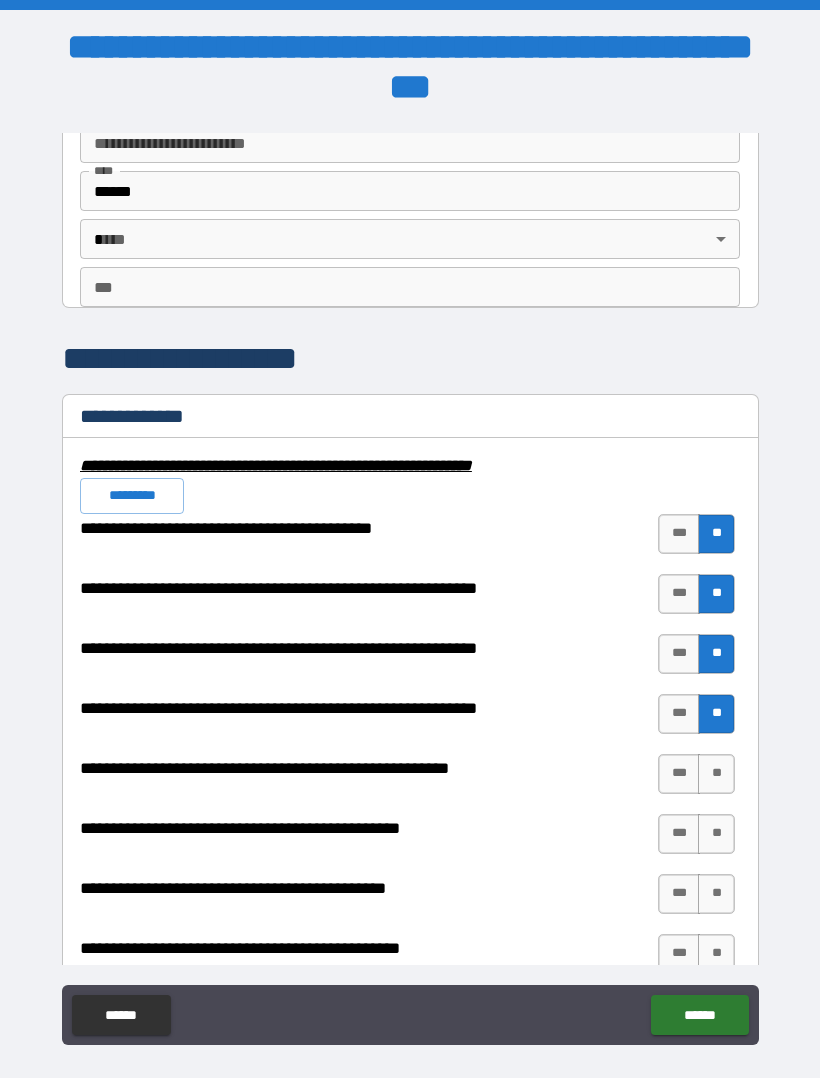 click on "**" at bounding box center [716, 774] 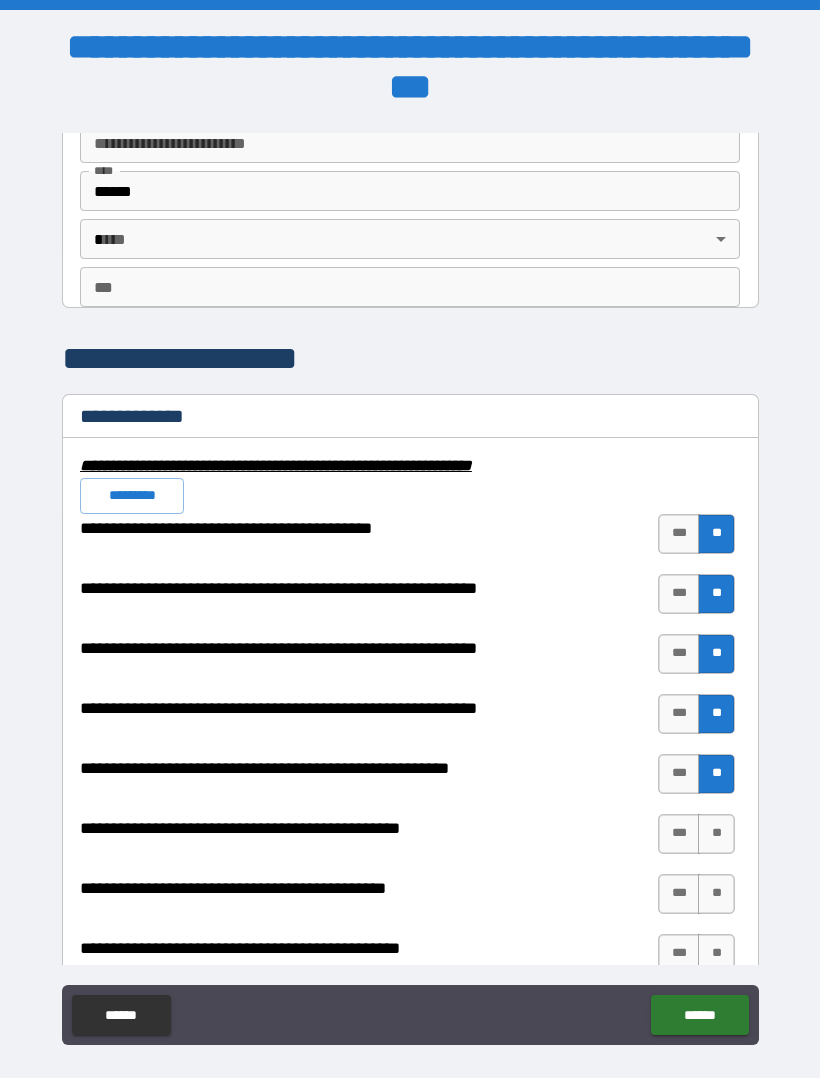 click on "**" at bounding box center [716, 834] 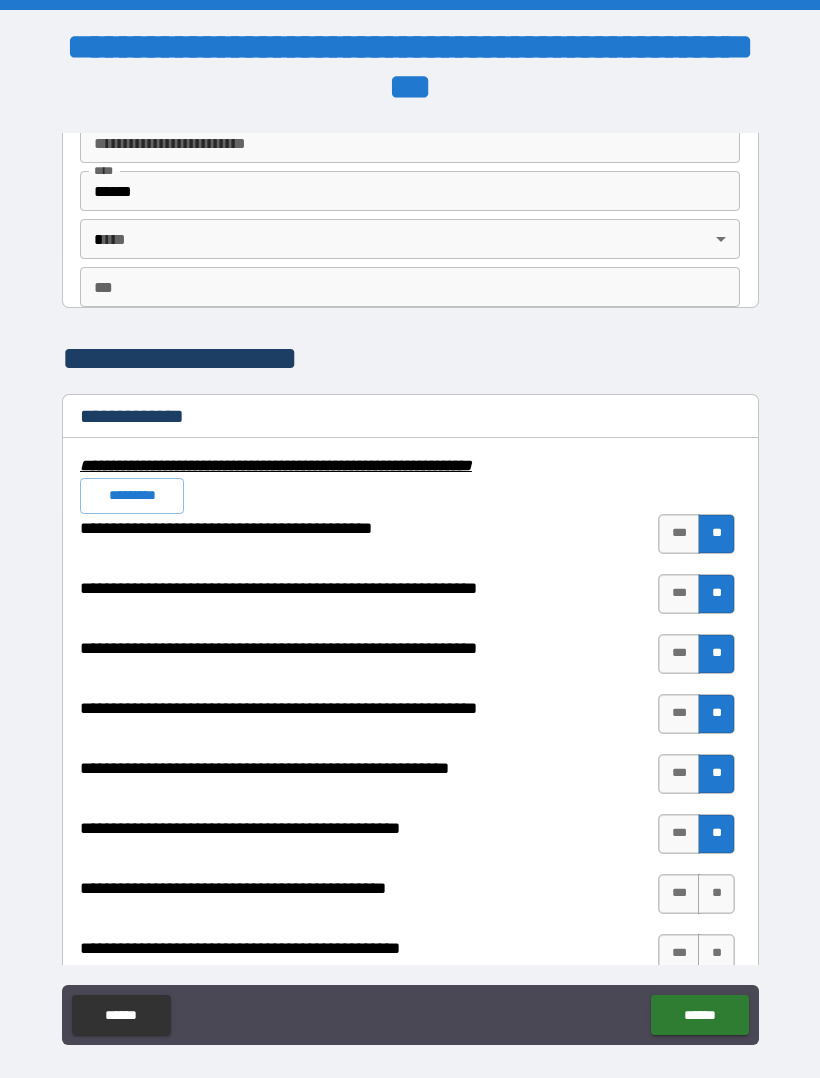 click on "**" at bounding box center [716, 894] 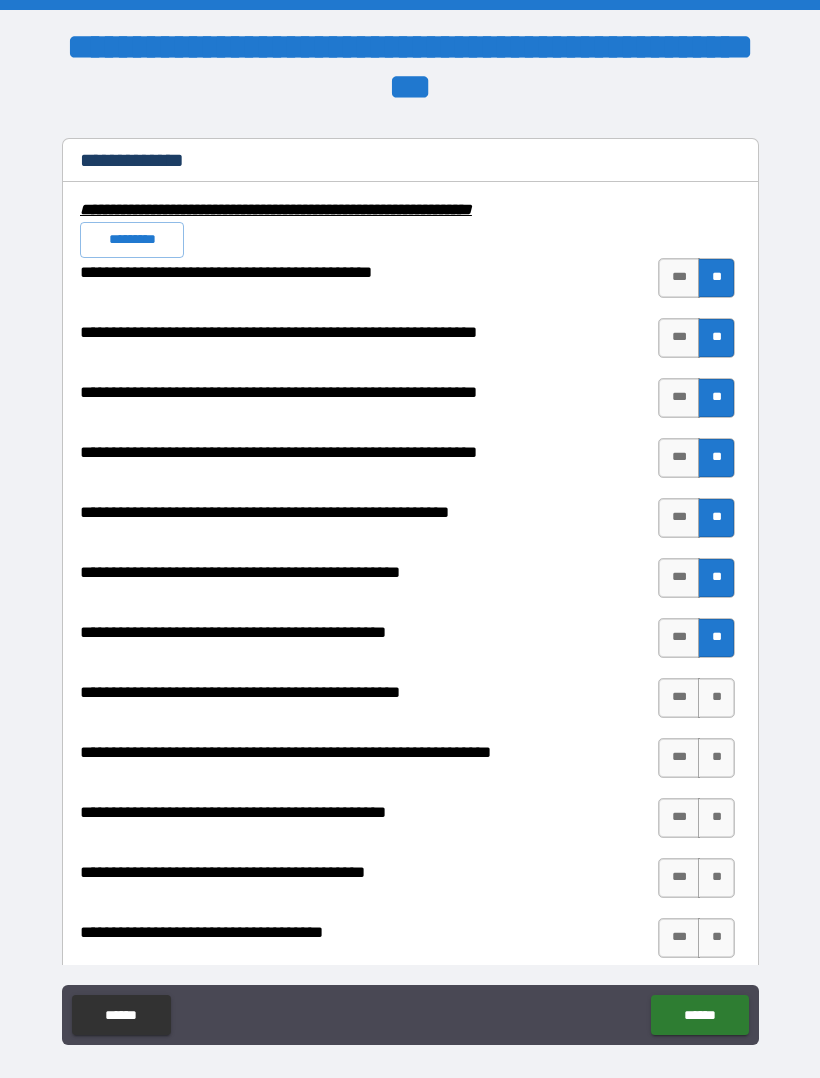 scroll, scrollTop: 2021, scrollLeft: 0, axis: vertical 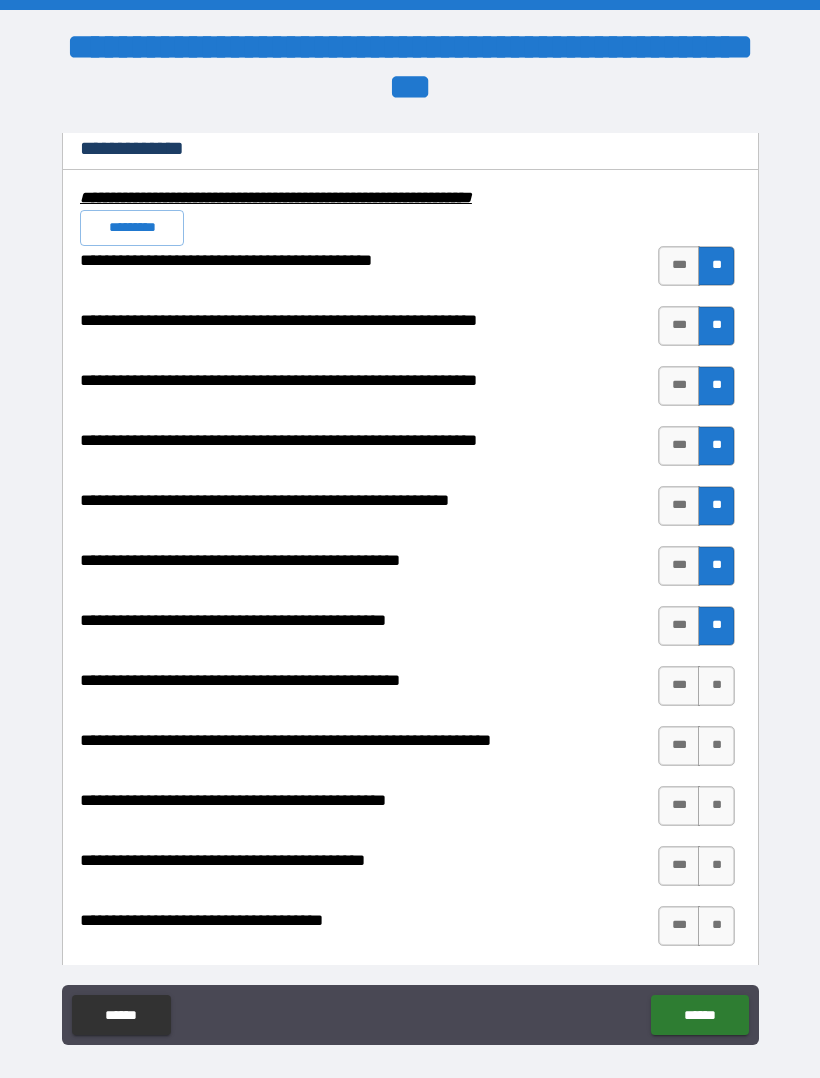 click on "***" at bounding box center (679, 686) 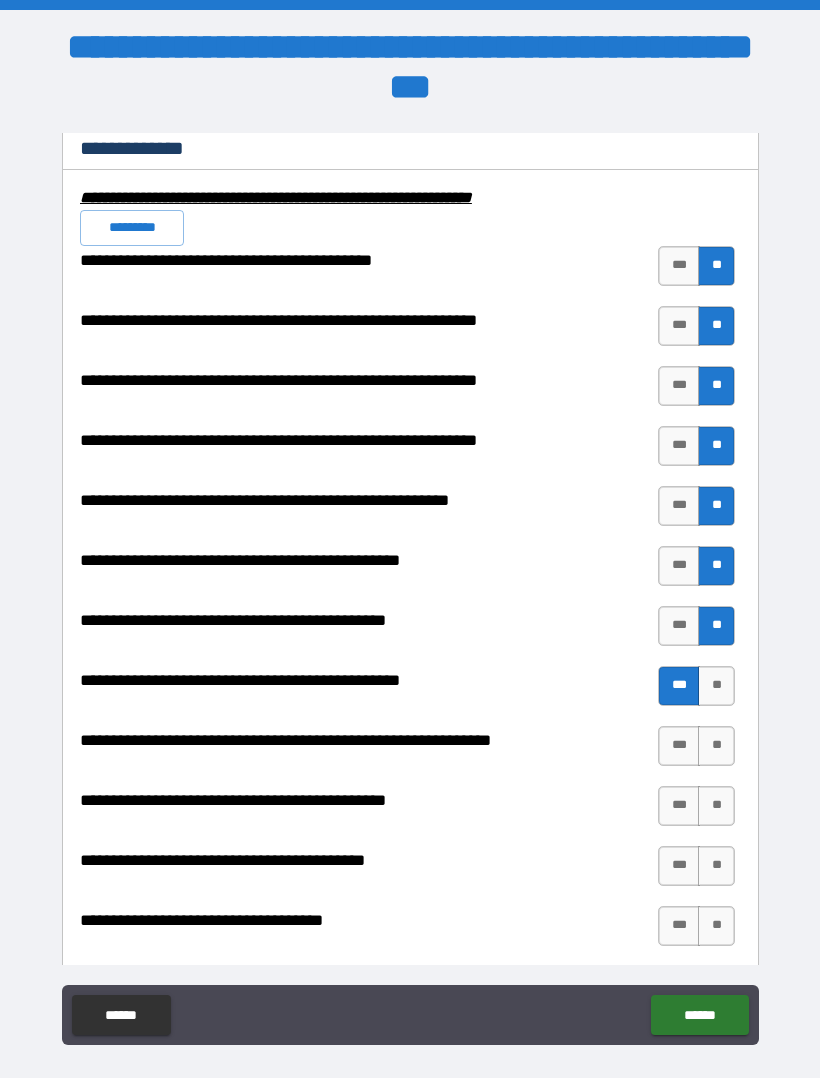 click on "**" at bounding box center (716, 746) 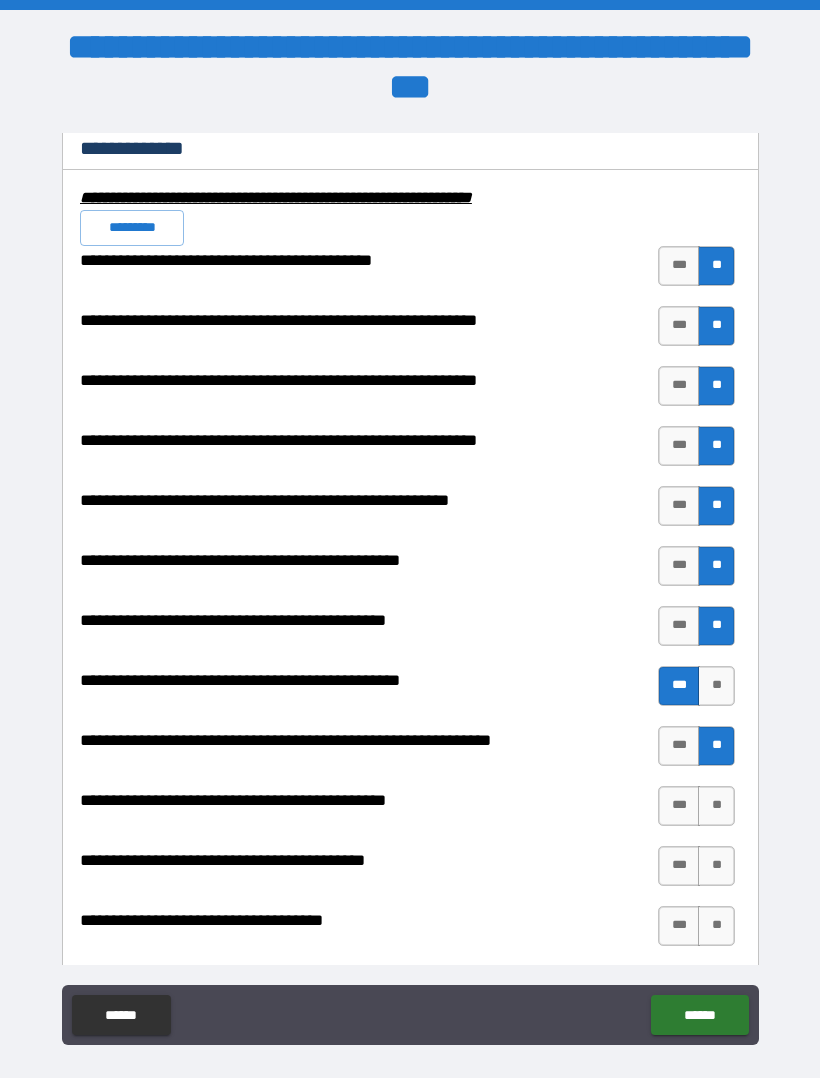 click on "**********" at bounding box center [410, 816] 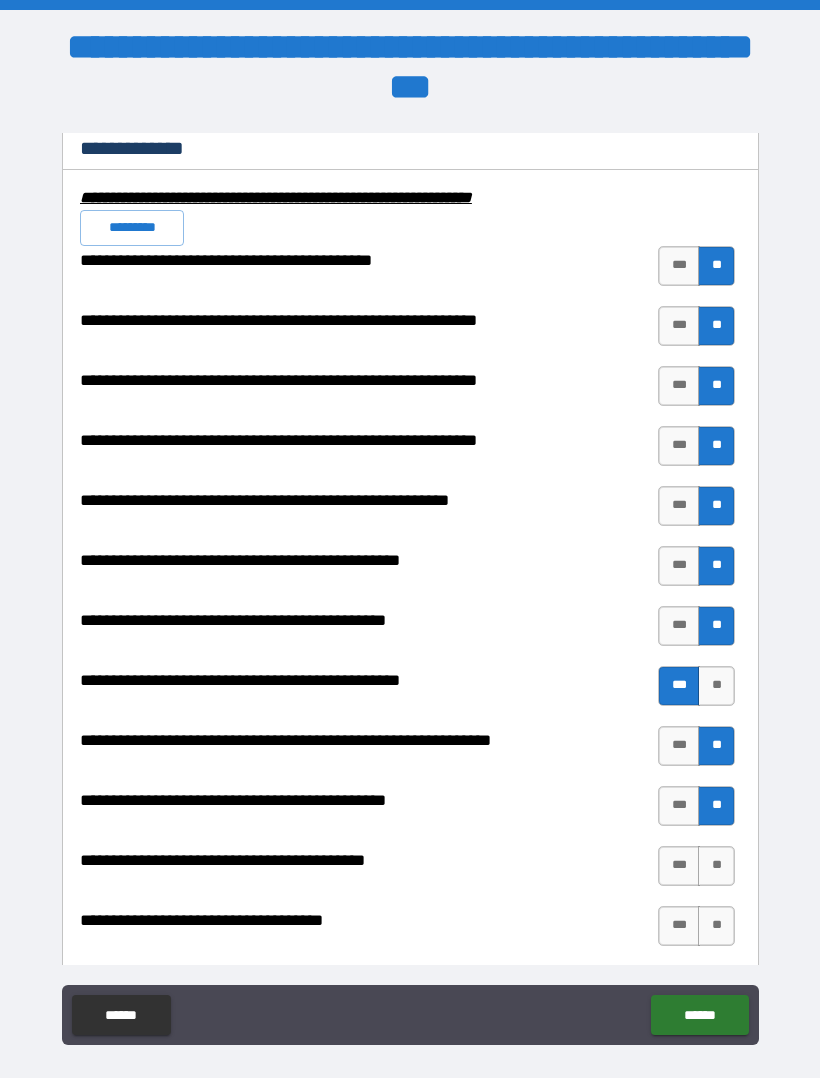 click on "***" at bounding box center [679, 866] 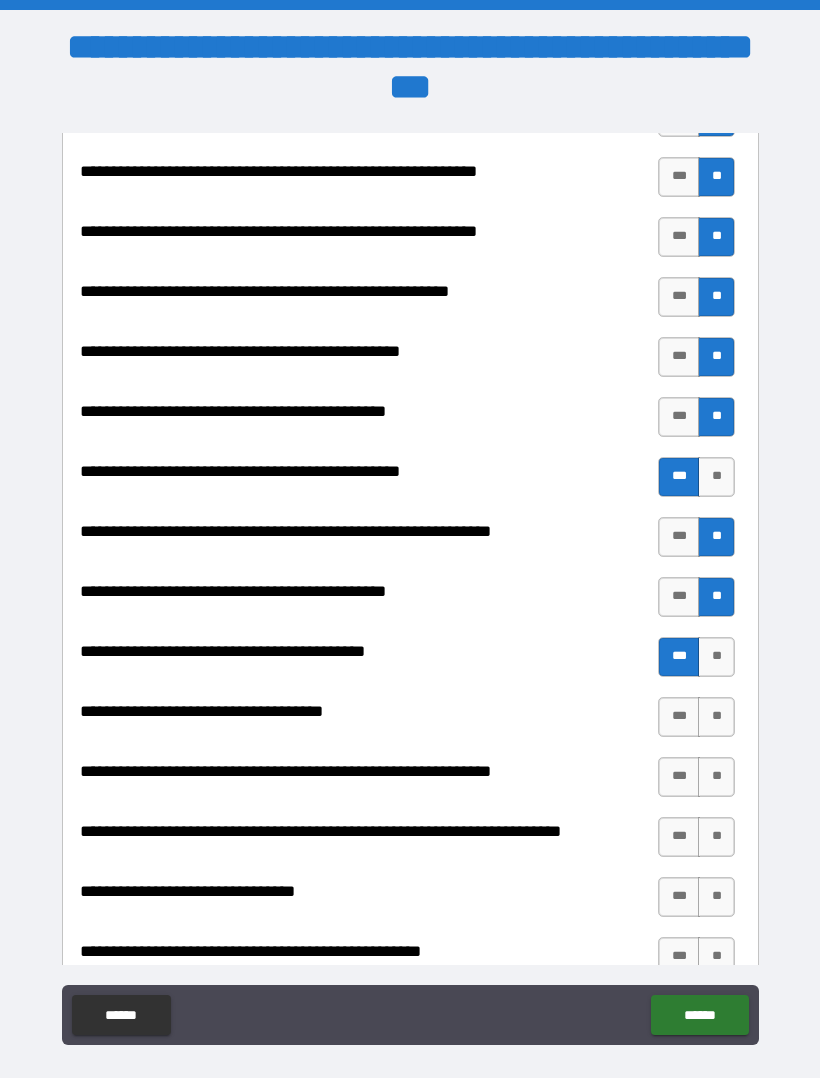 scroll, scrollTop: 2235, scrollLeft: 0, axis: vertical 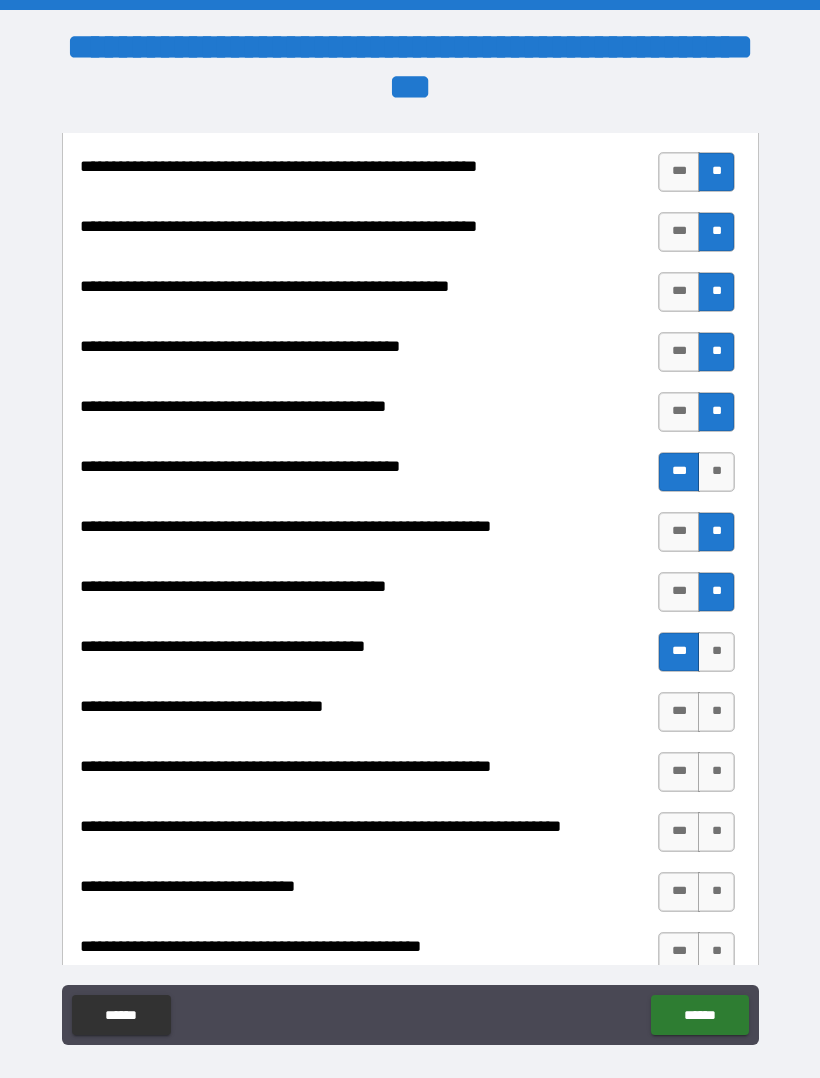 click on "**" at bounding box center (716, 712) 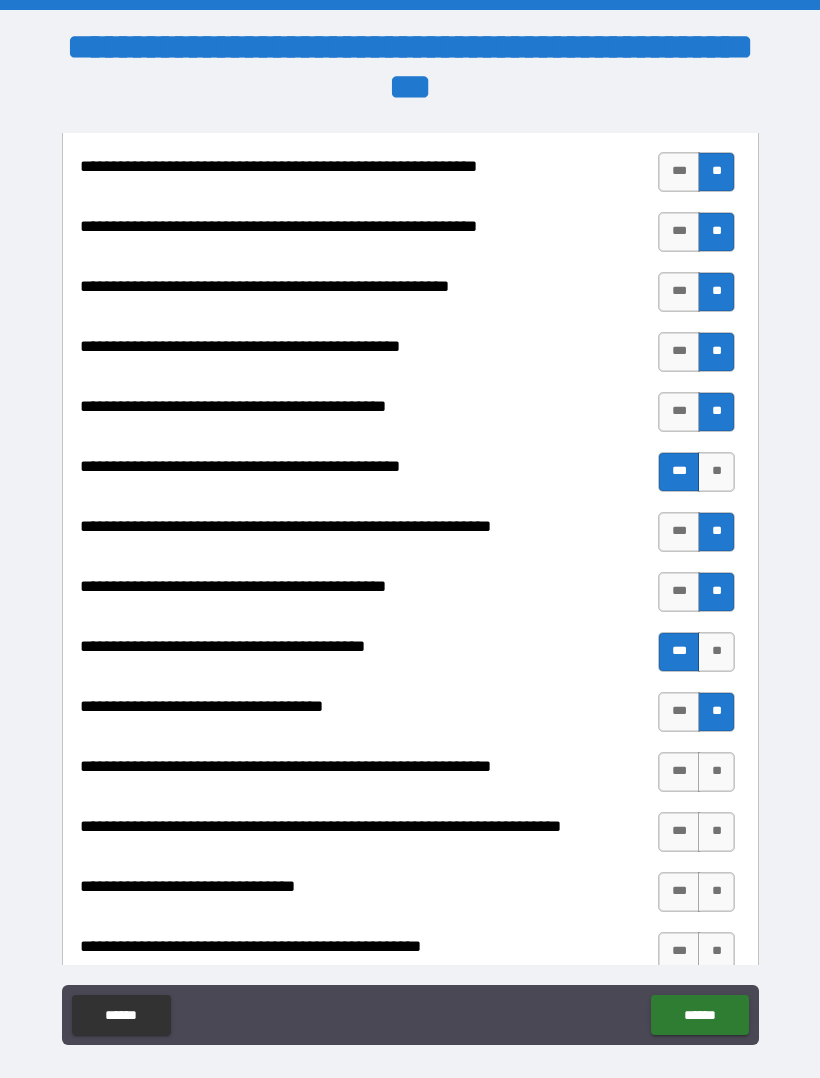 click on "**" at bounding box center (716, 772) 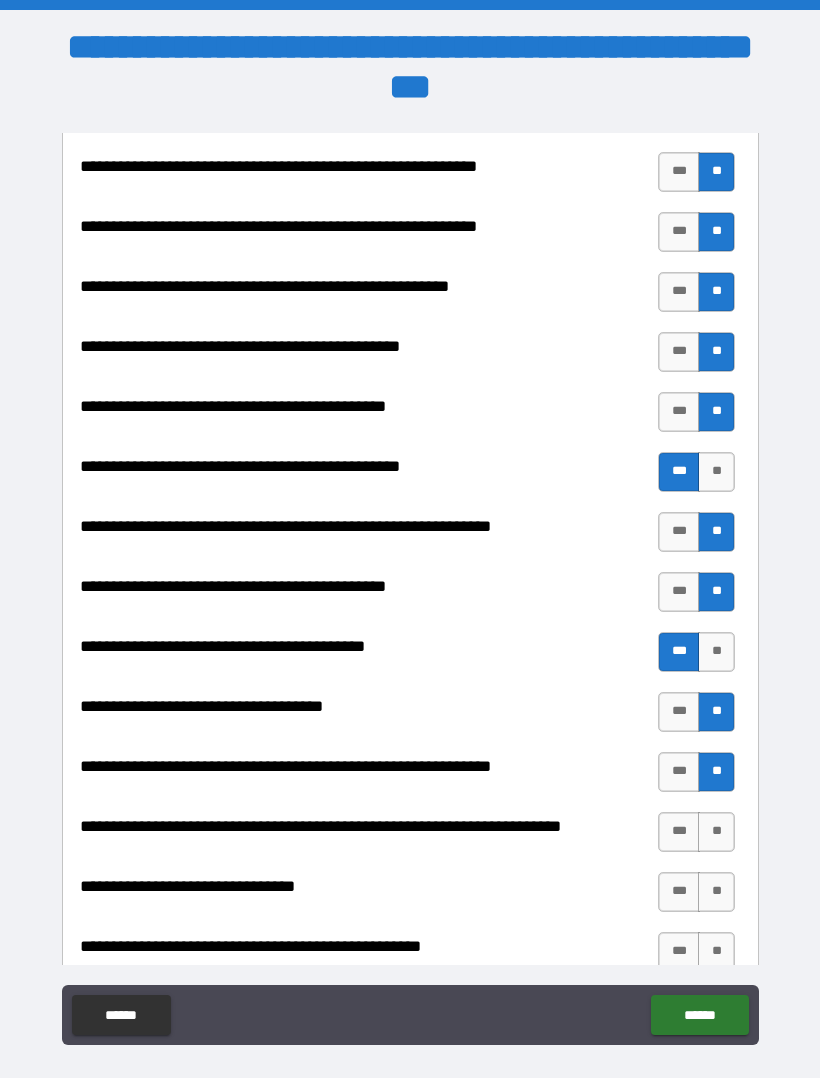 click on "**" at bounding box center (716, 832) 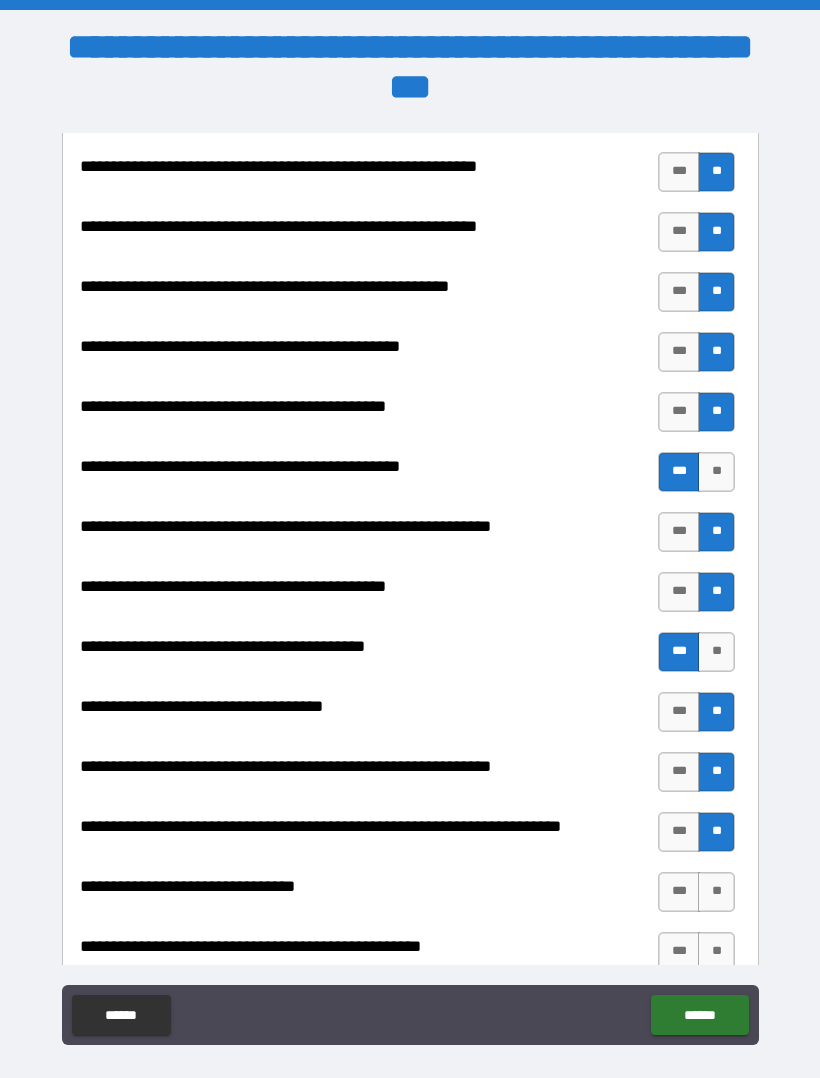 click on "**" at bounding box center (716, 892) 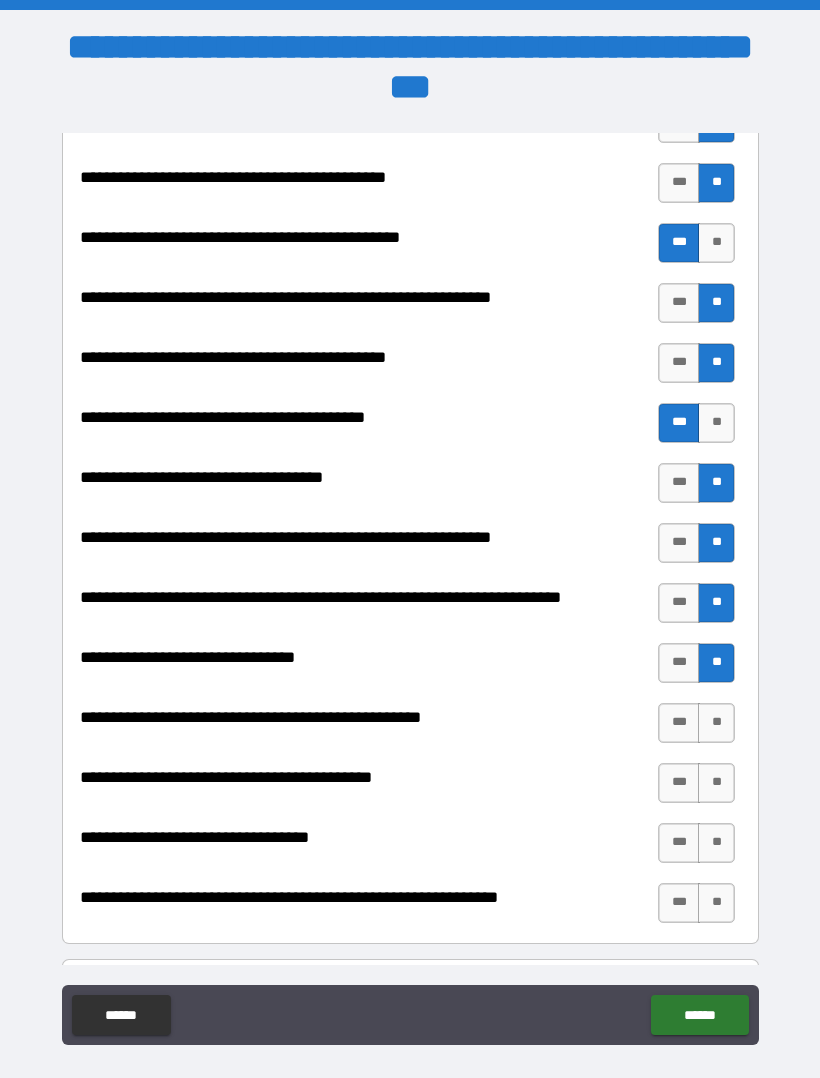scroll, scrollTop: 2479, scrollLeft: 0, axis: vertical 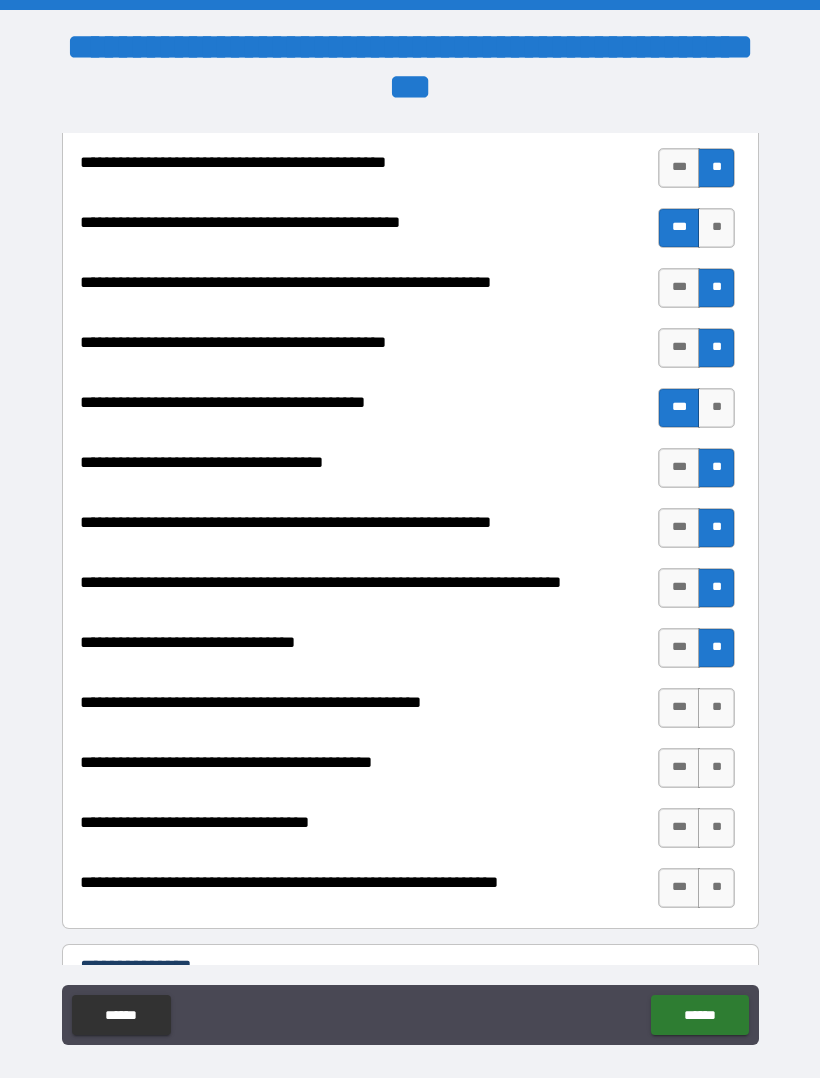 click on "**" at bounding box center (716, 708) 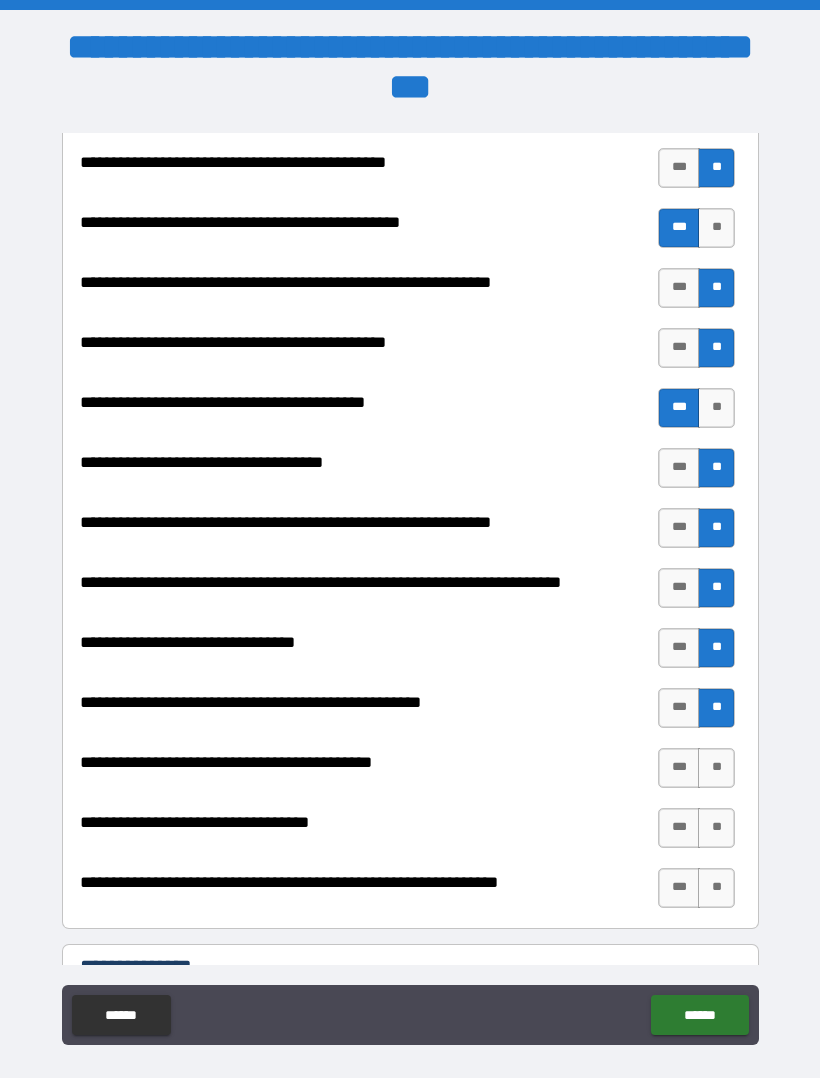 click on "**" at bounding box center (716, 768) 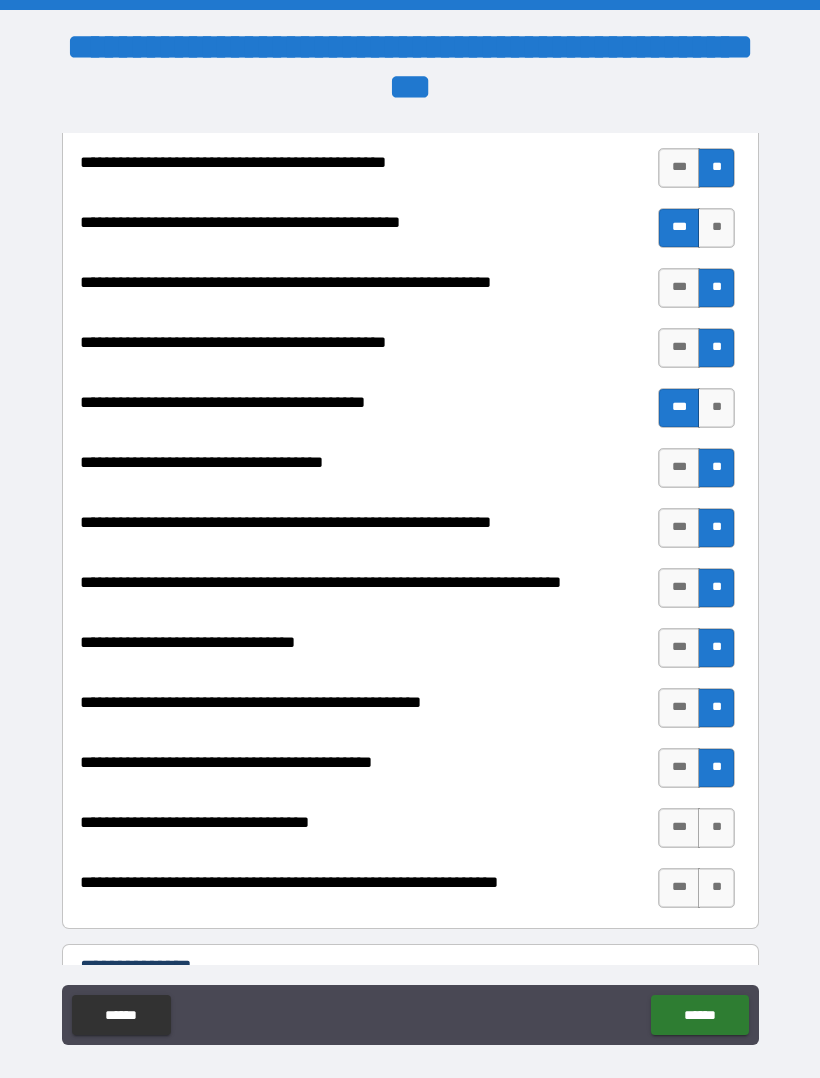 click on "**" at bounding box center [716, 828] 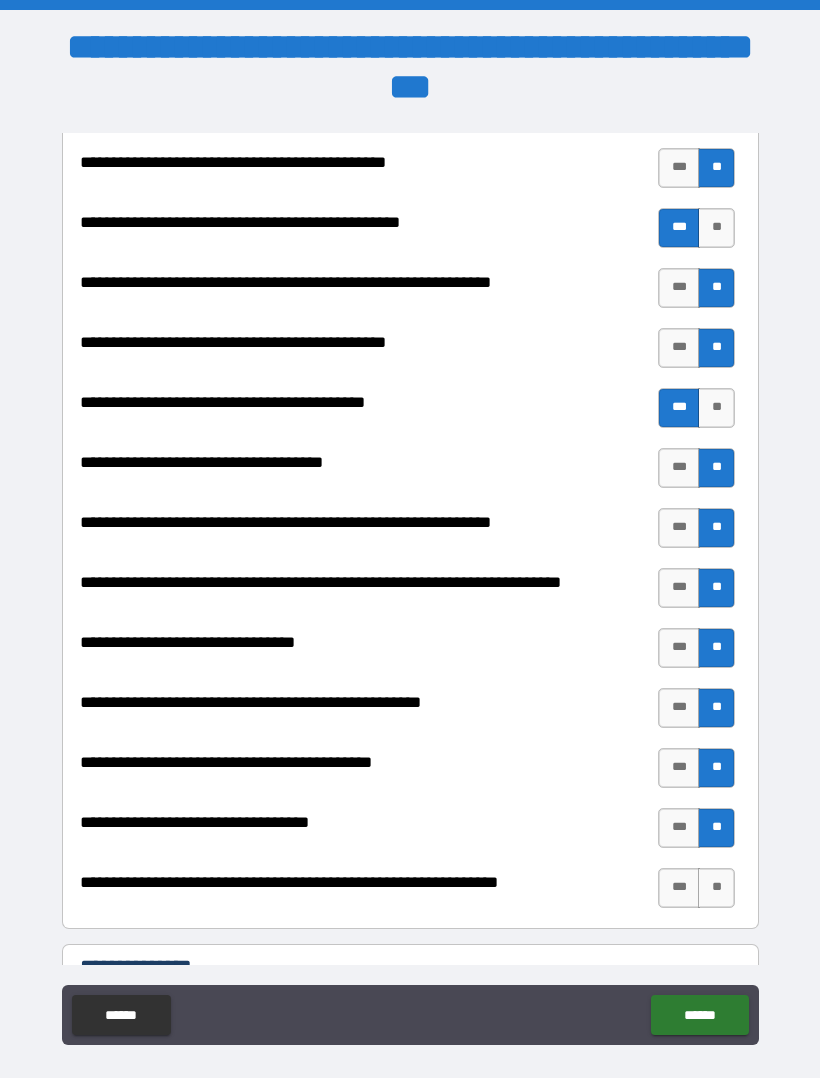 click on "**" at bounding box center [716, 888] 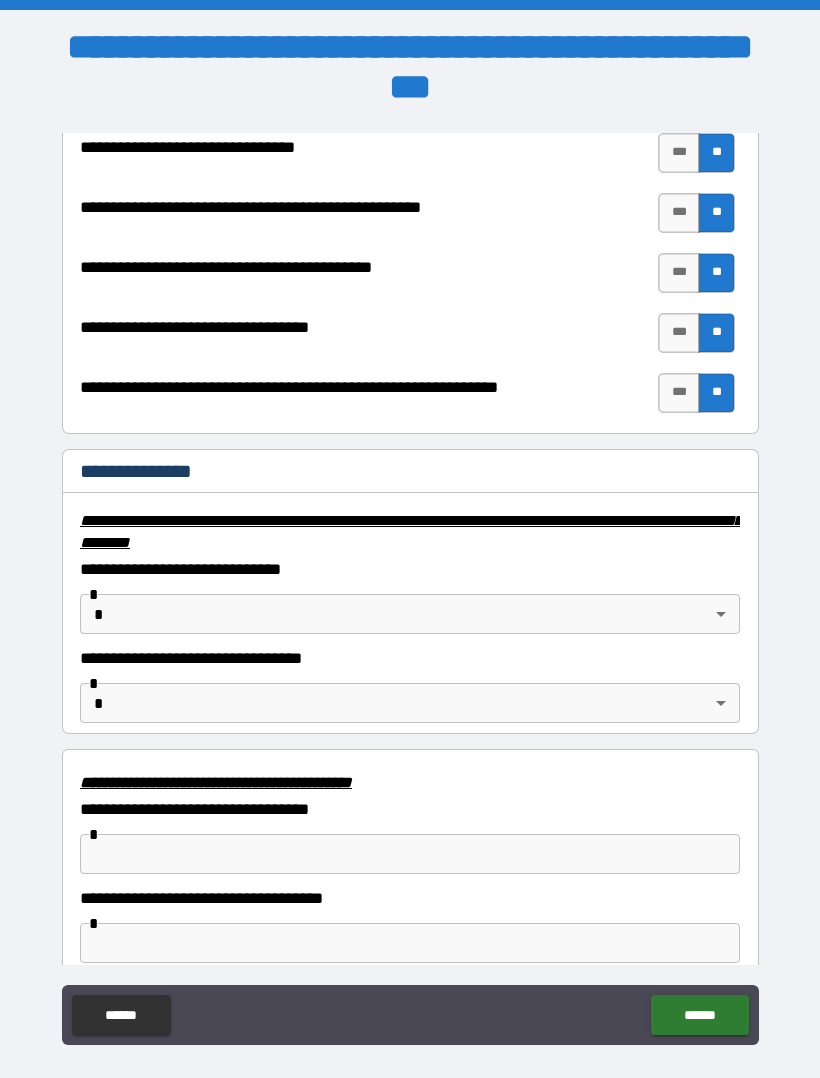 scroll, scrollTop: 2974, scrollLeft: 0, axis: vertical 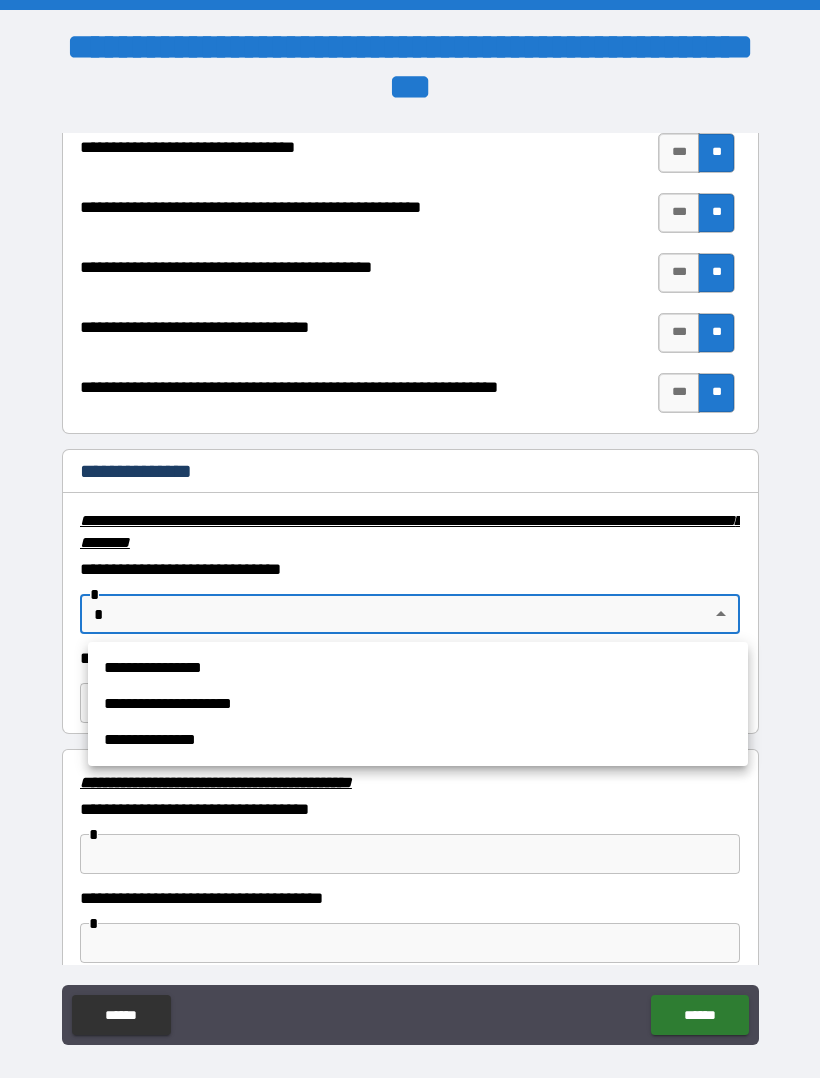 click on "**********" at bounding box center [418, 668] 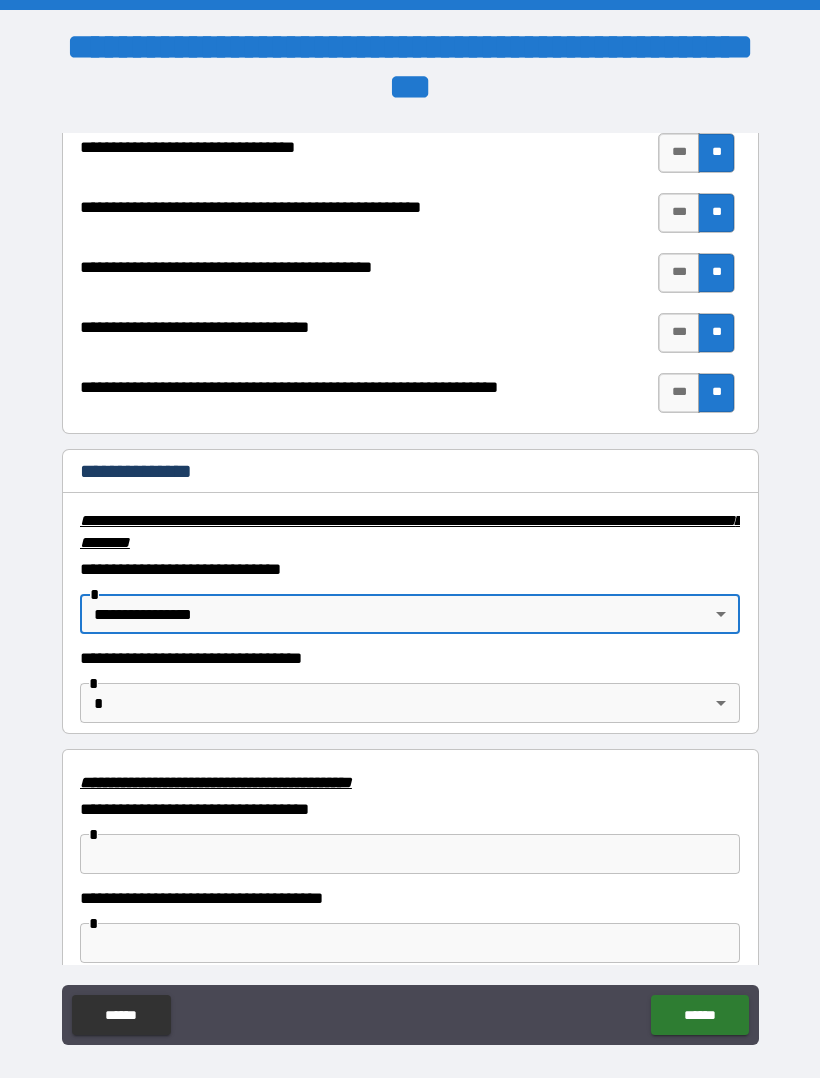click on "**********" at bounding box center (410, 568) 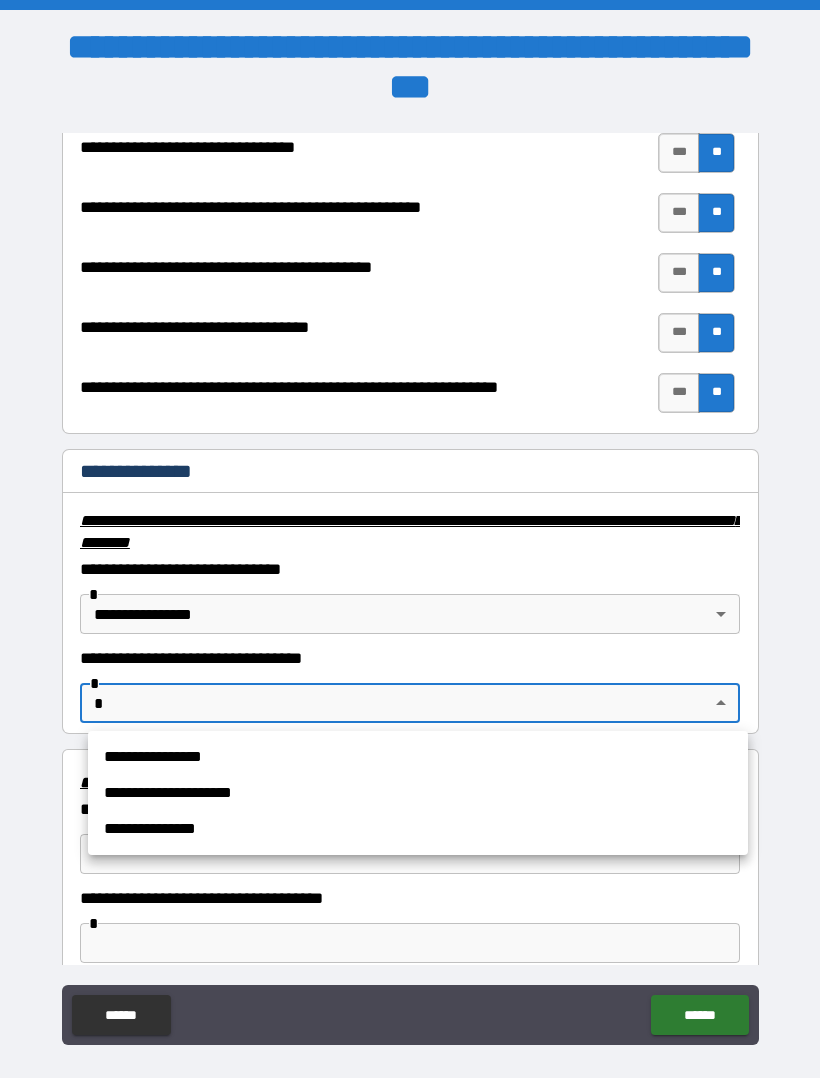 click on "**********" at bounding box center [418, 757] 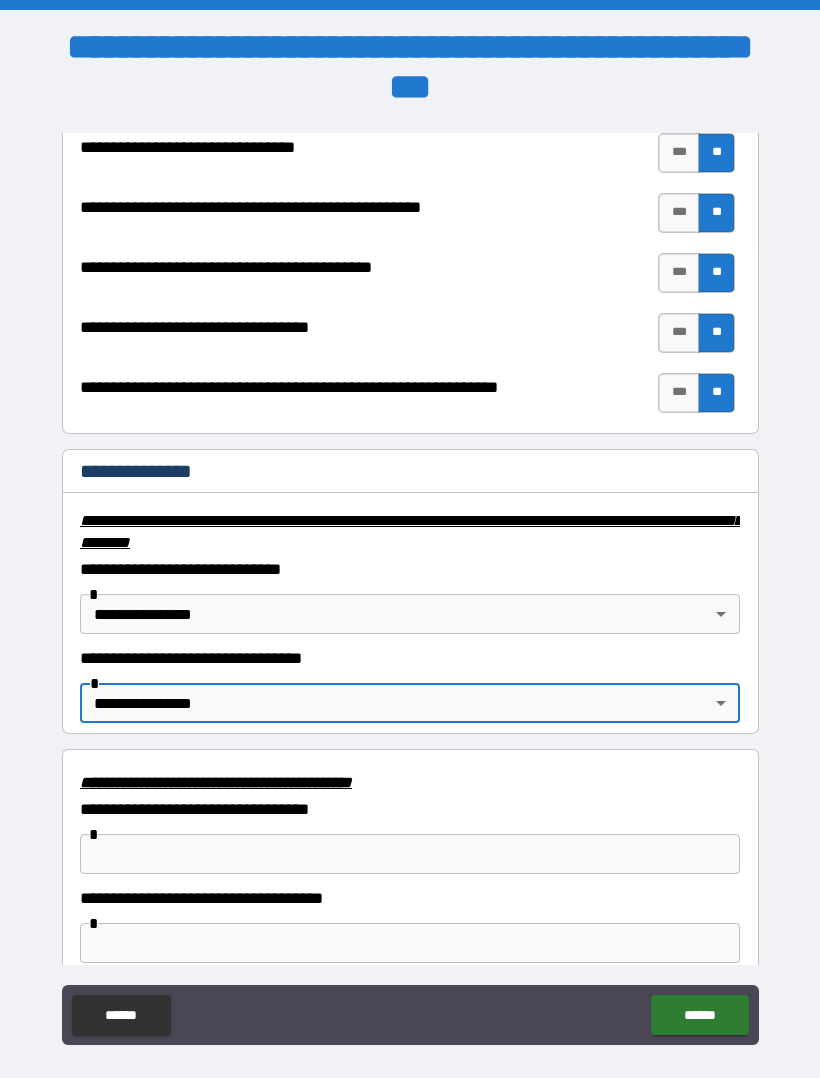 type on "**********" 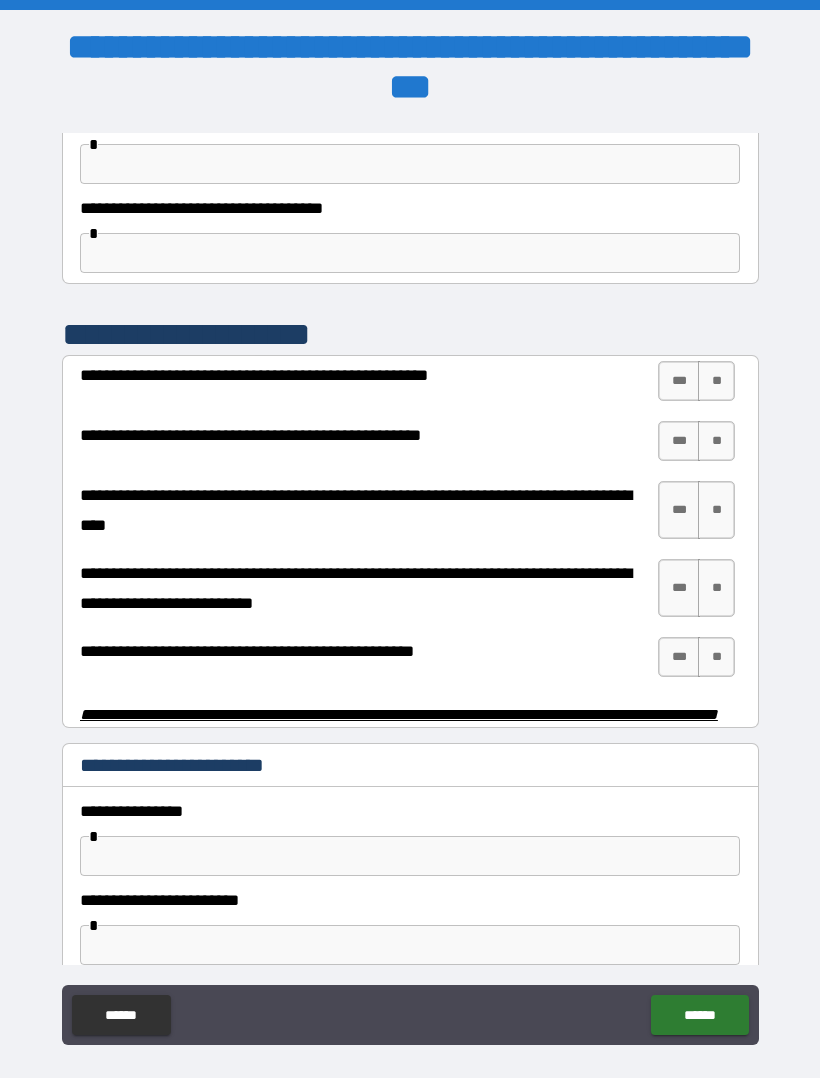 scroll, scrollTop: 3665, scrollLeft: 0, axis: vertical 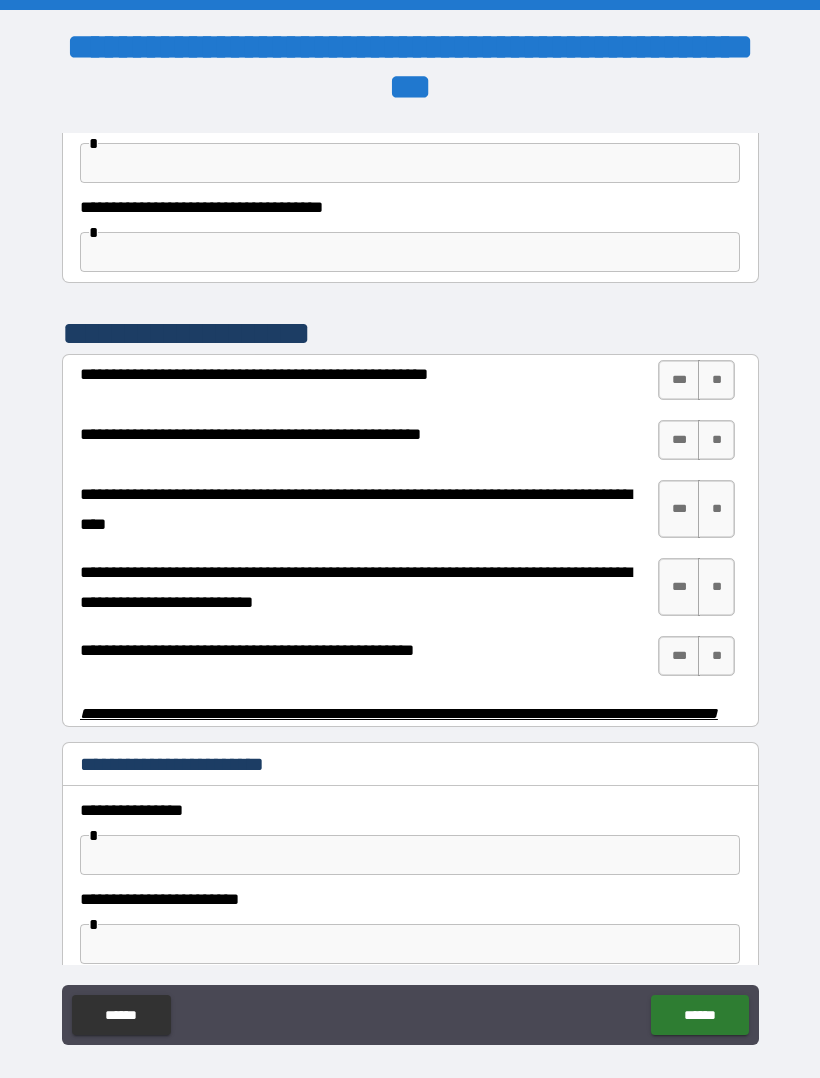 click on "**" at bounding box center [716, 380] 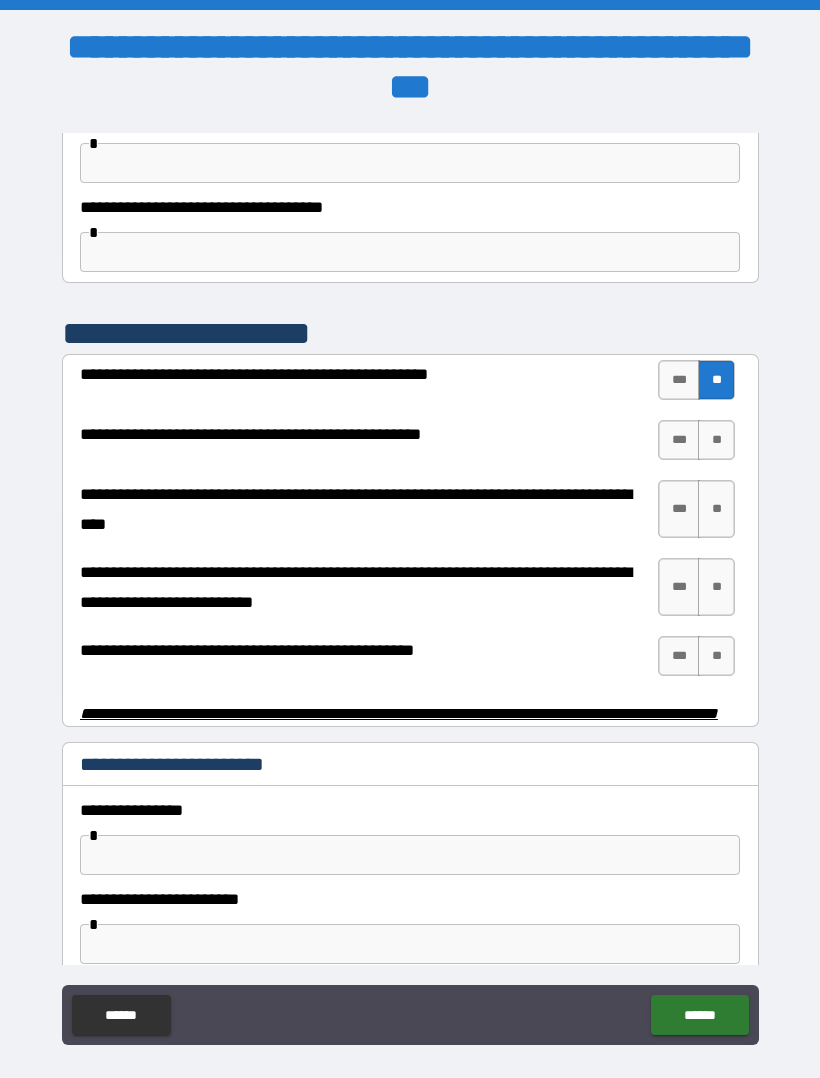 click on "**" at bounding box center [716, 380] 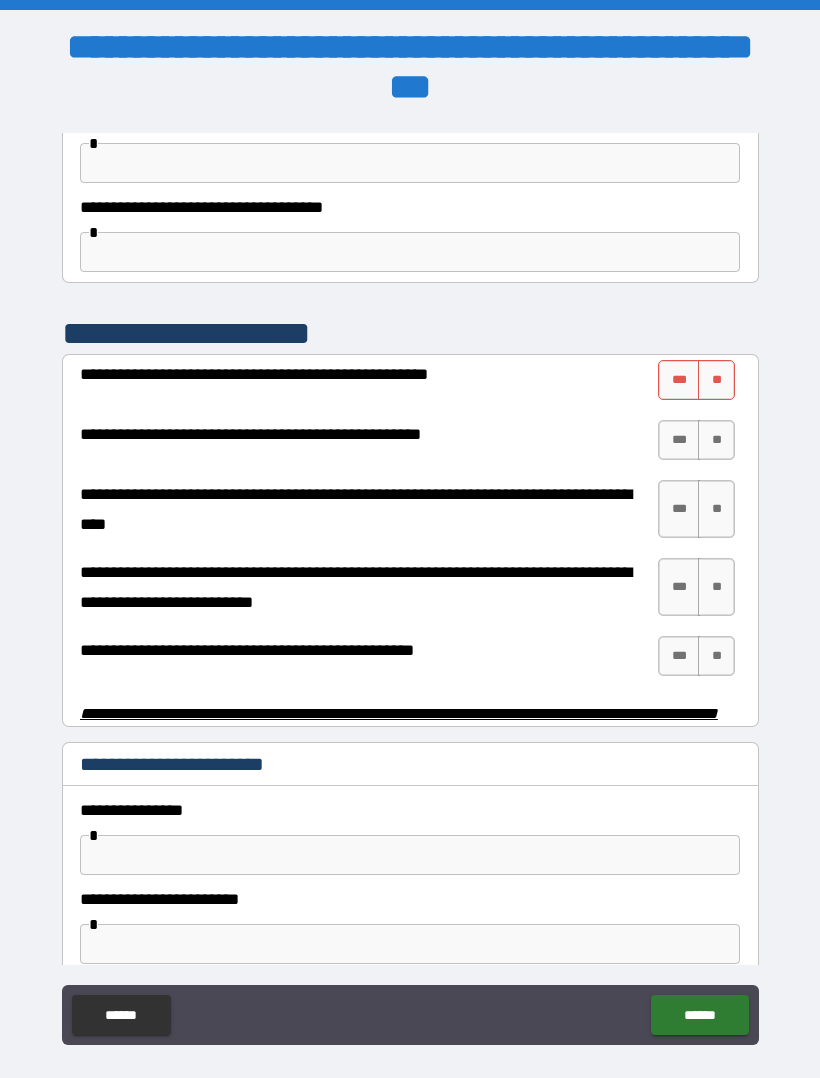 click on "**" at bounding box center (716, 440) 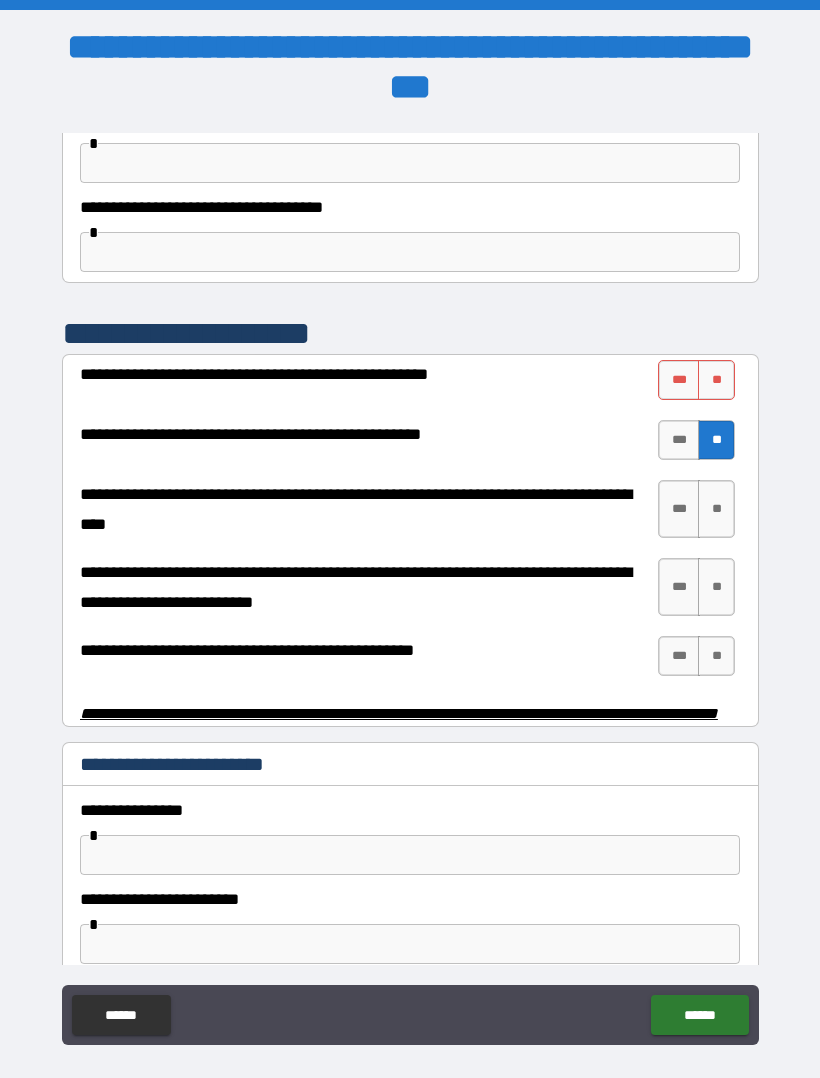 click on "**" at bounding box center [716, 380] 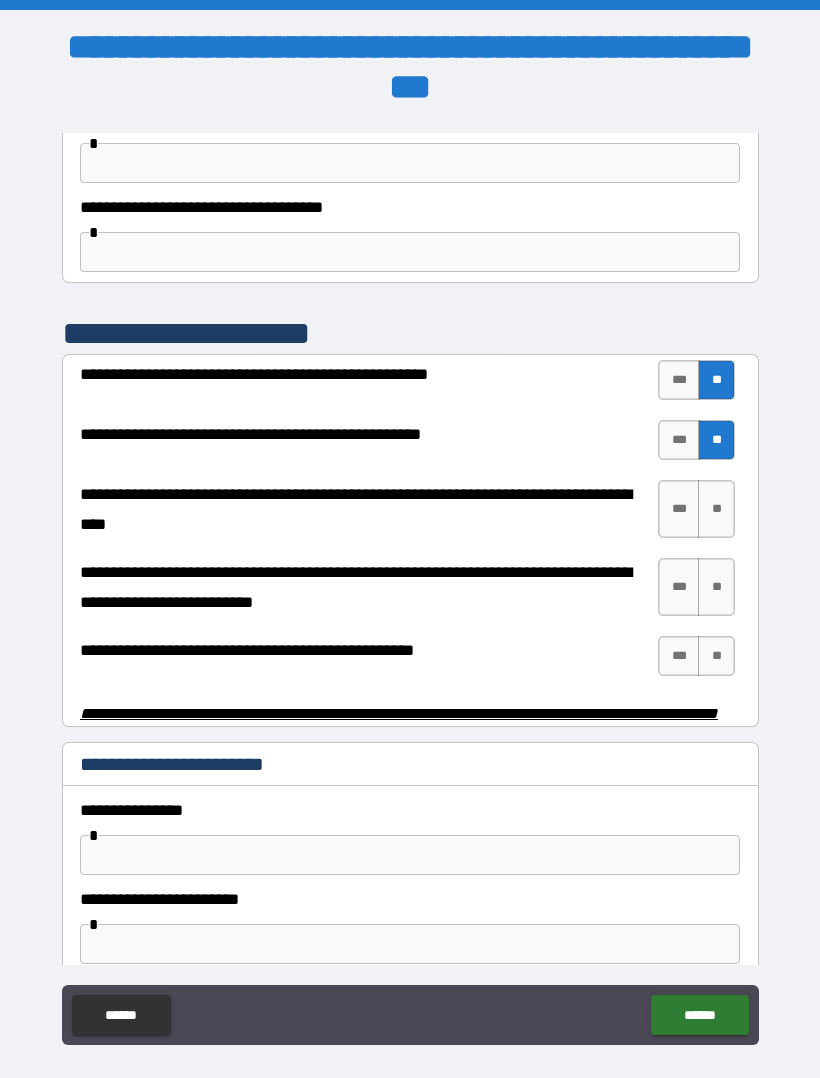 click on "**" at bounding box center (716, 509) 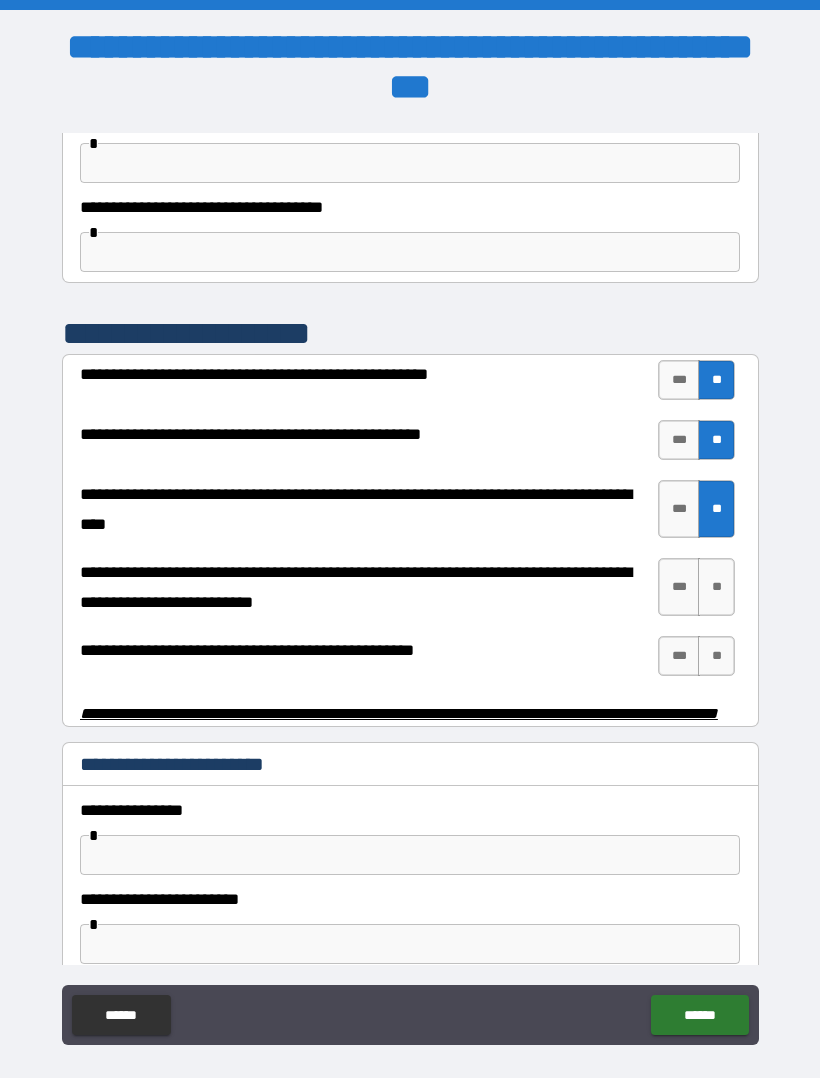 click on "**" at bounding box center (716, 587) 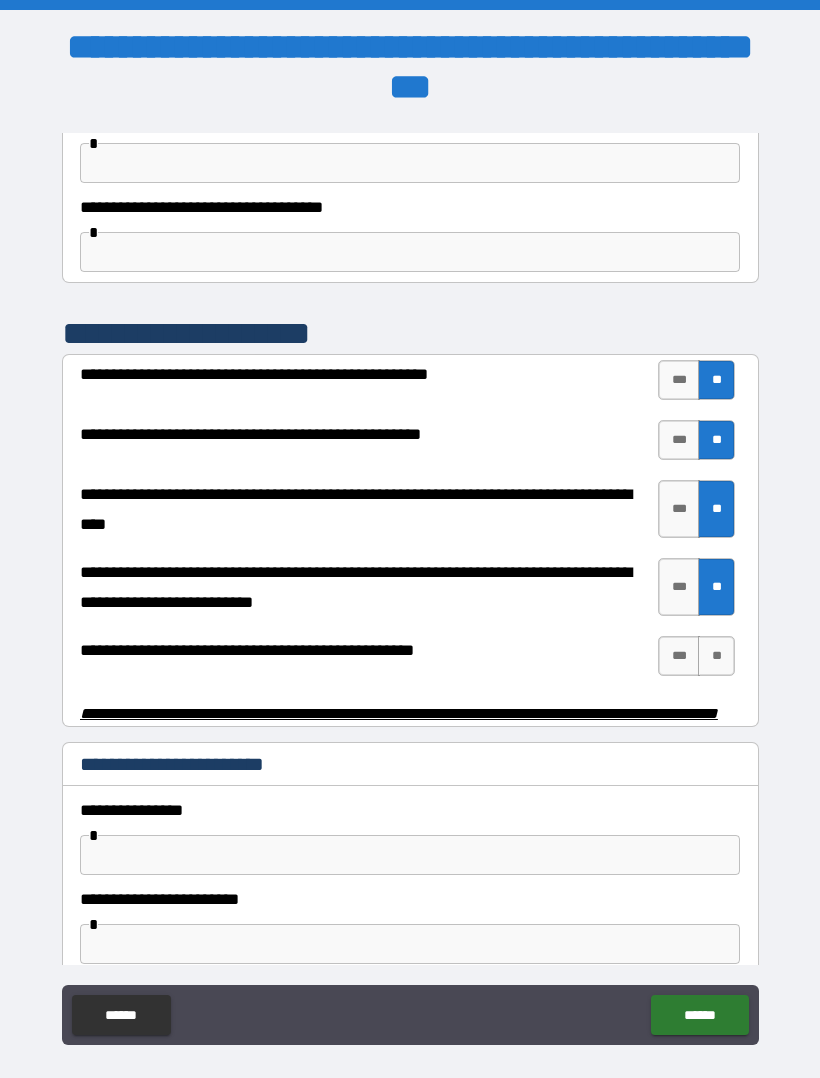 click on "**" at bounding box center (716, 656) 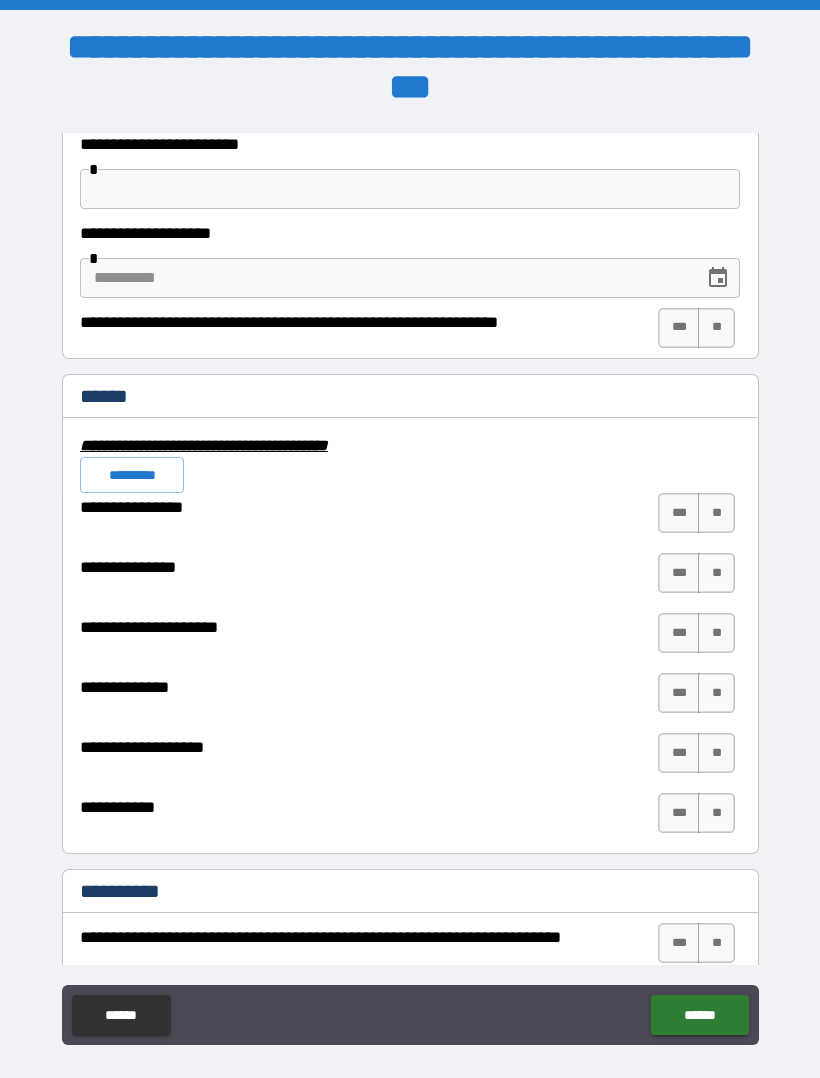 scroll, scrollTop: 4460, scrollLeft: 0, axis: vertical 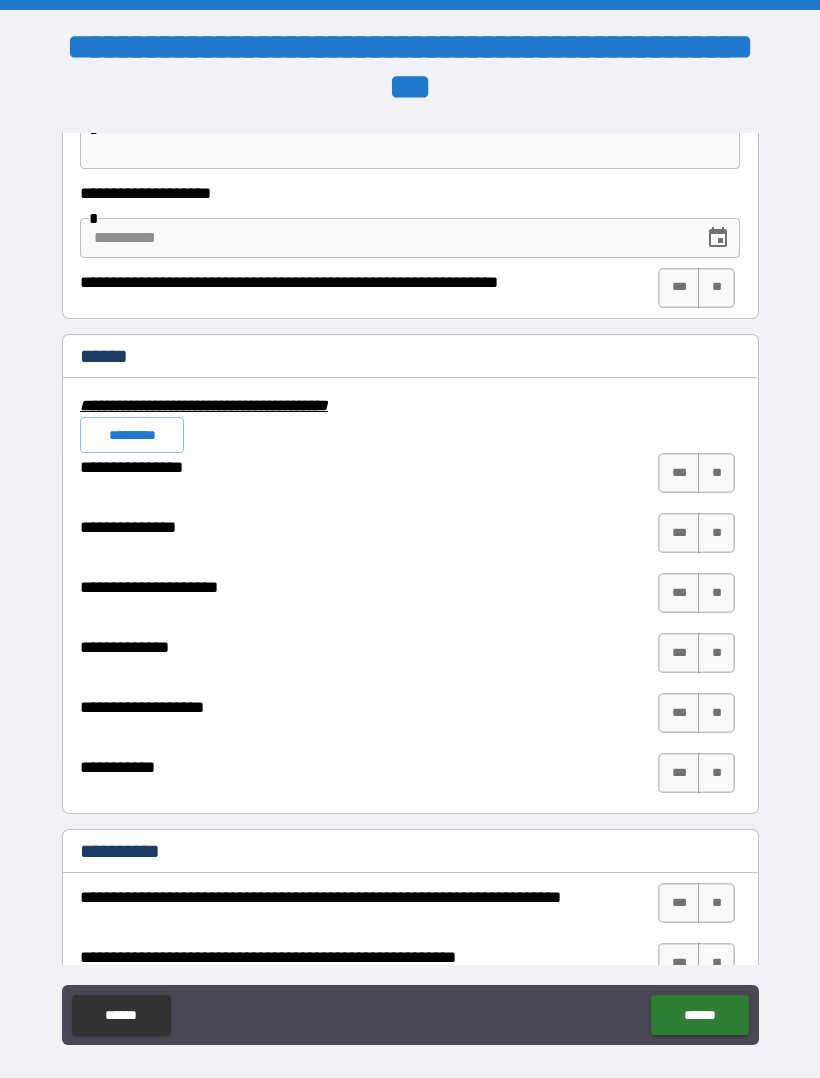 click on "**" at bounding box center [716, 473] 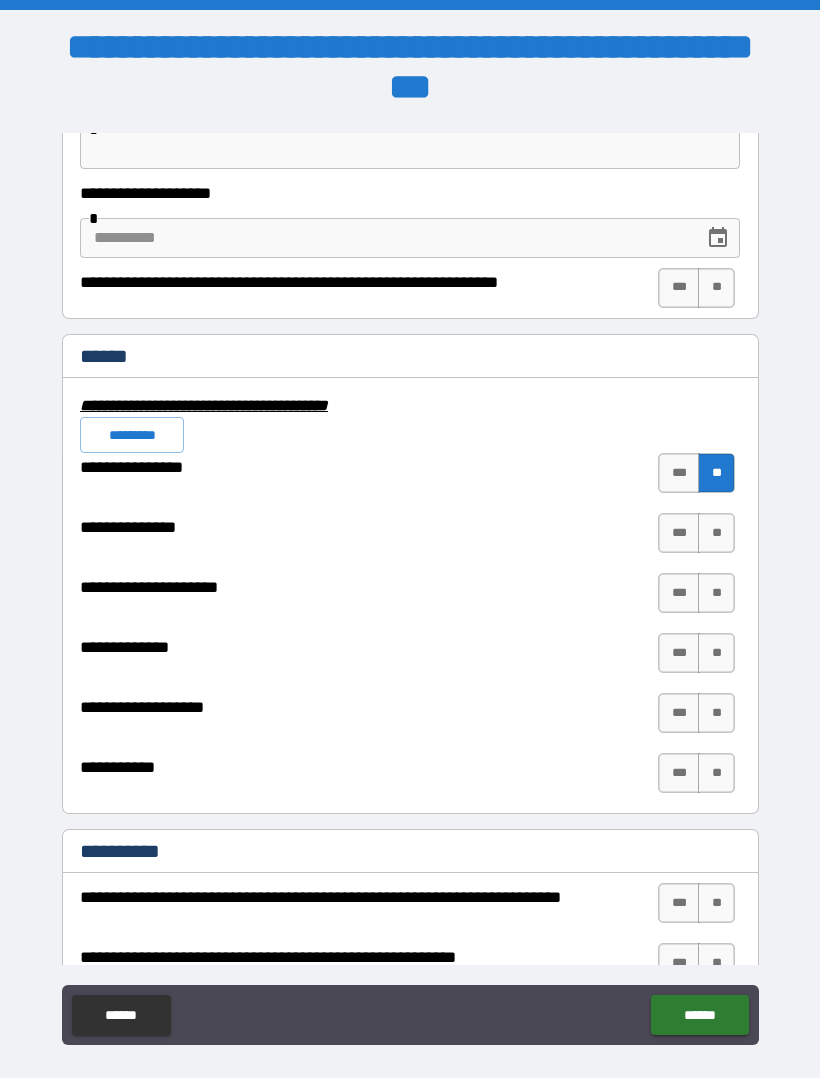 click on "**" at bounding box center (716, 533) 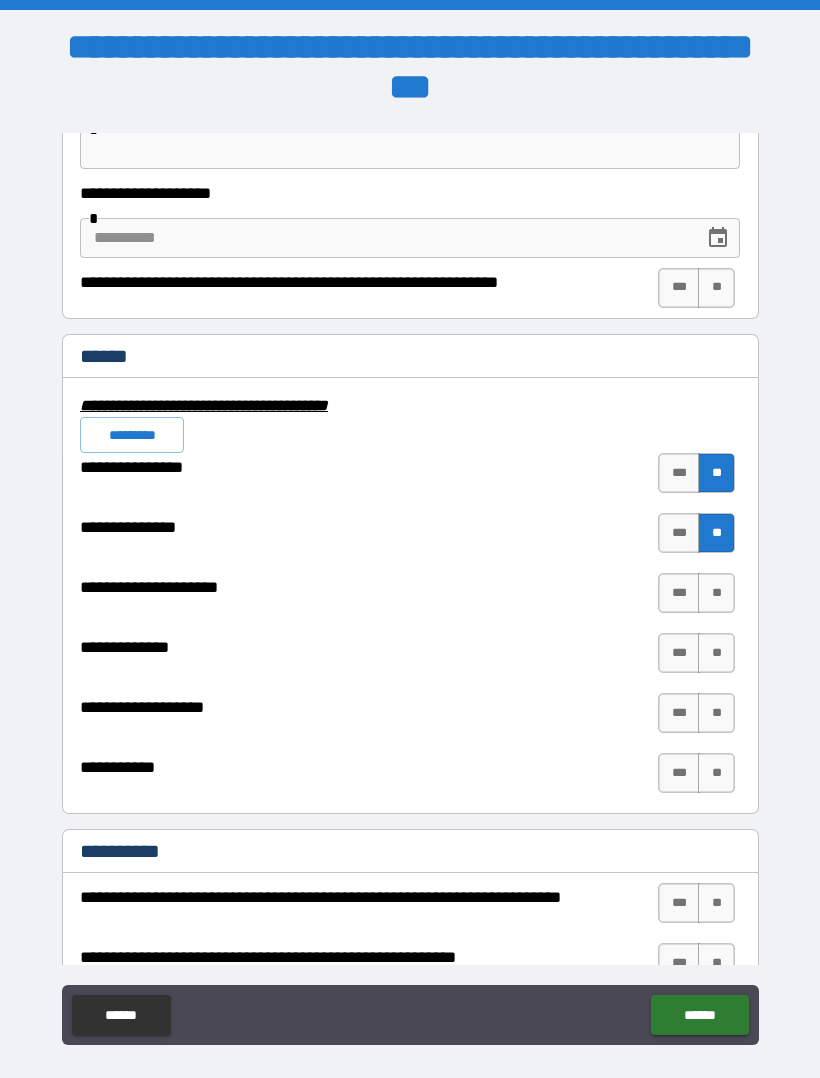 click on "**" at bounding box center (716, 593) 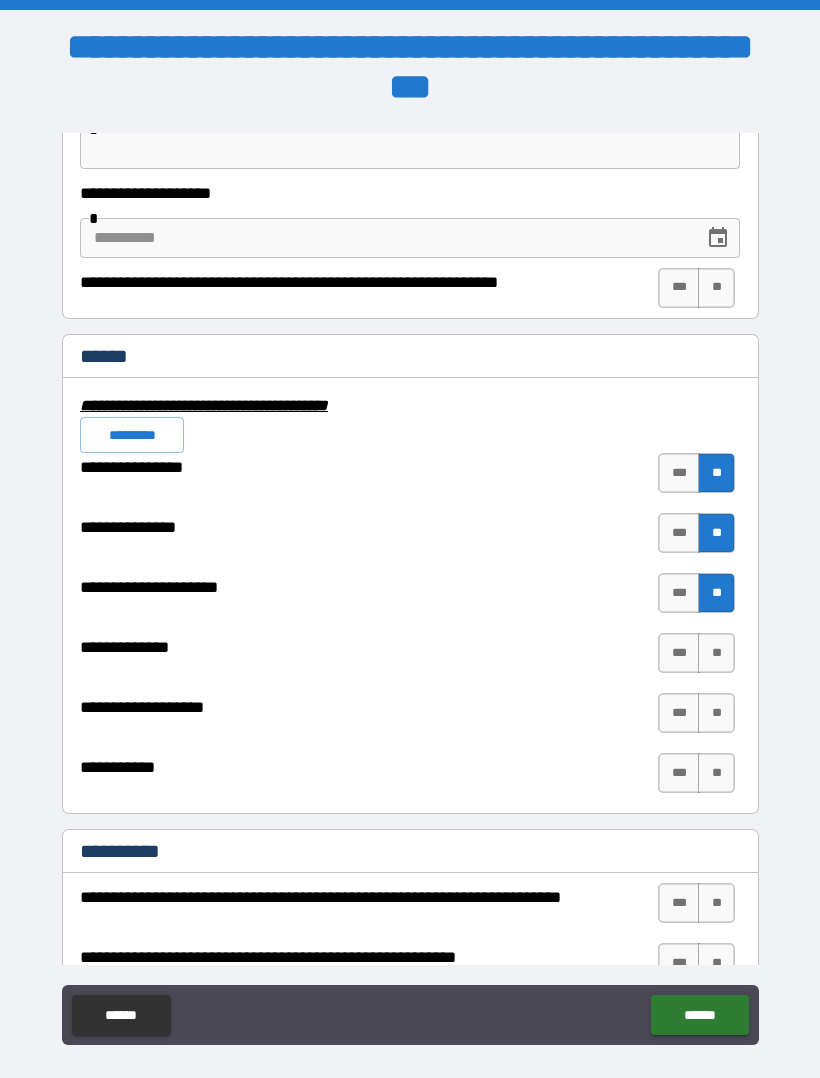 click on "***" at bounding box center (679, 533) 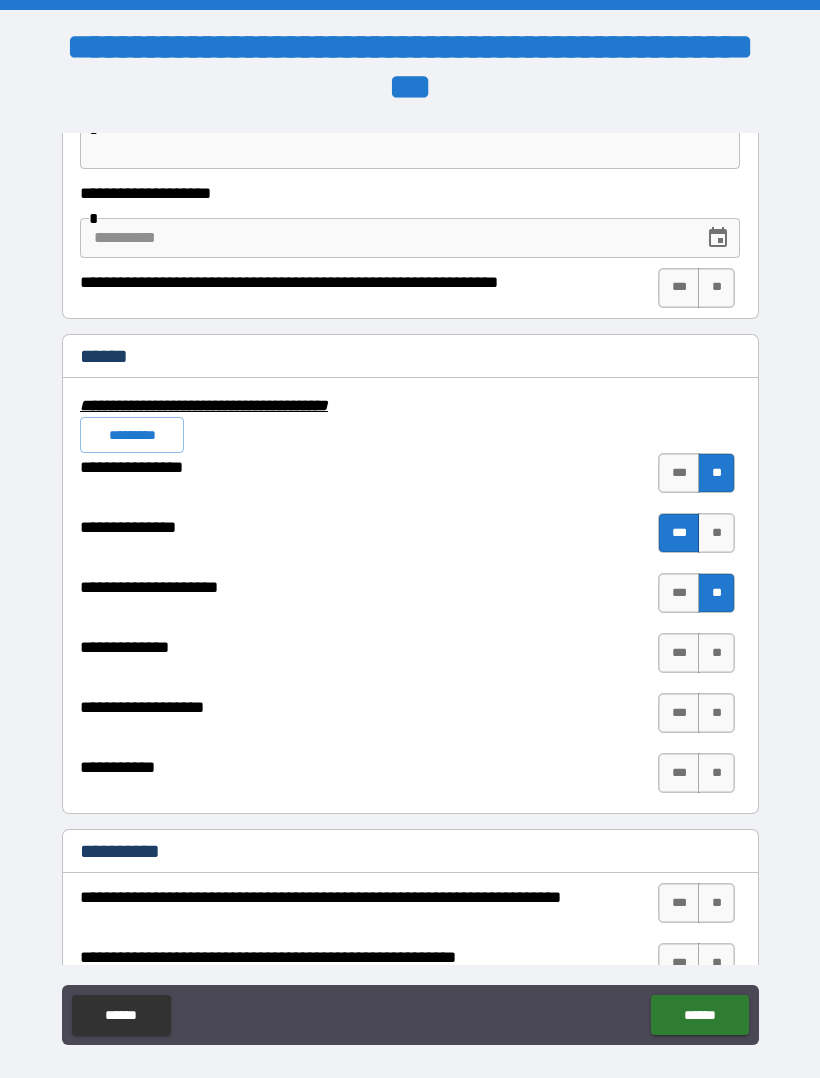 click on "**" at bounding box center (716, 653) 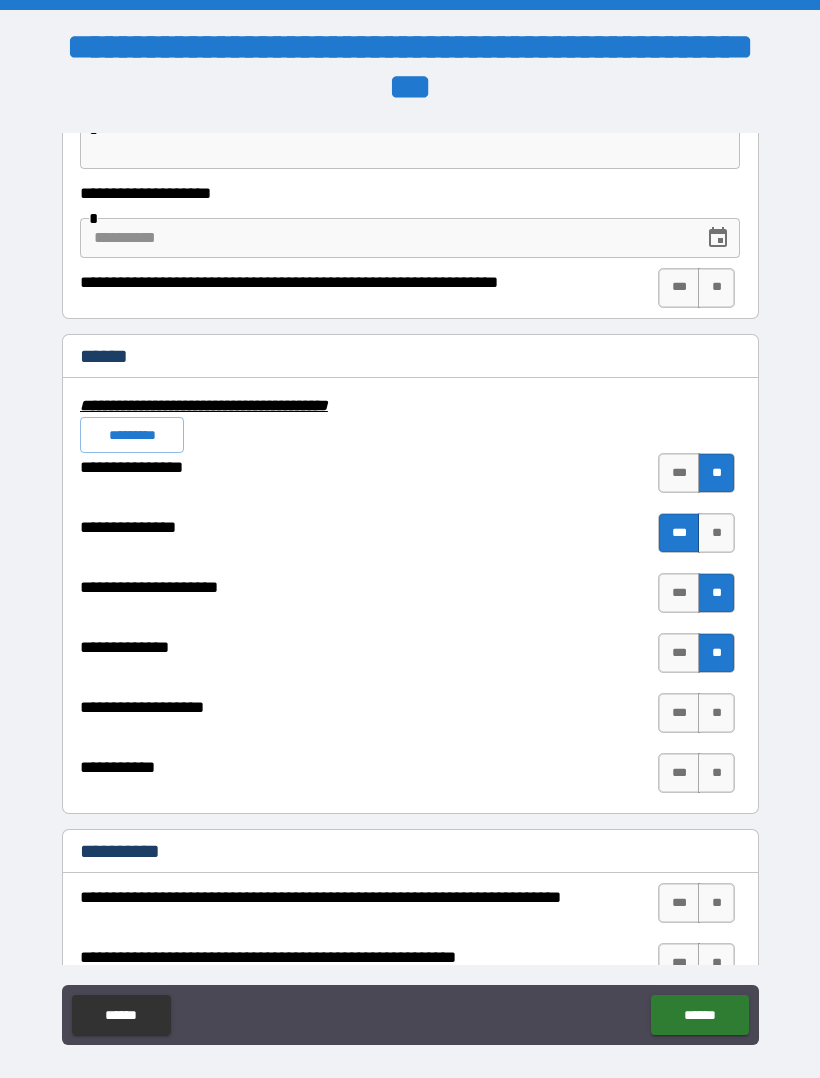 click on "**" at bounding box center [716, 713] 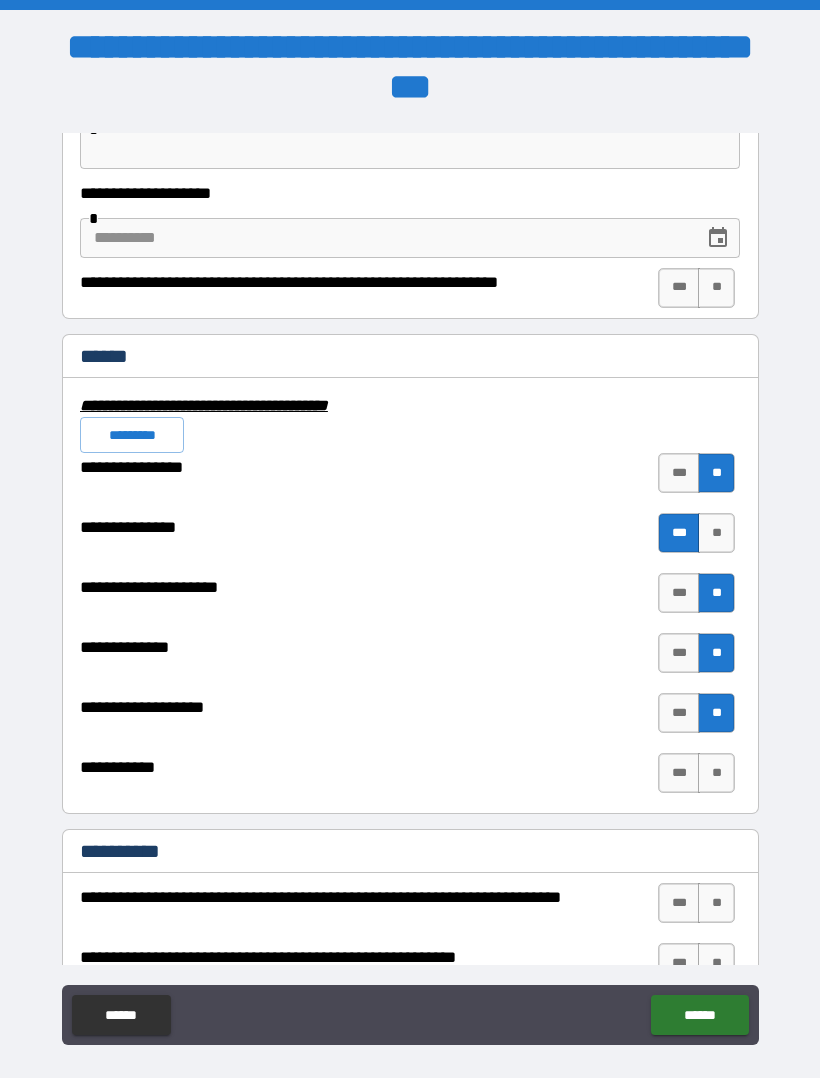 click on "**" at bounding box center (716, 773) 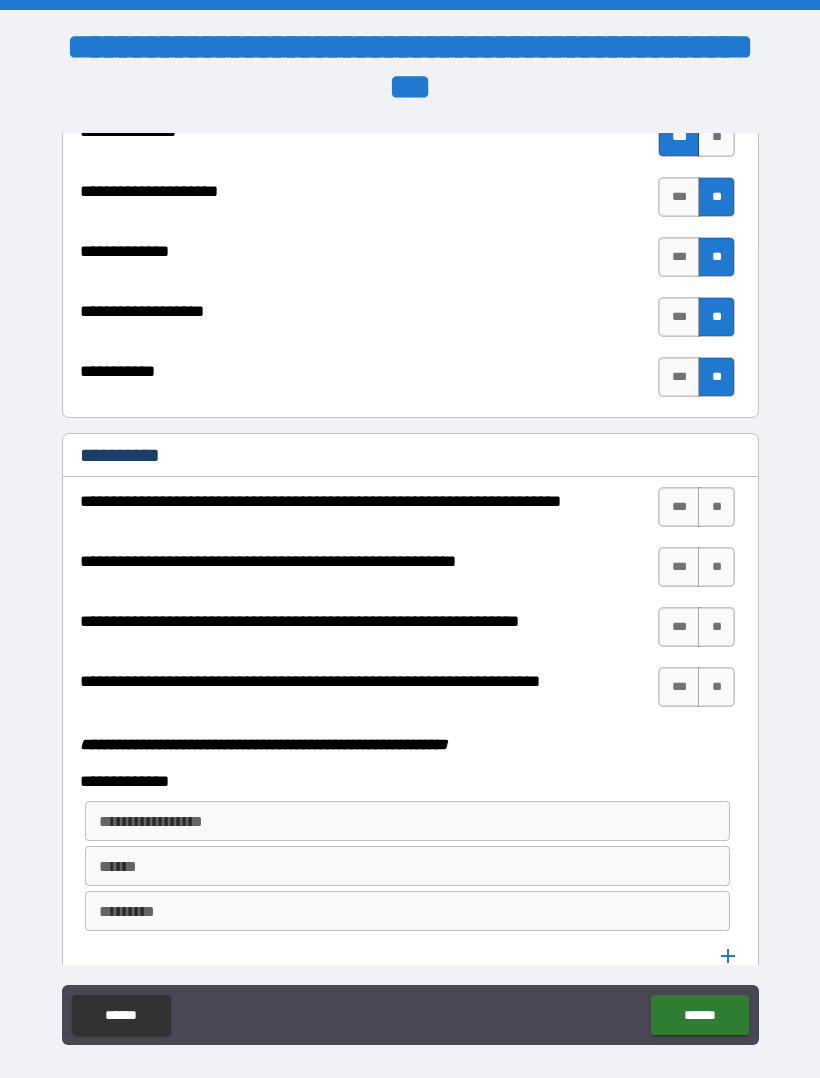 scroll, scrollTop: 4859, scrollLeft: 0, axis: vertical 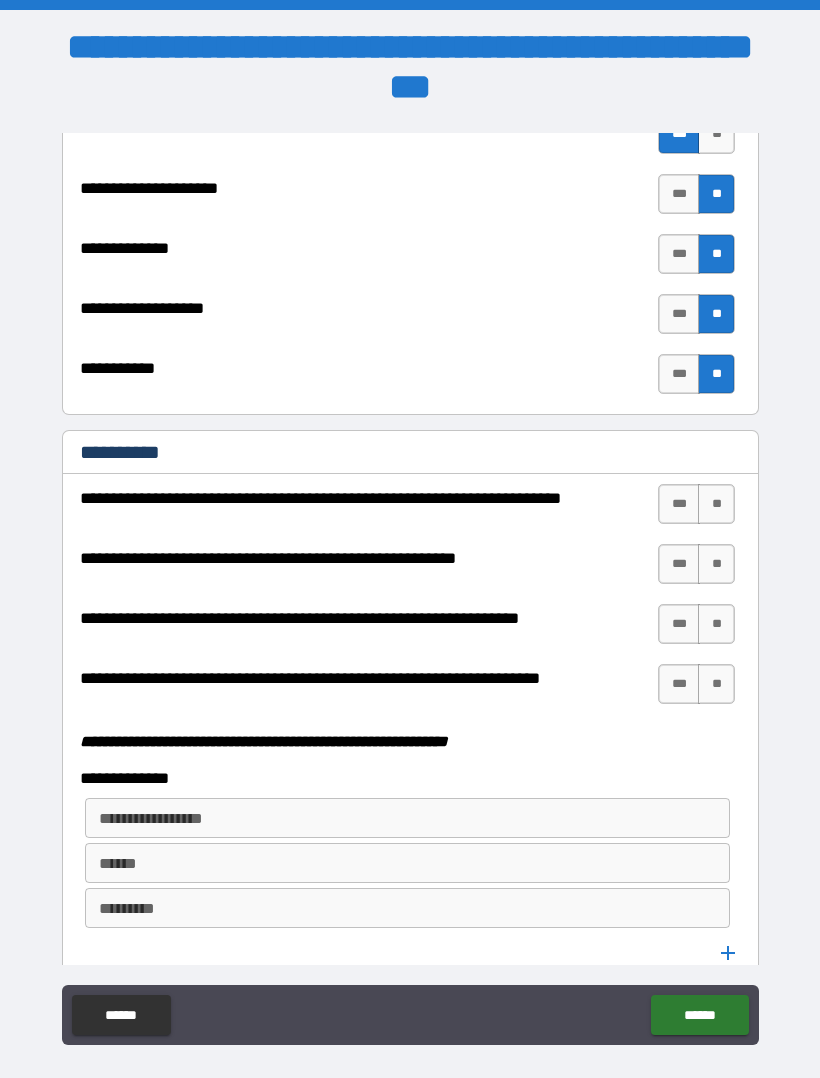click on "**" at bounding box center (716, 504) 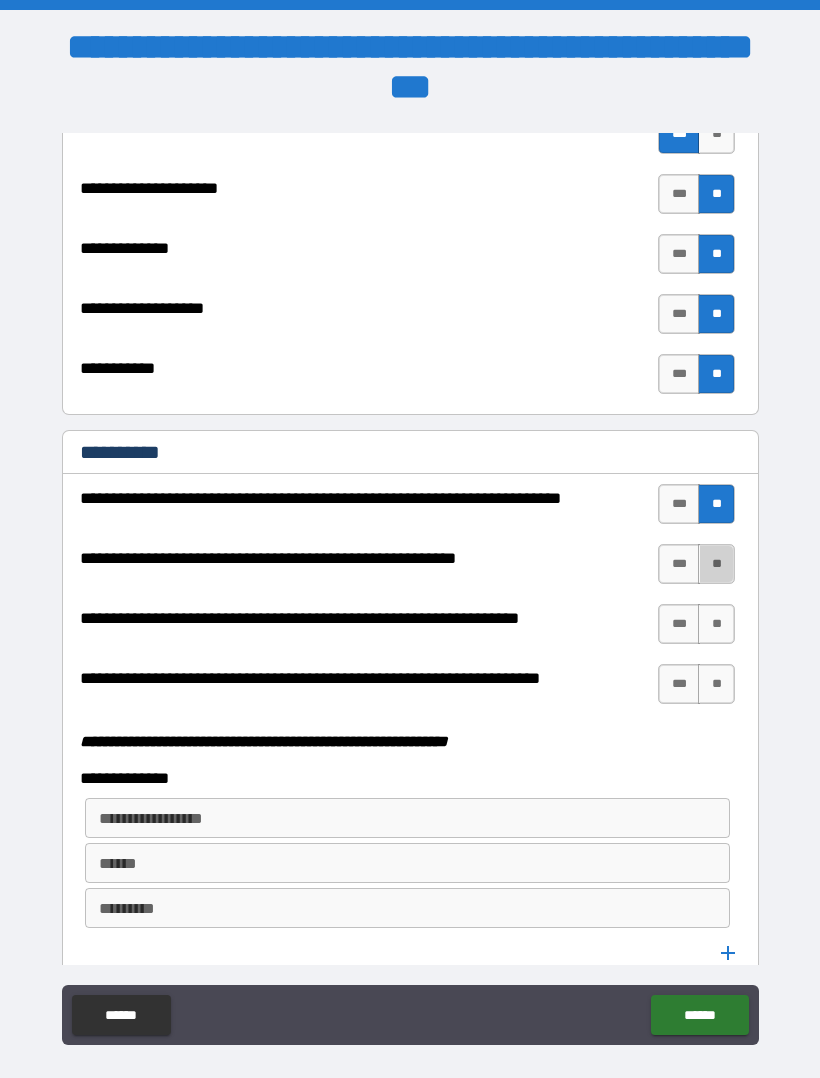 click on "**" at bounding box center [716, 564] 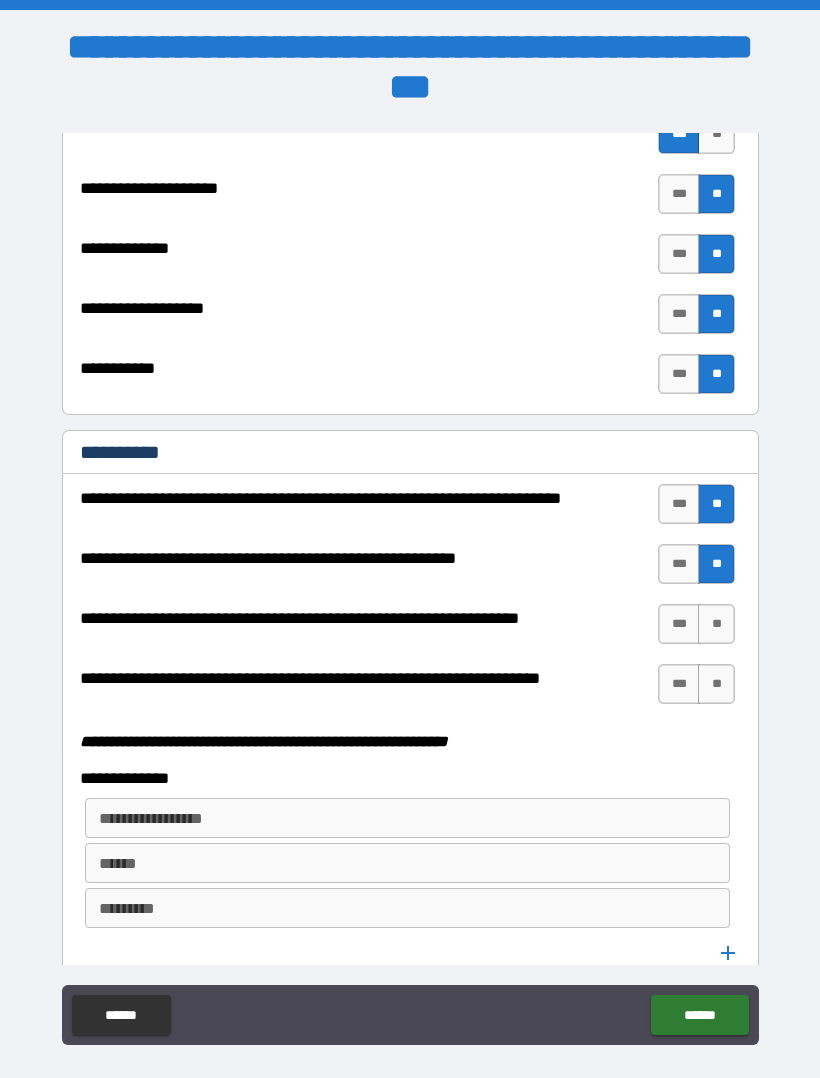 click on "**" at bounding box center (716, 624) 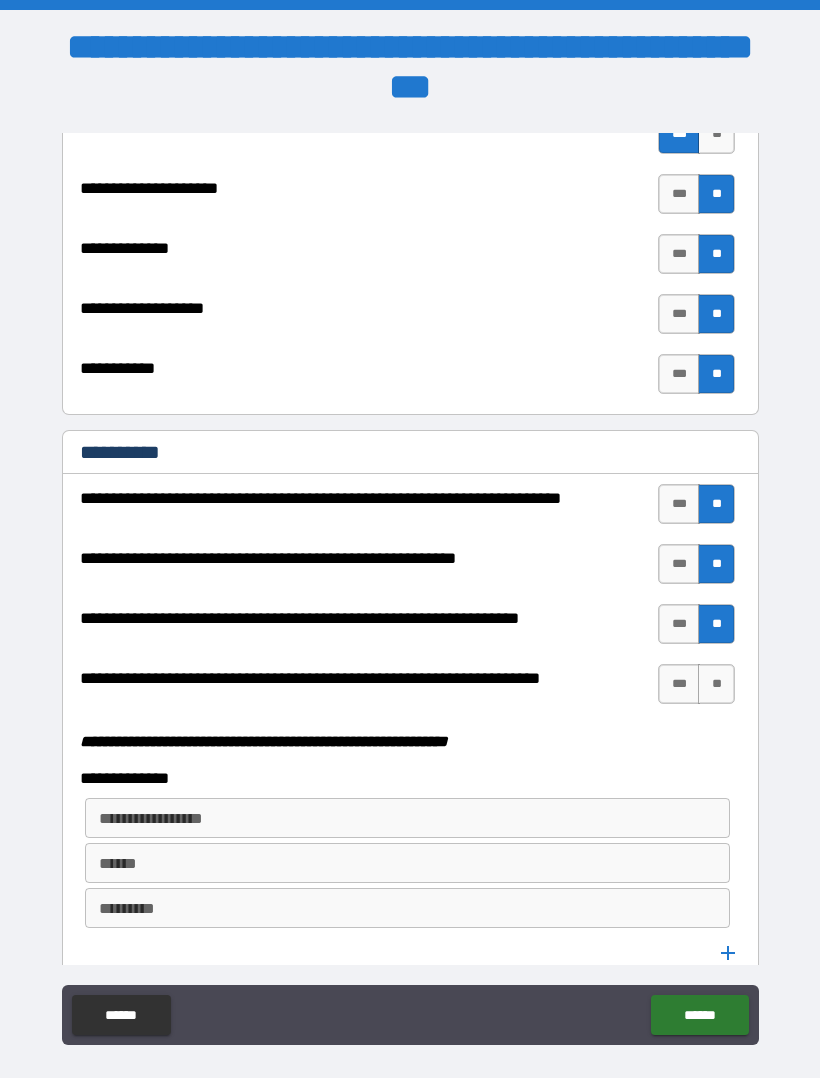 click on "**" at bounding box center [716, 684] 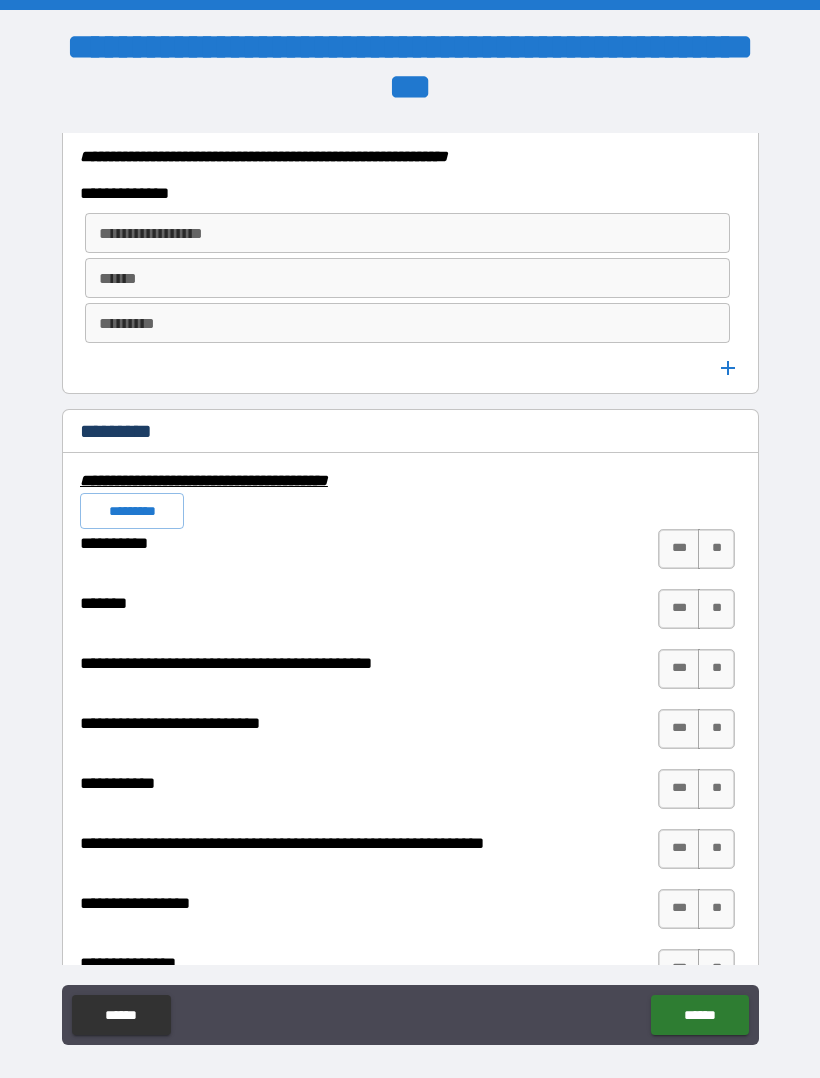 scroll, scrollTop: 5470, scrollLeft: 0, axis: vertical 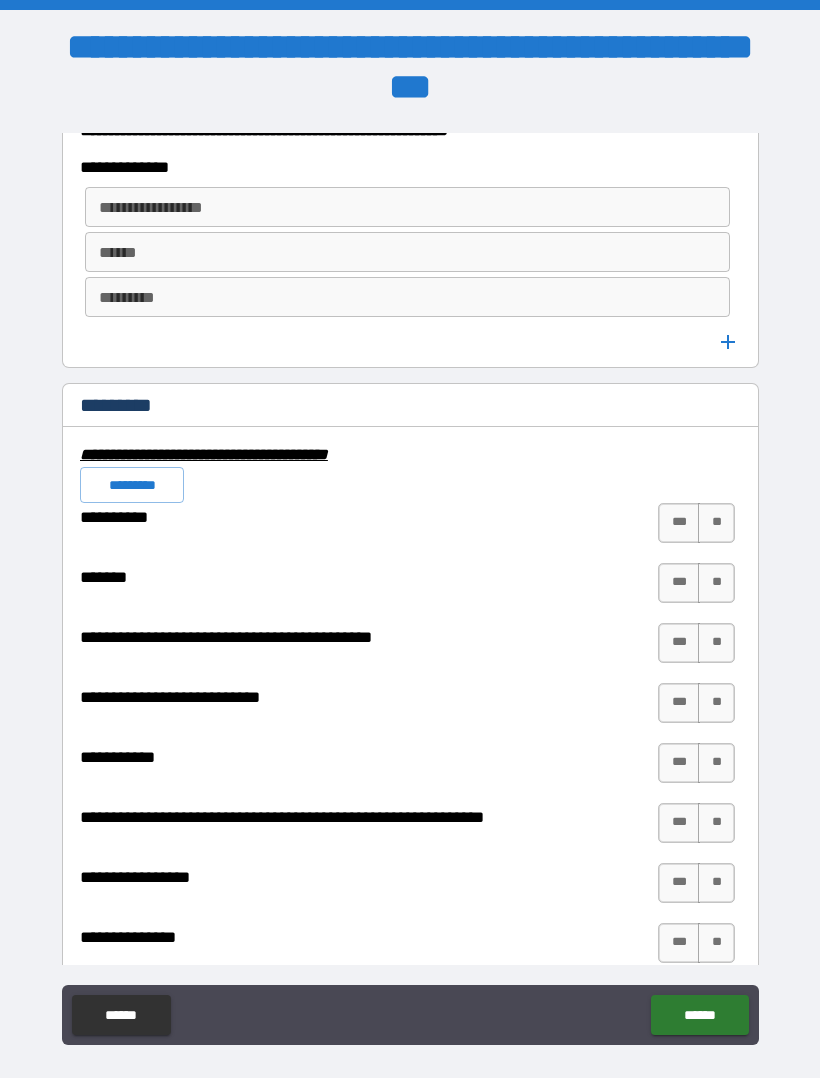 click on "**" at bounding box center (716, 523) 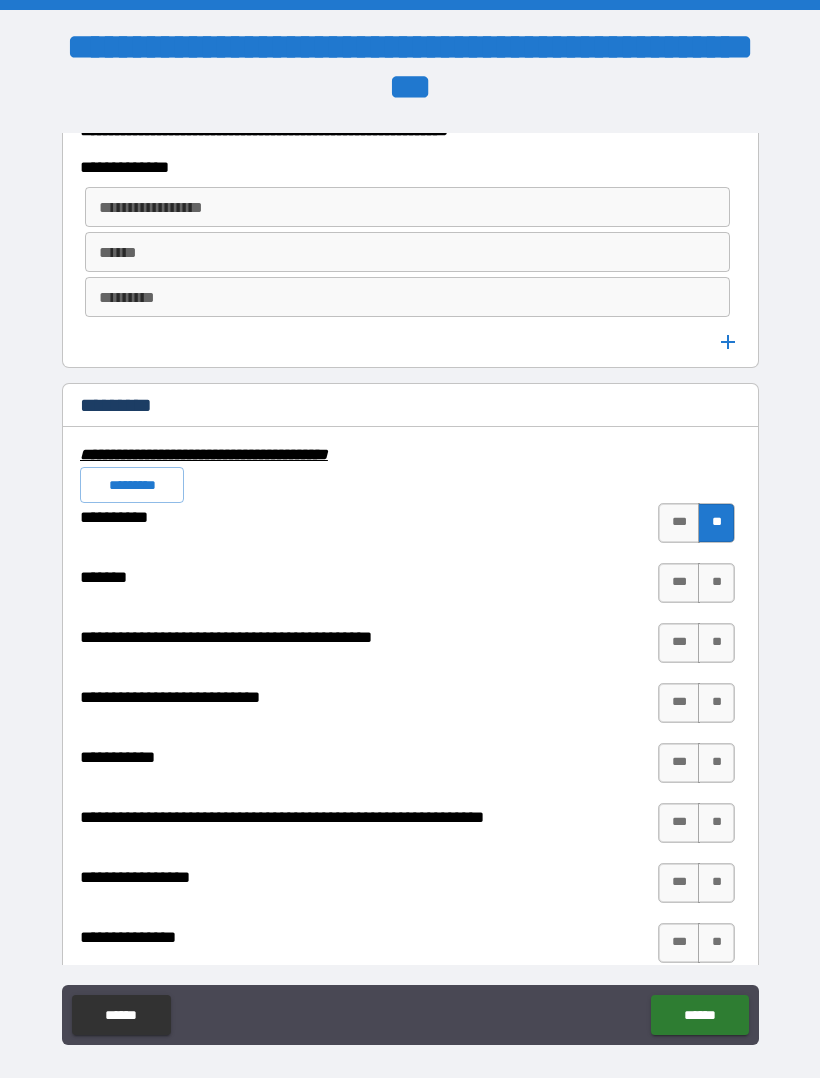 click on "**" at bounding box center (716, 583) 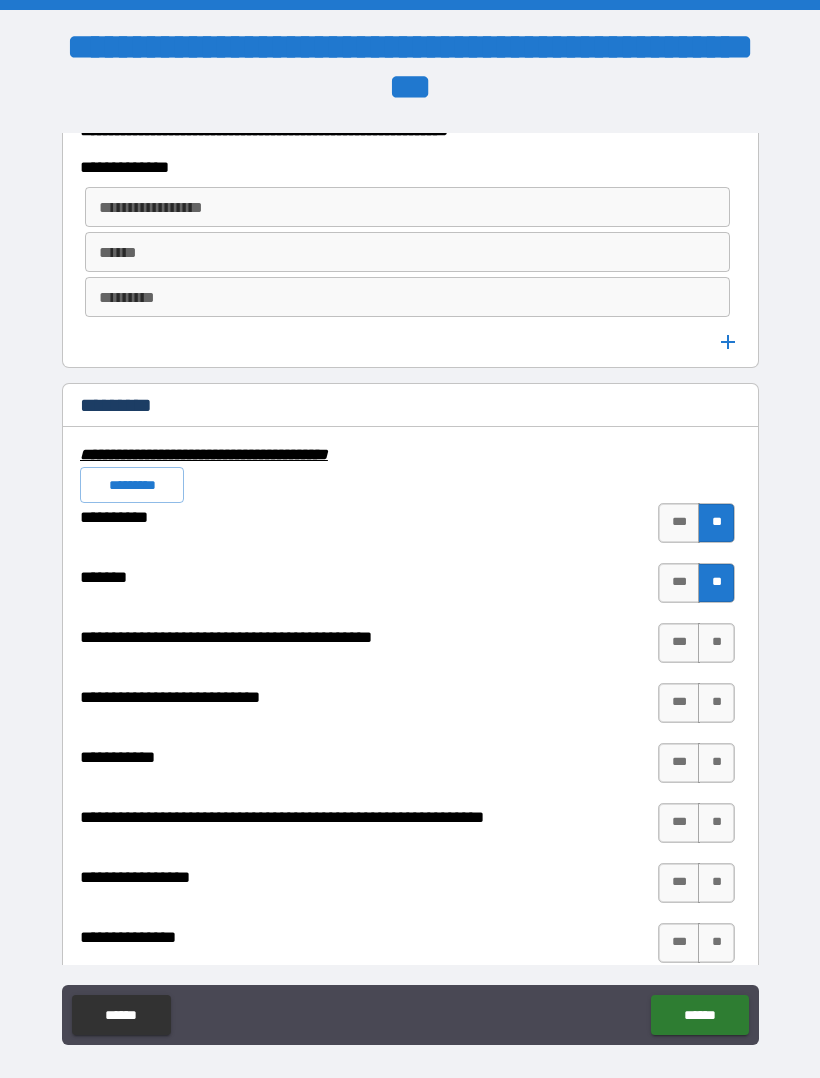 click on "**" at bounding box center [716, 643] 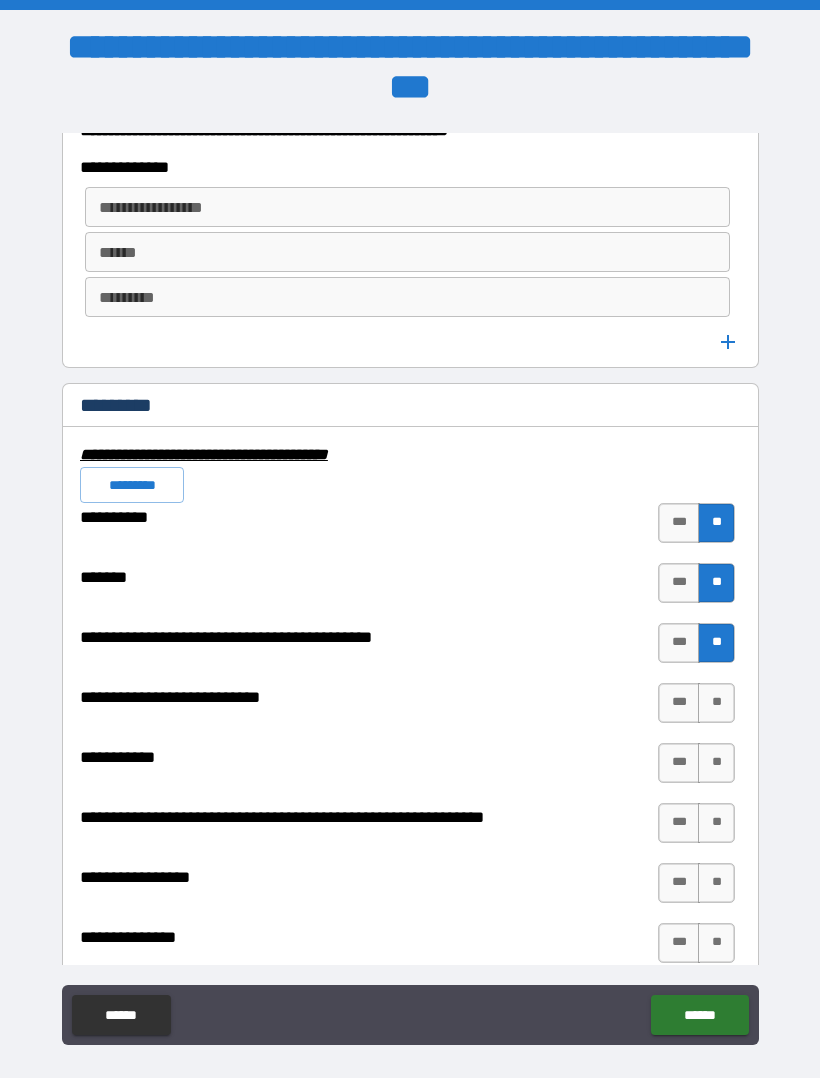 click on "**" at bounding box center [716, 703] 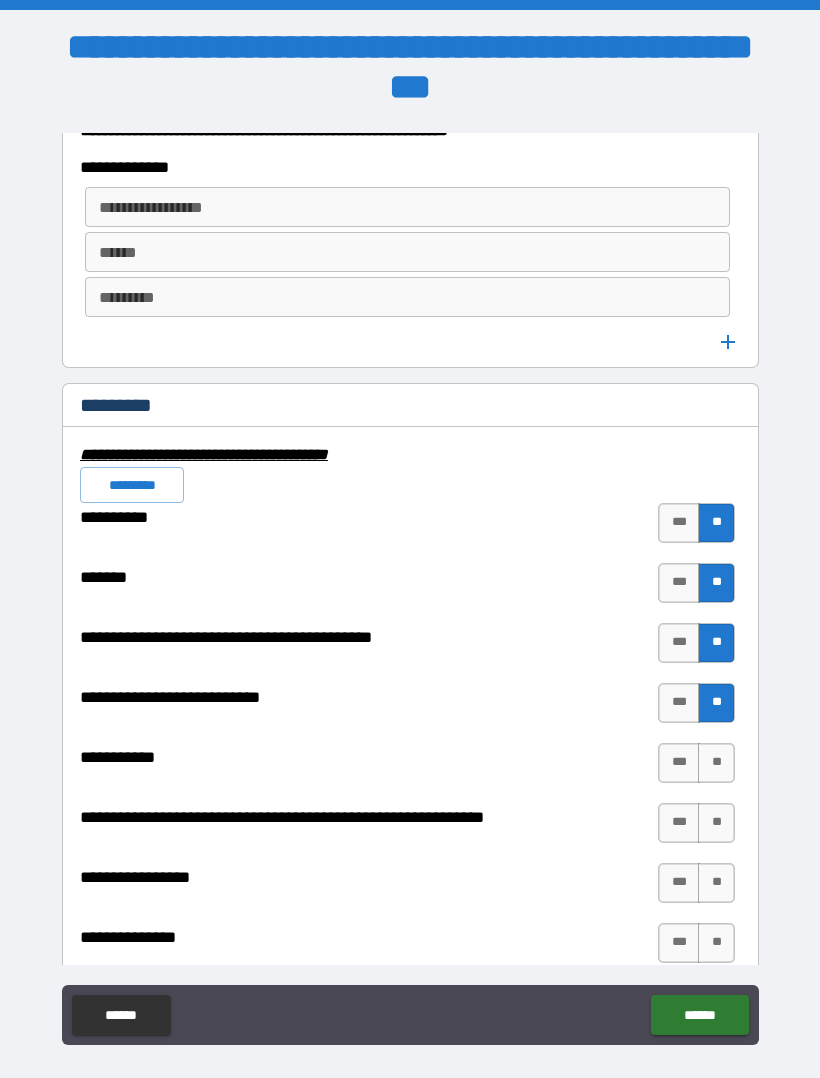 click on "**" at bounding box center (716, 763) 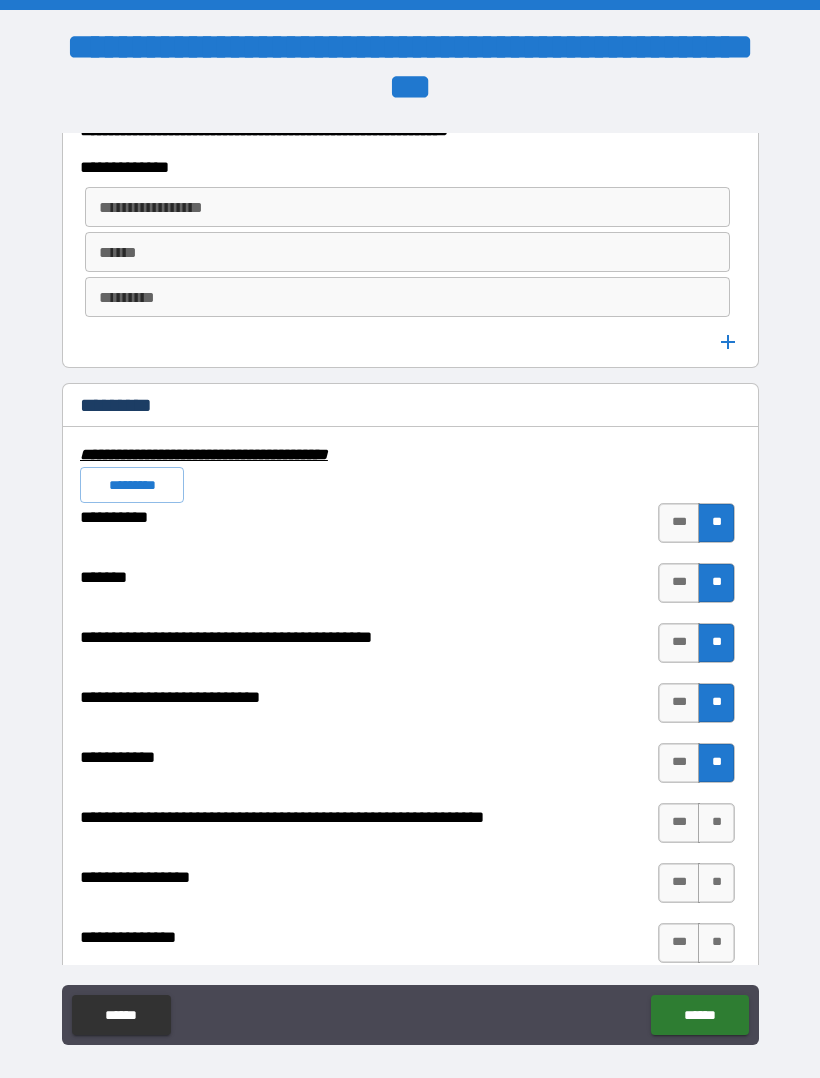 click on "**" at bounding box center (716, 823) 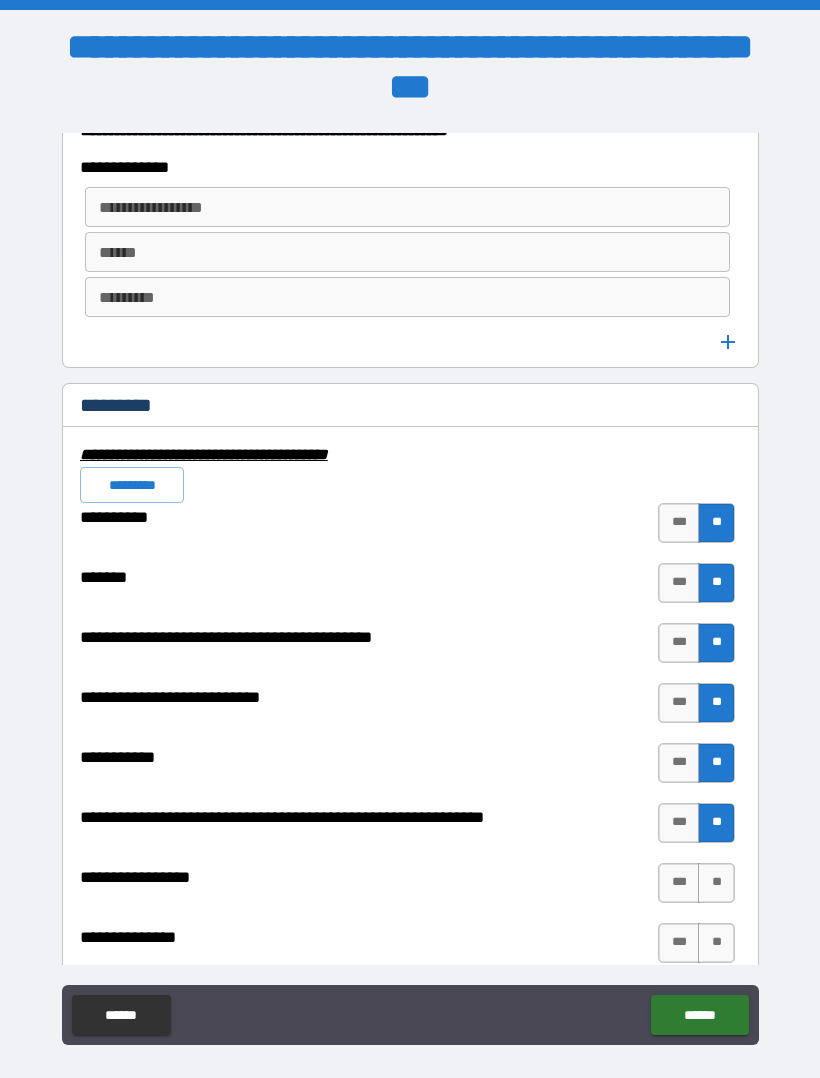 click on "**" at bounding box center [716, 883] 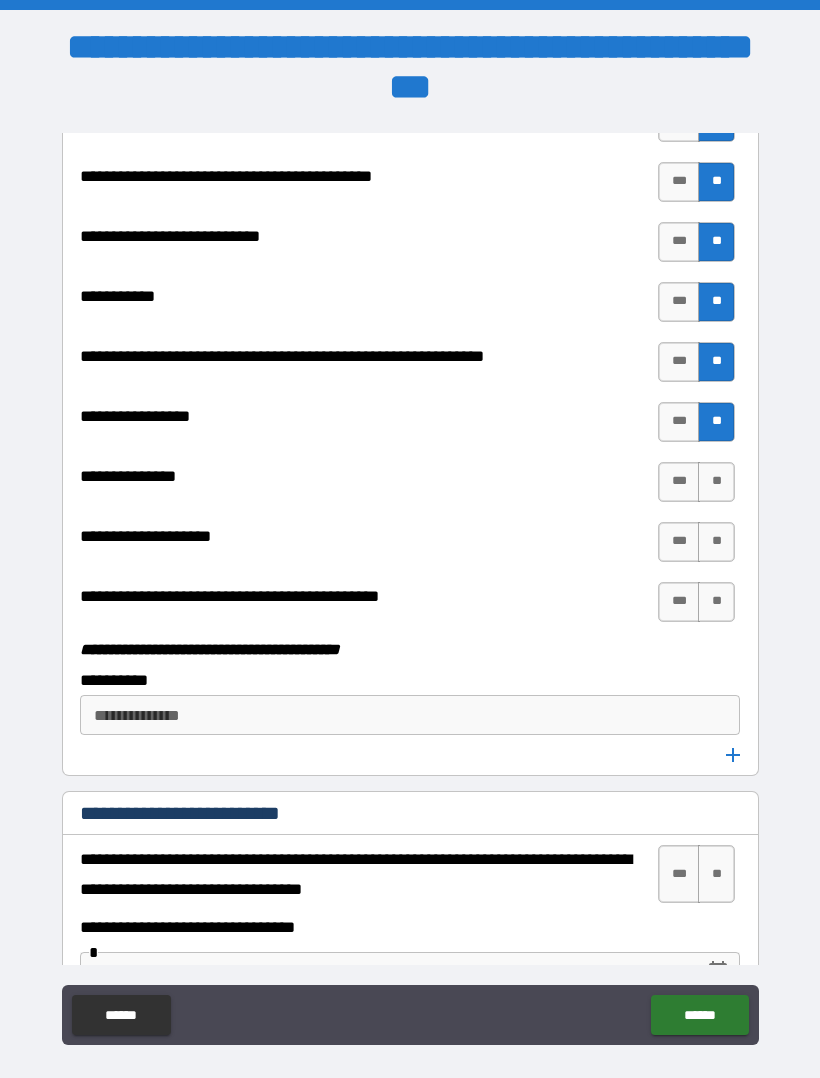 scroll, scrollTop: 5930, scrollLeft: 0, axis: vertical 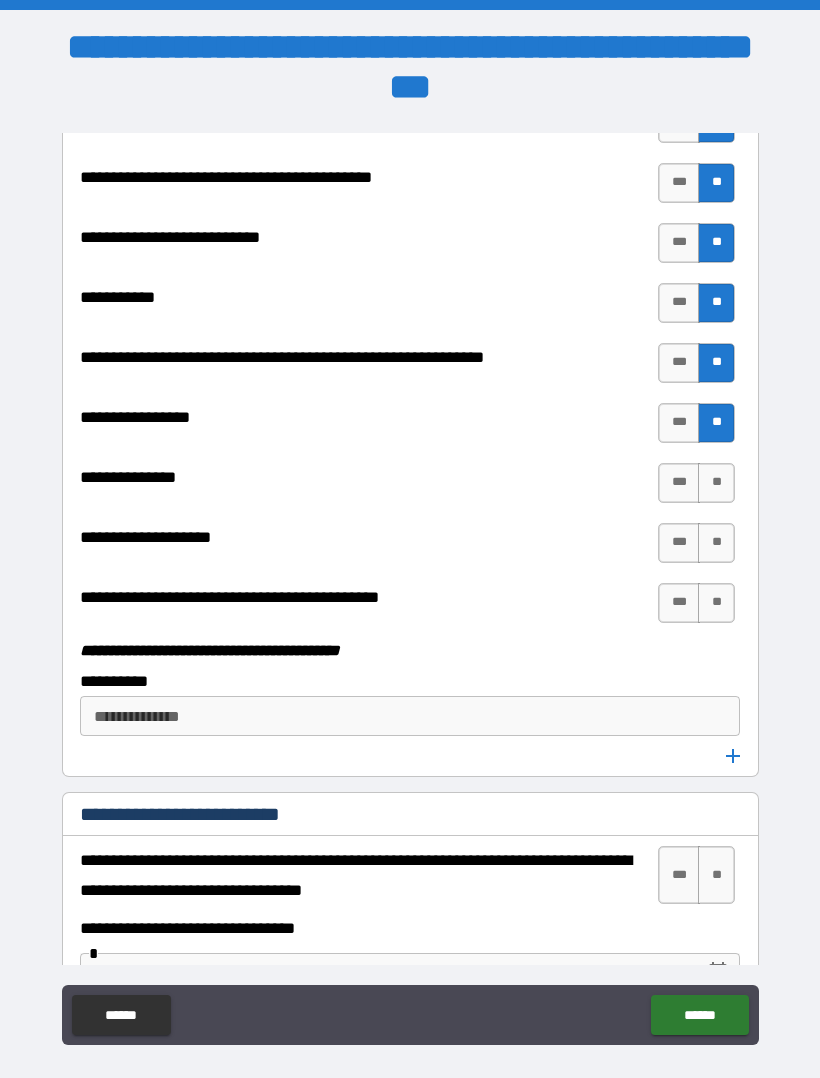 click on "**" at bounding box center (716, 483) 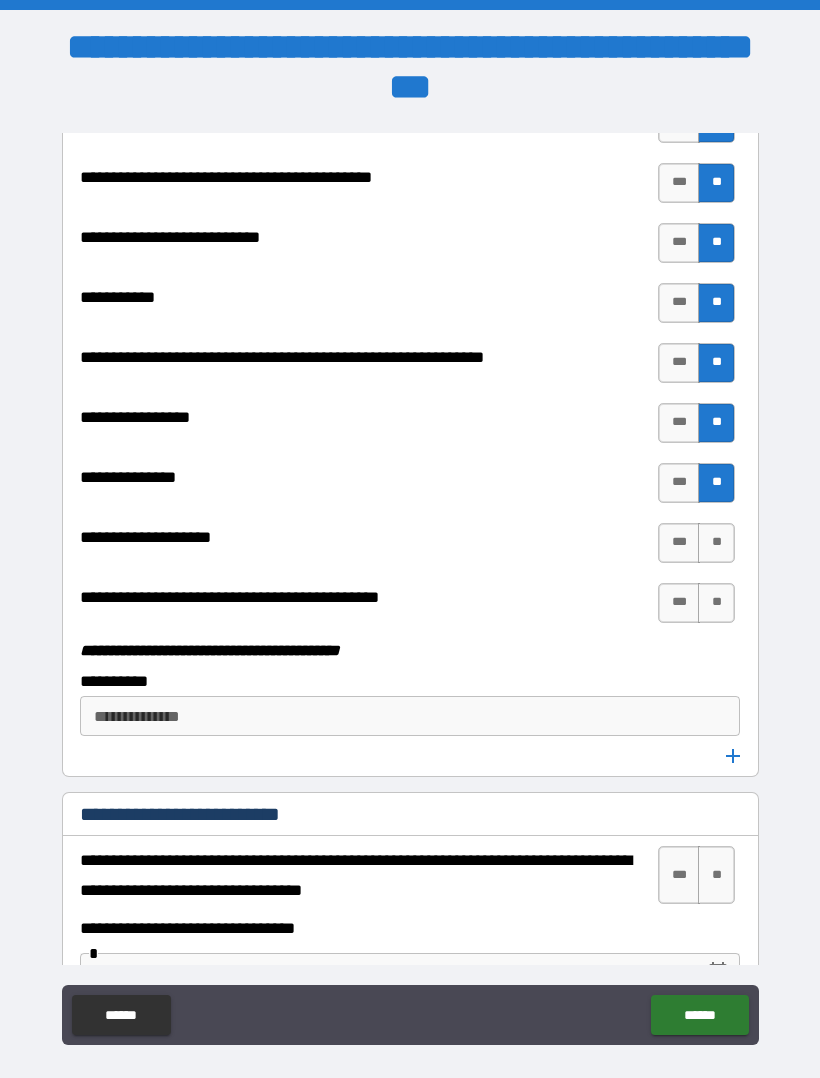 click on "**" at bounding box center [716, 543] 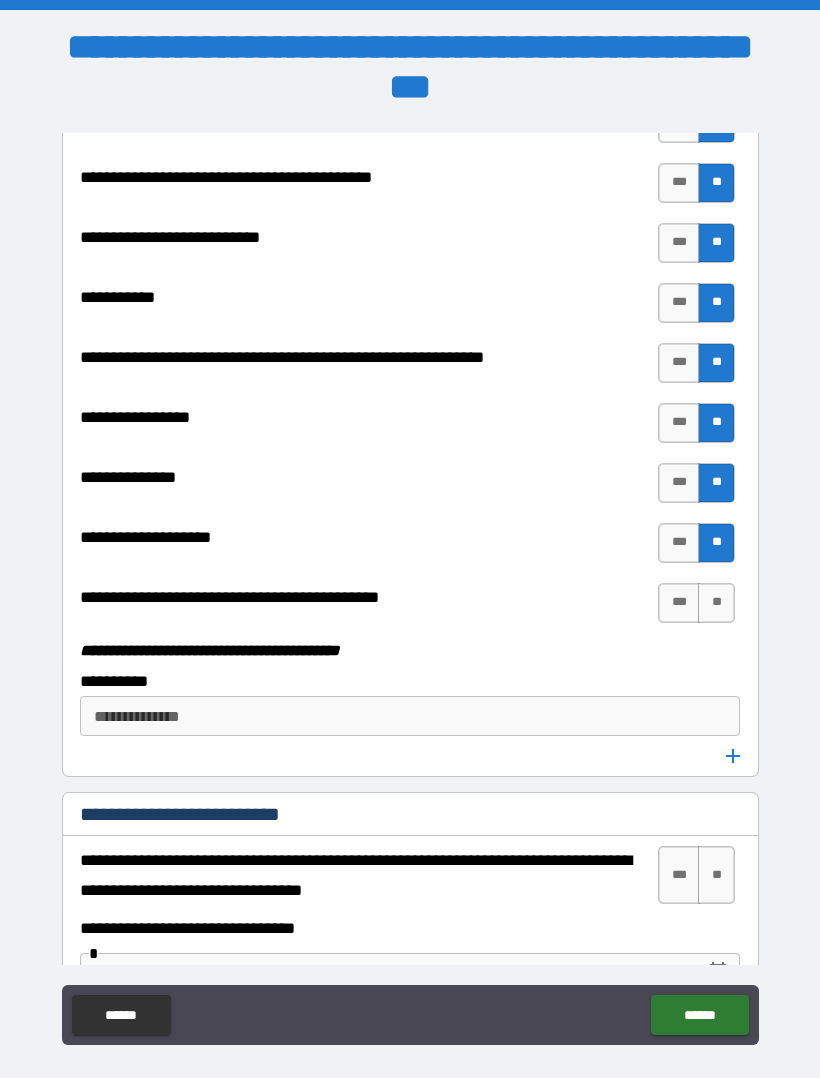 click on "**" at bounding box center (716, 603) 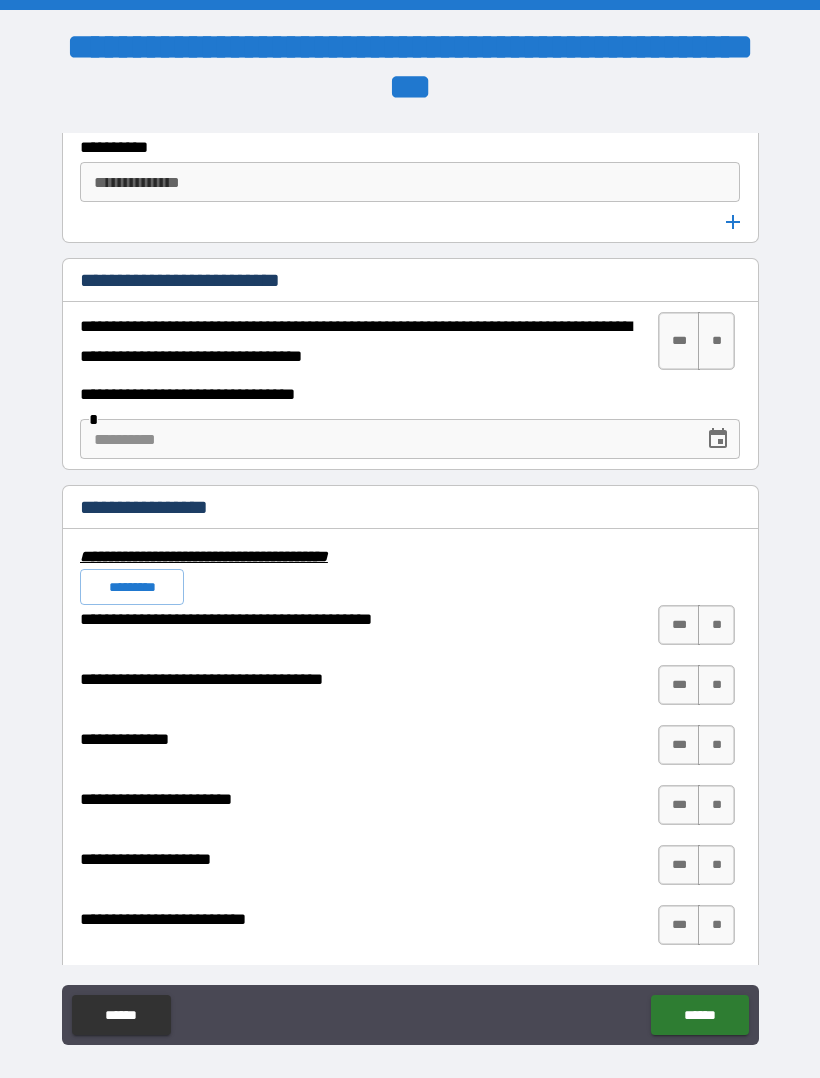 scroll, scrollTop: 6470, scrollLeft: 0, axis: vertical 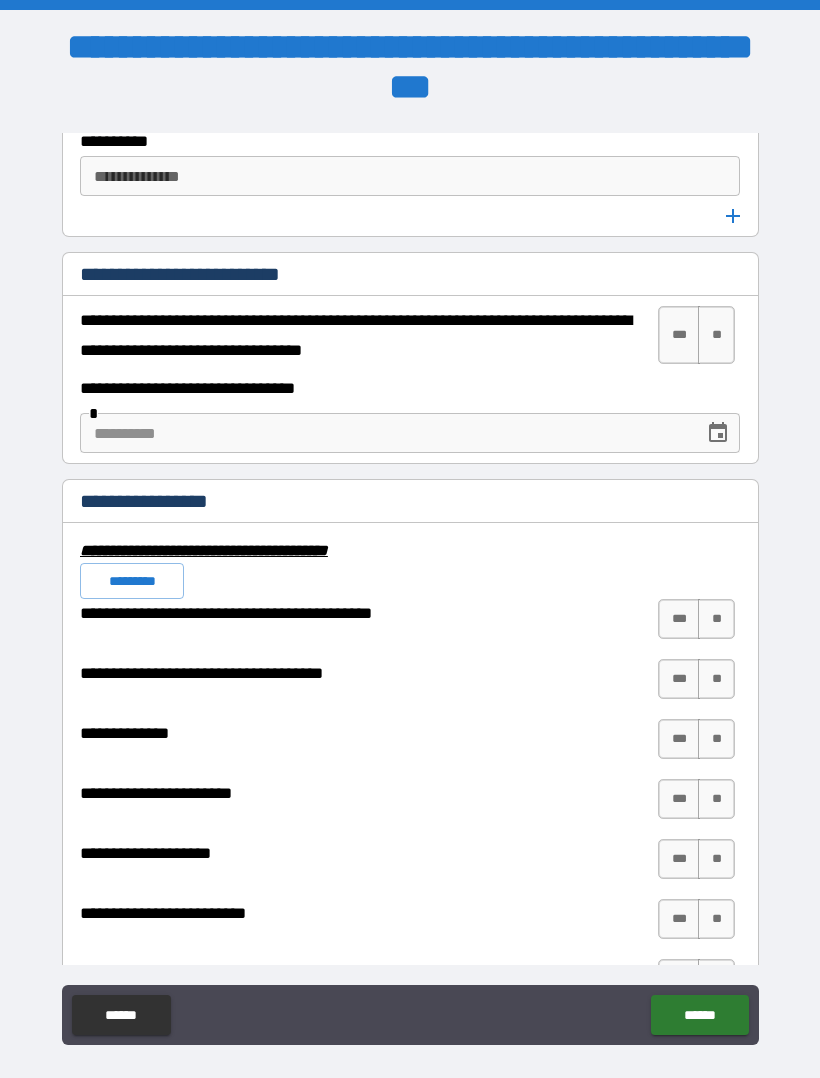 click on "**" at bounding box center (716, 335) 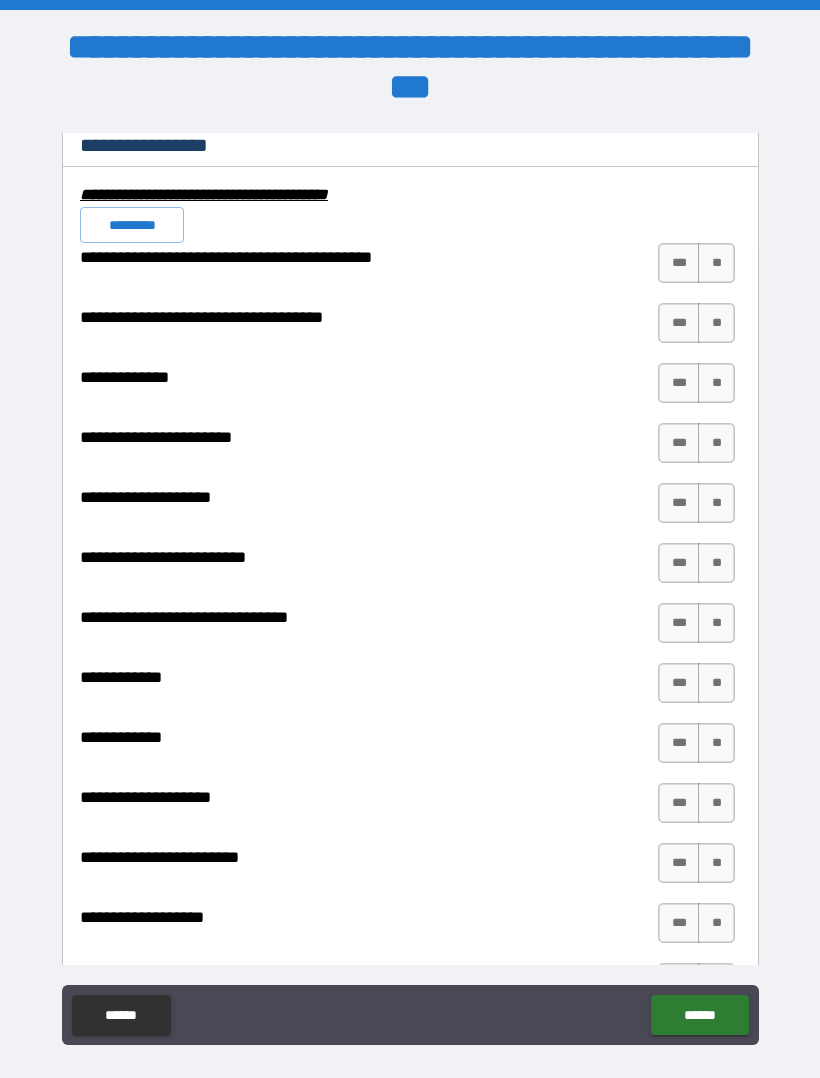 scroll, scrollTop: 6881, scrollLeft: 0, axis: vertical 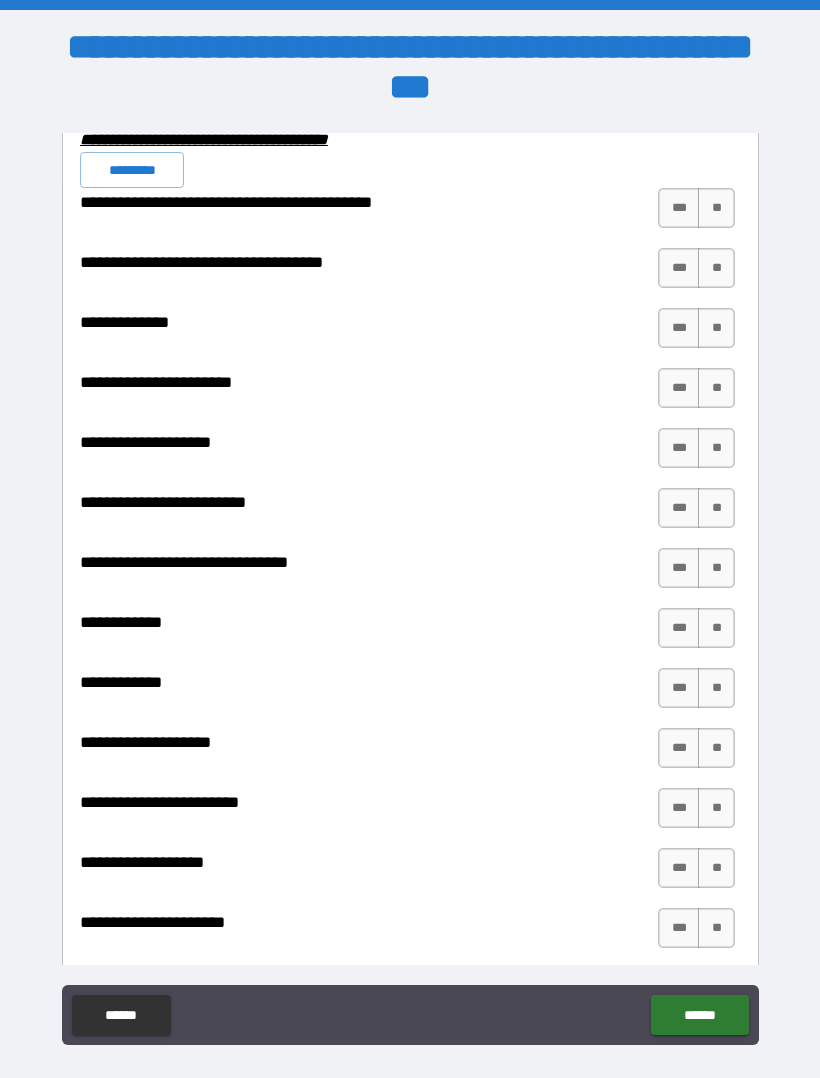 click on "**" at bounding box center (716, 208) 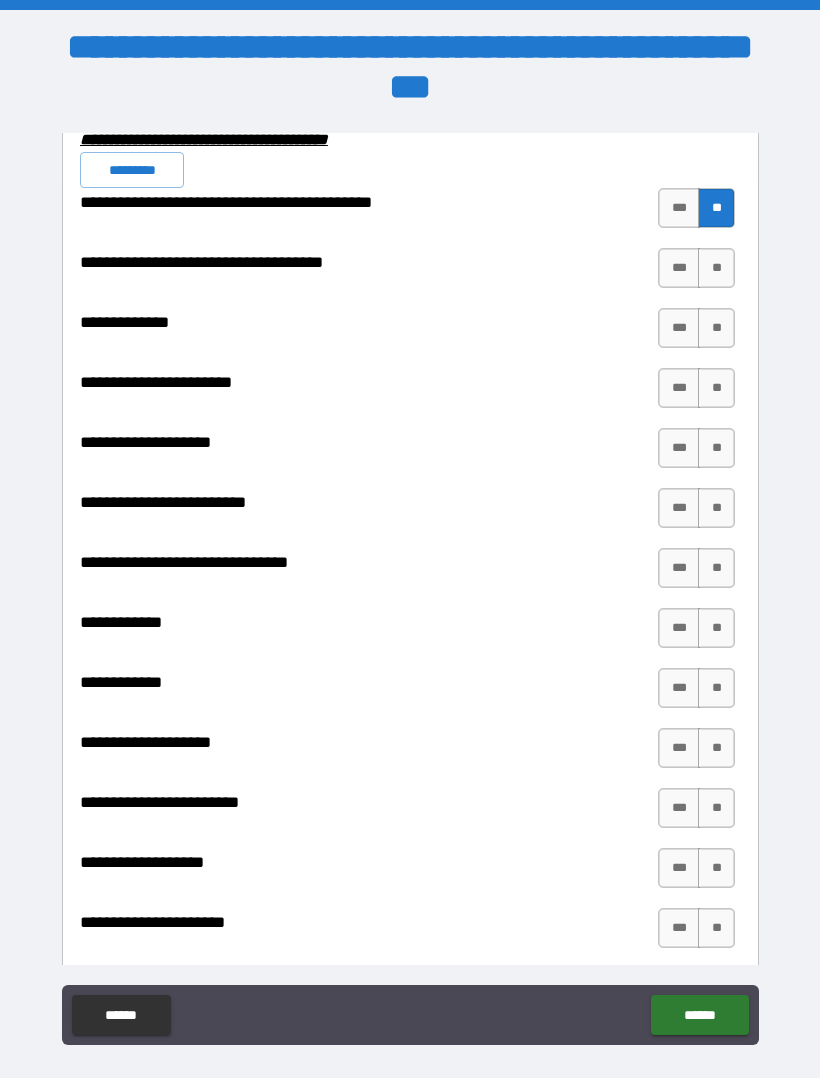 click on "**" at bounding box center [716, 268] 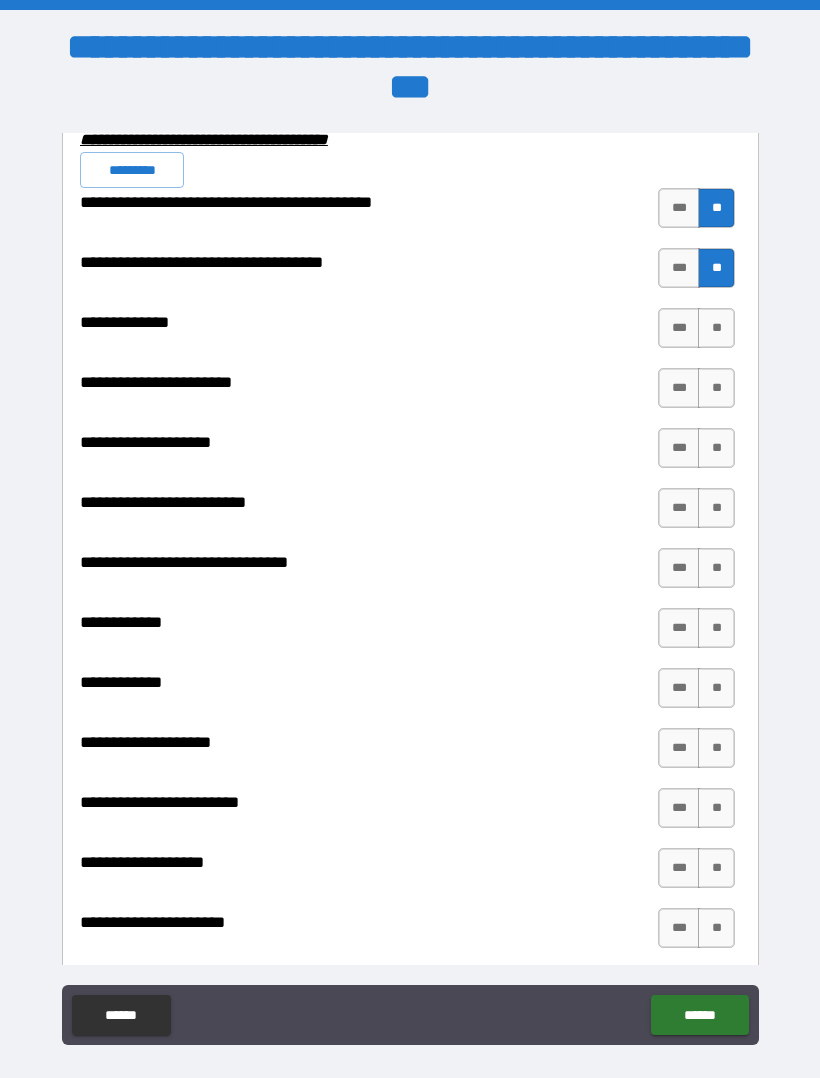 click on "**" at bounding box center [716, 328] 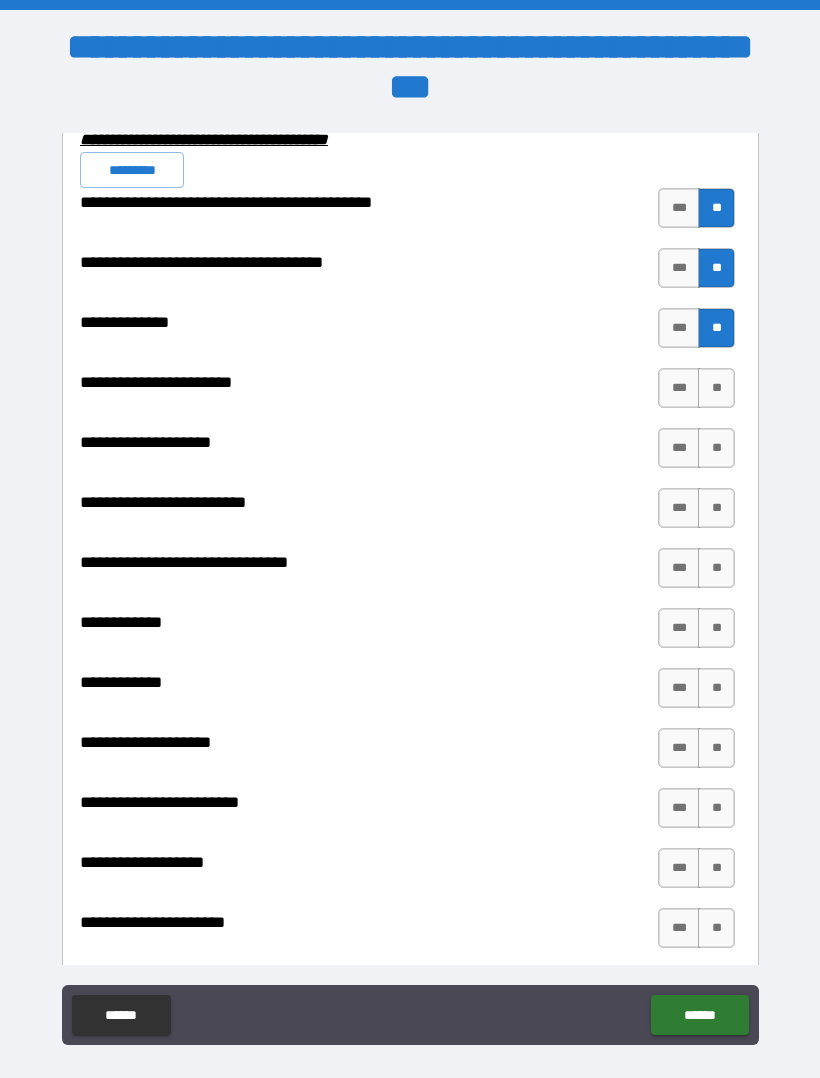 click on "**" at bounding box center [716, 388] 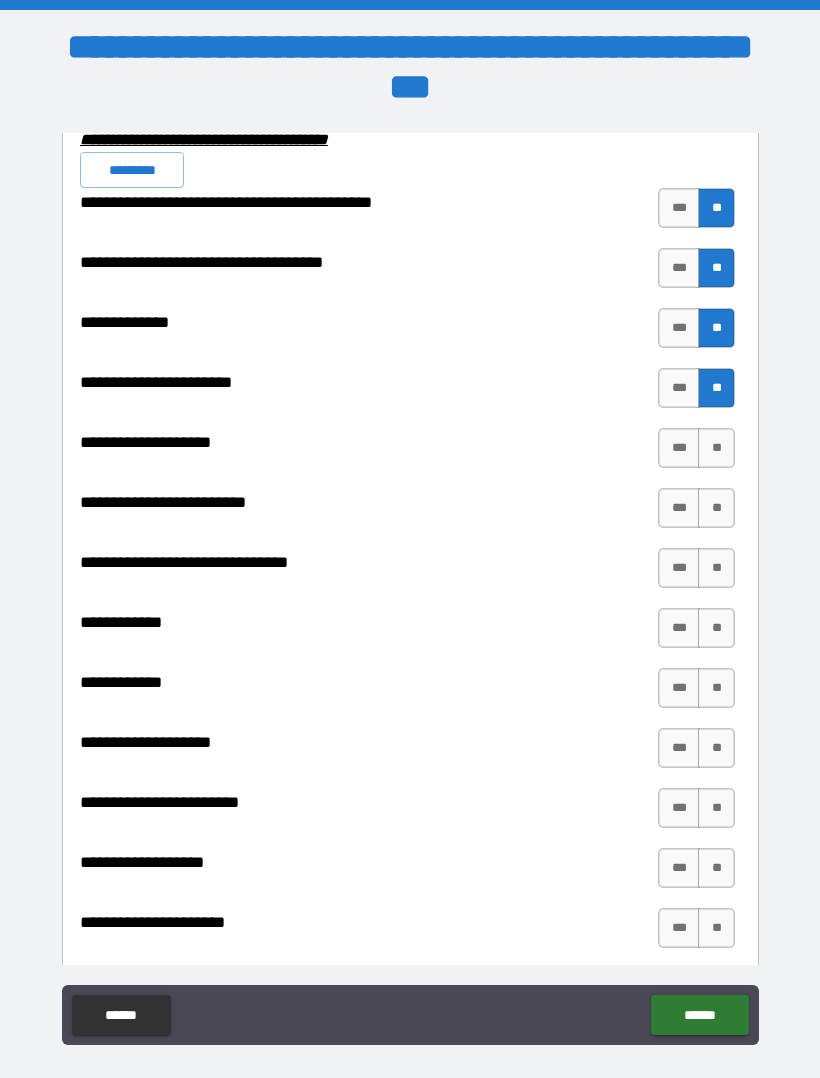 click on "**" at bounding box center (716, 448) 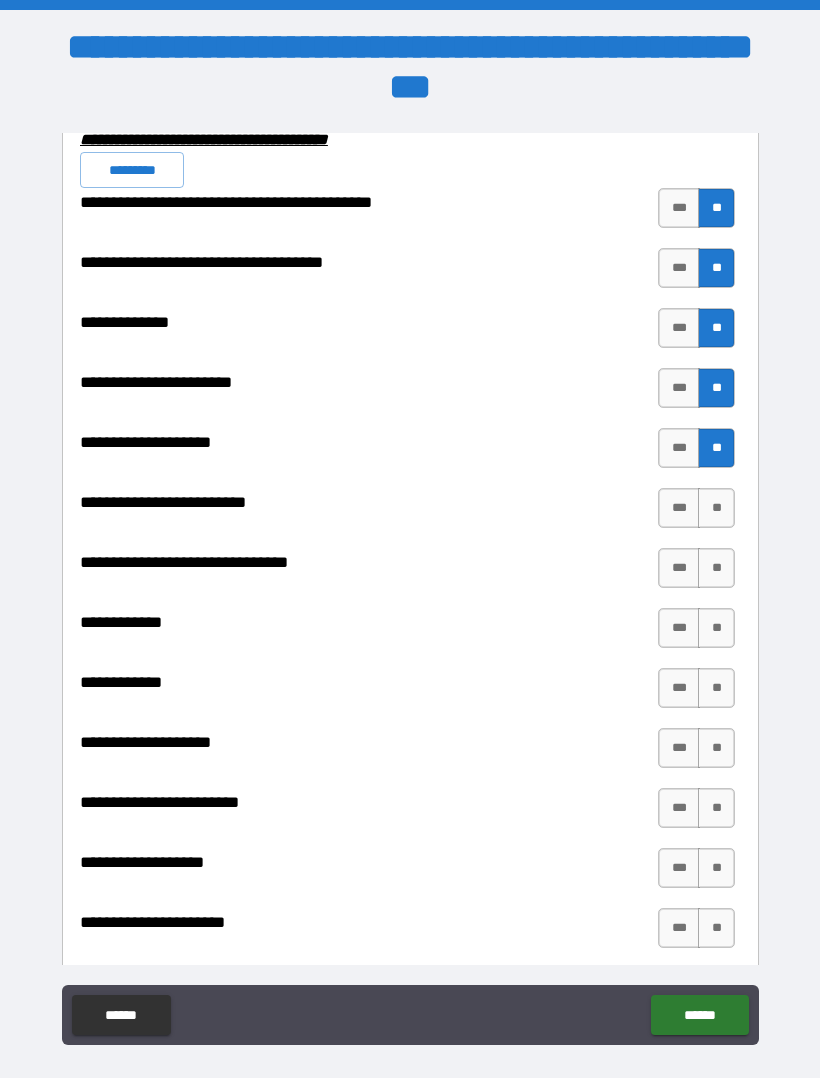 click on "**" at bounding box center (716, 448) 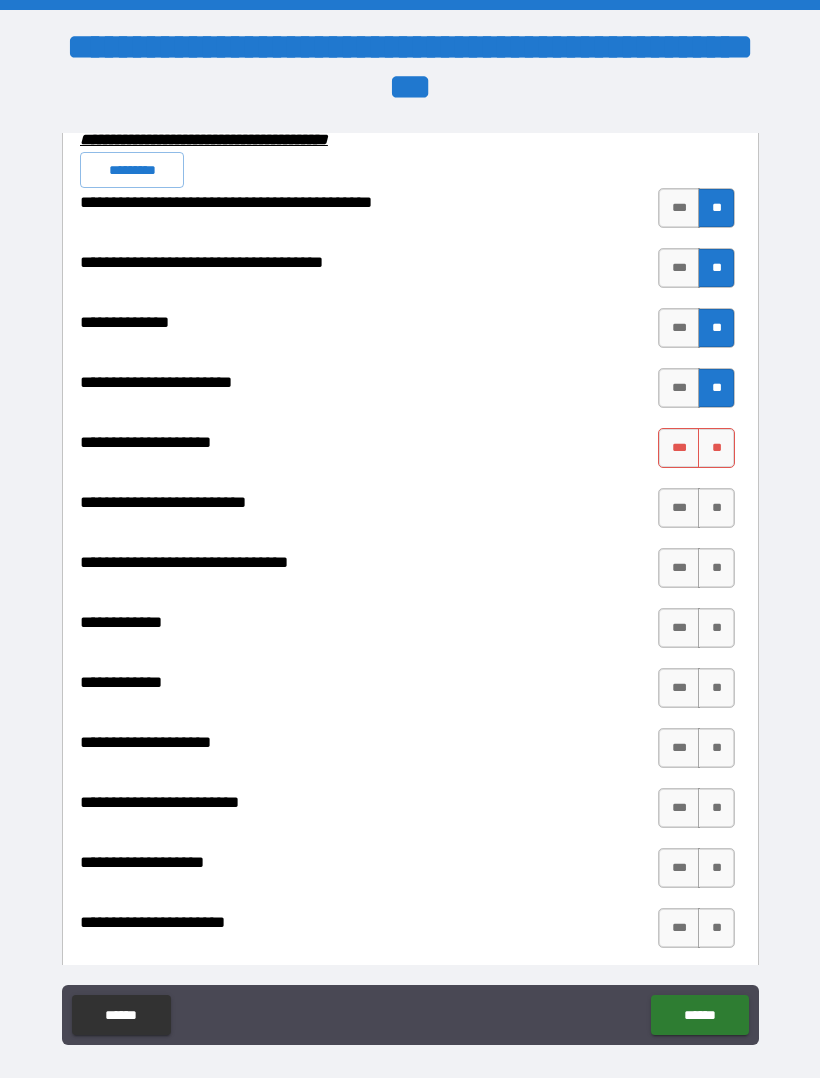 click on "**" at bounding box center (716, 508) 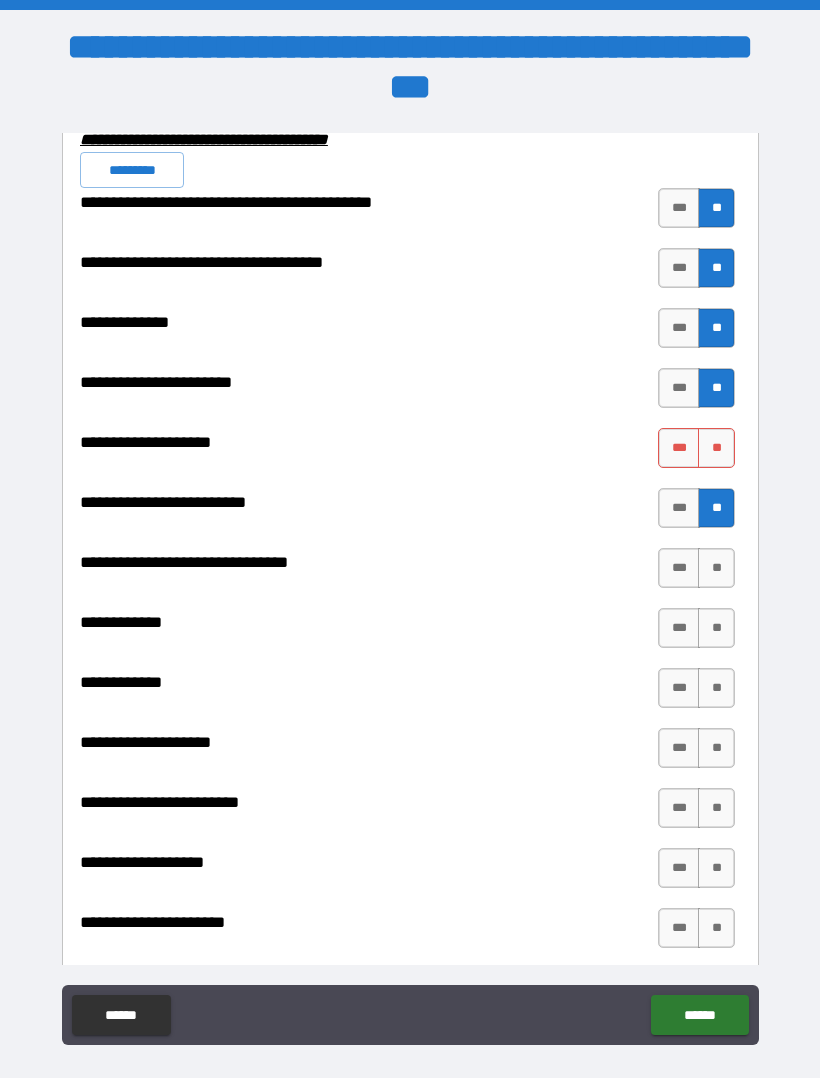 click on "**" at bounding box center [716, 448] 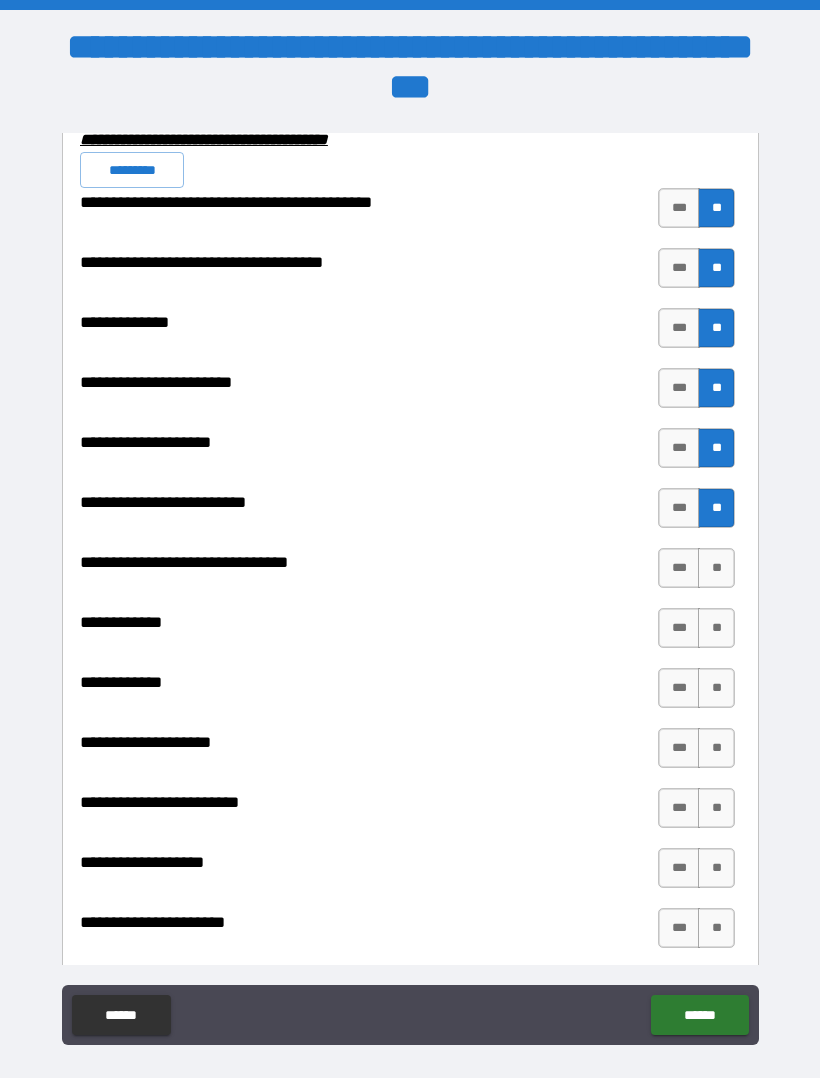 click on "**" at bounding box center (716, 568) 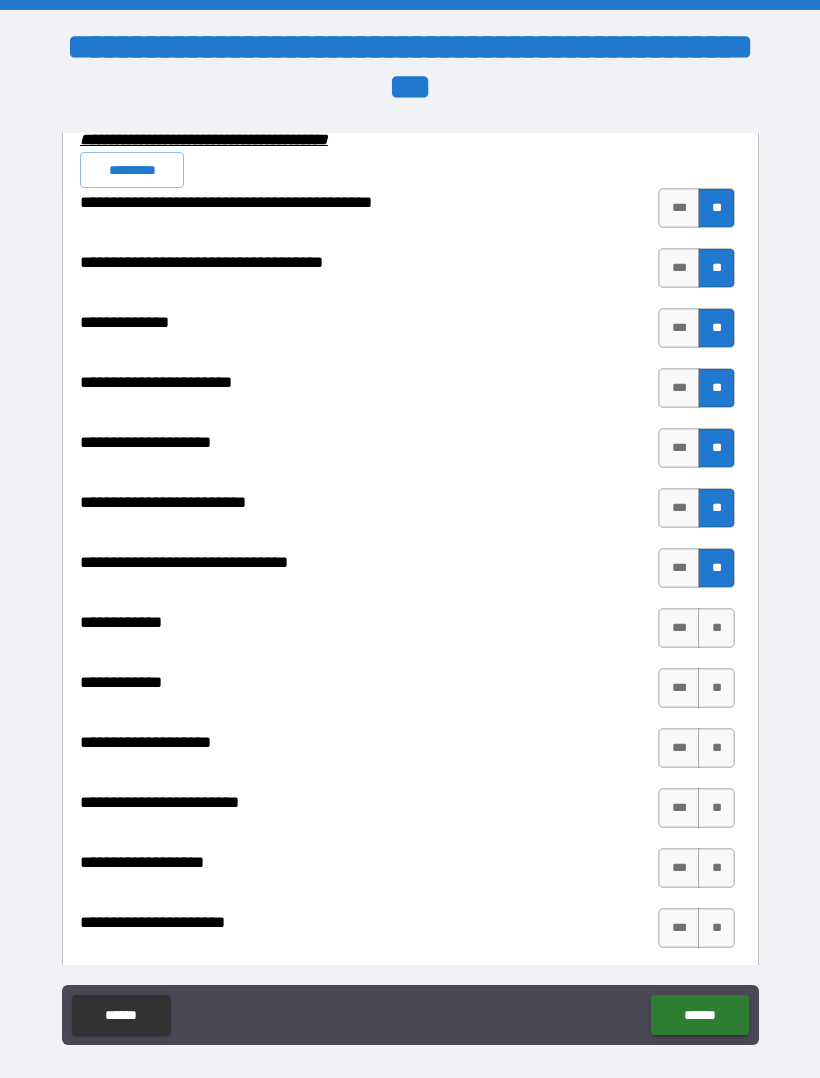 click on "**" at bounding box center (716, 628) 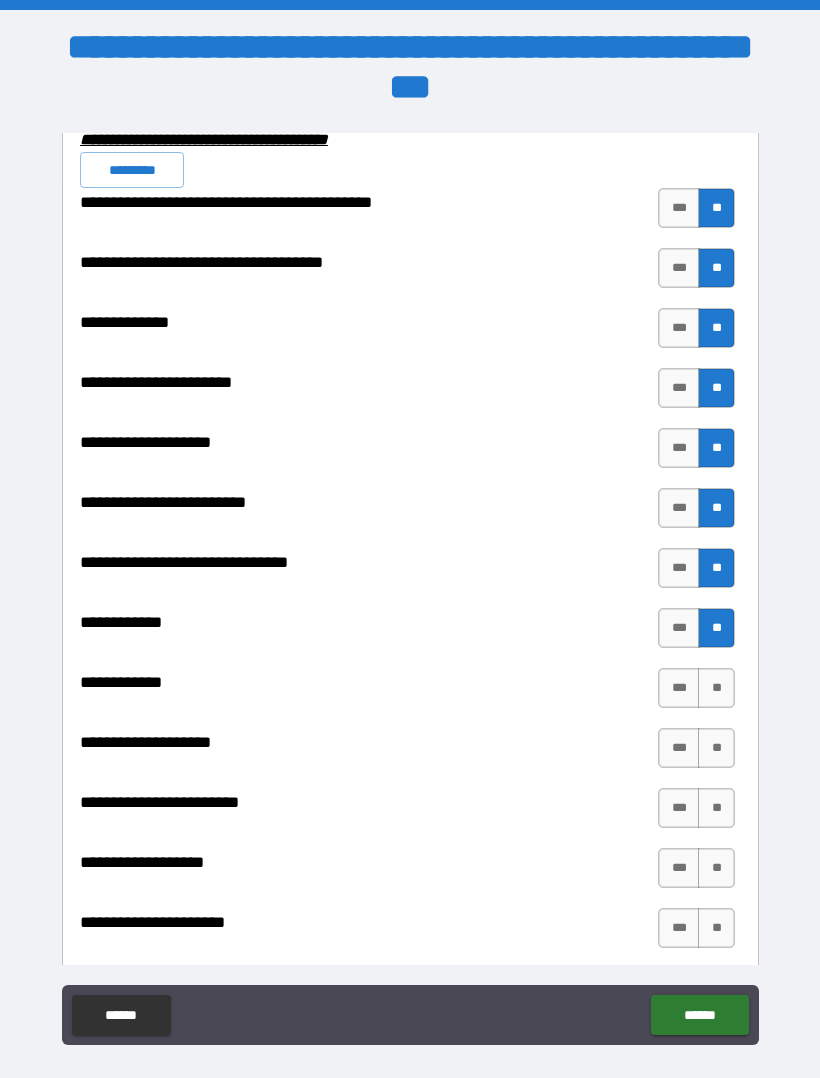 click on "**" at bounding box center (716, 688) 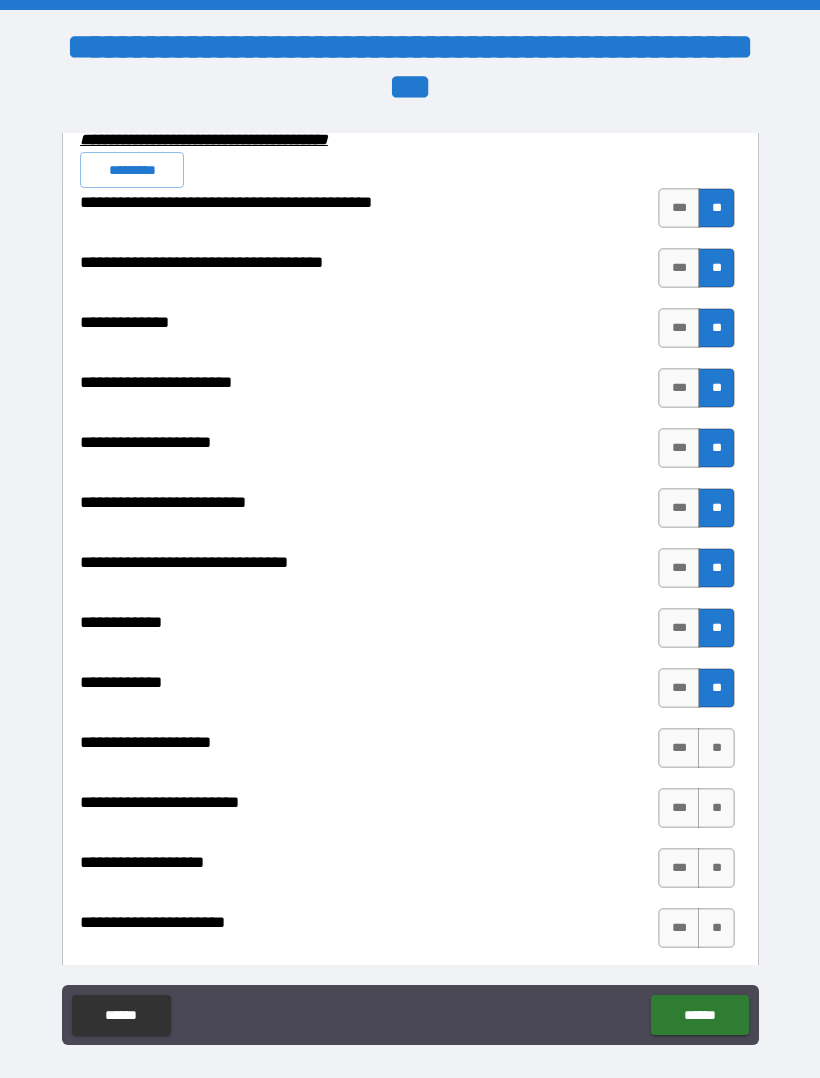 click on "**" at bounding box center (716, 748) 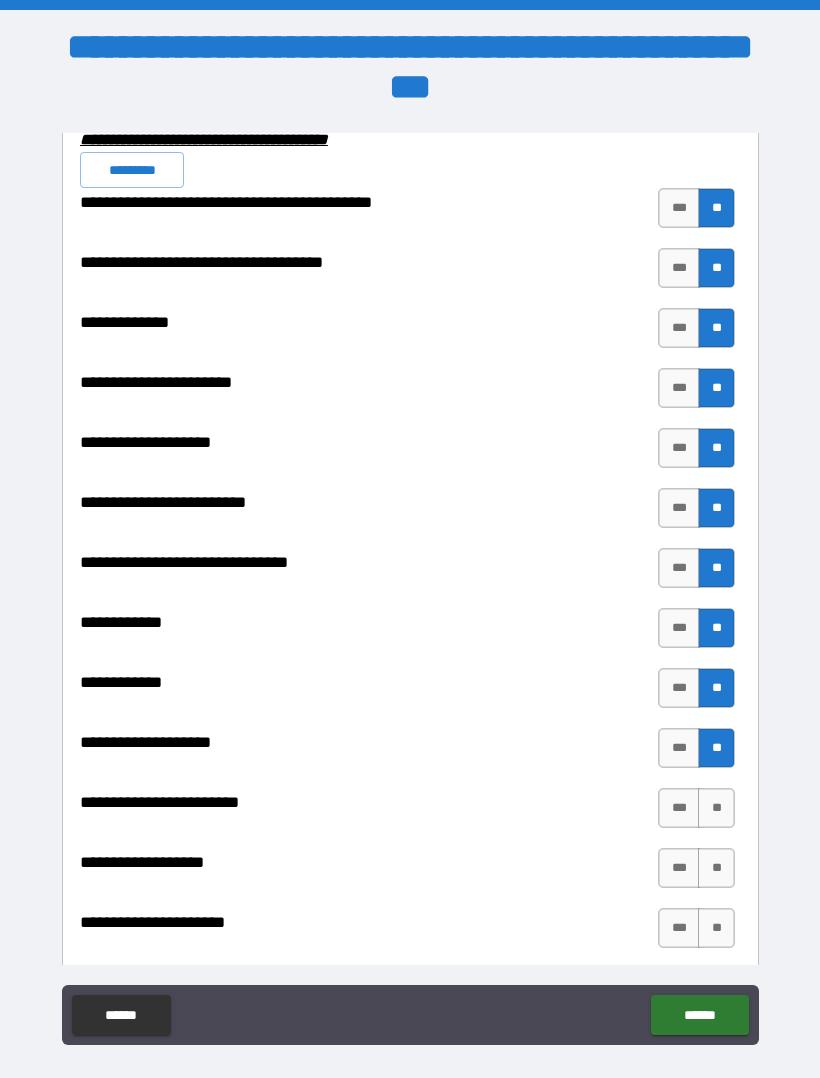 click on "**" at bounding box center [716, 808] 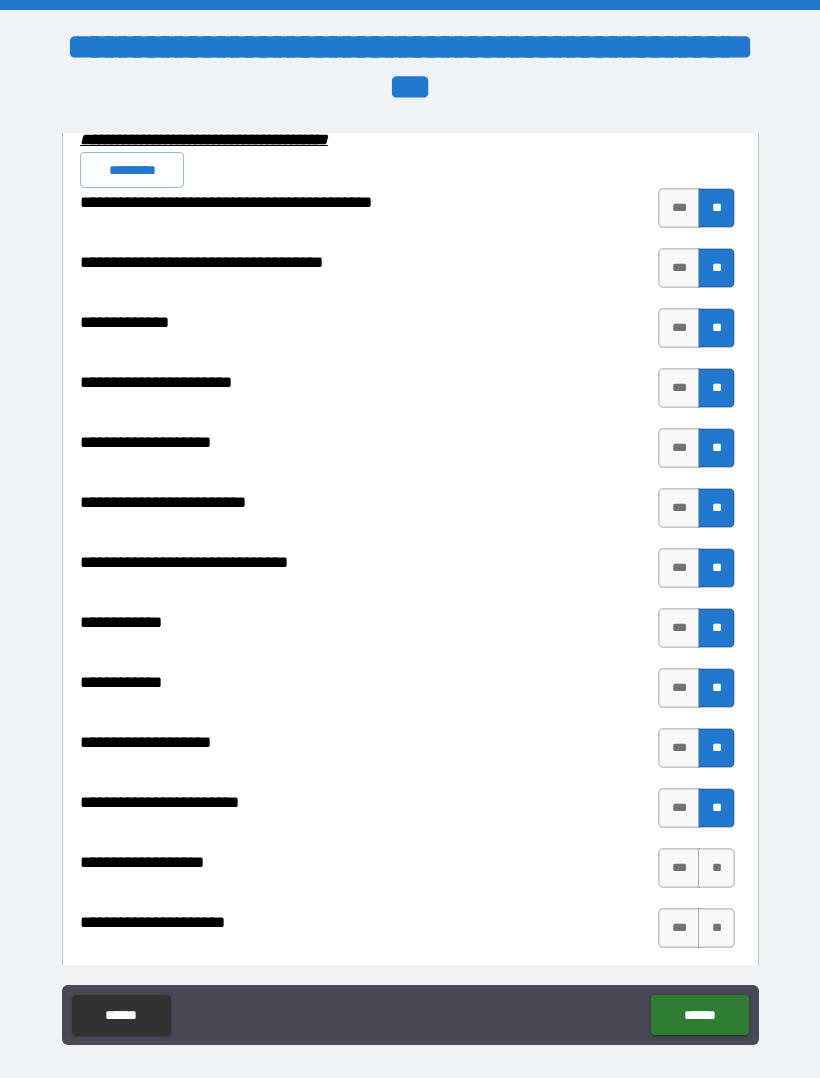 click on "**" at bounding box center [716, 868] 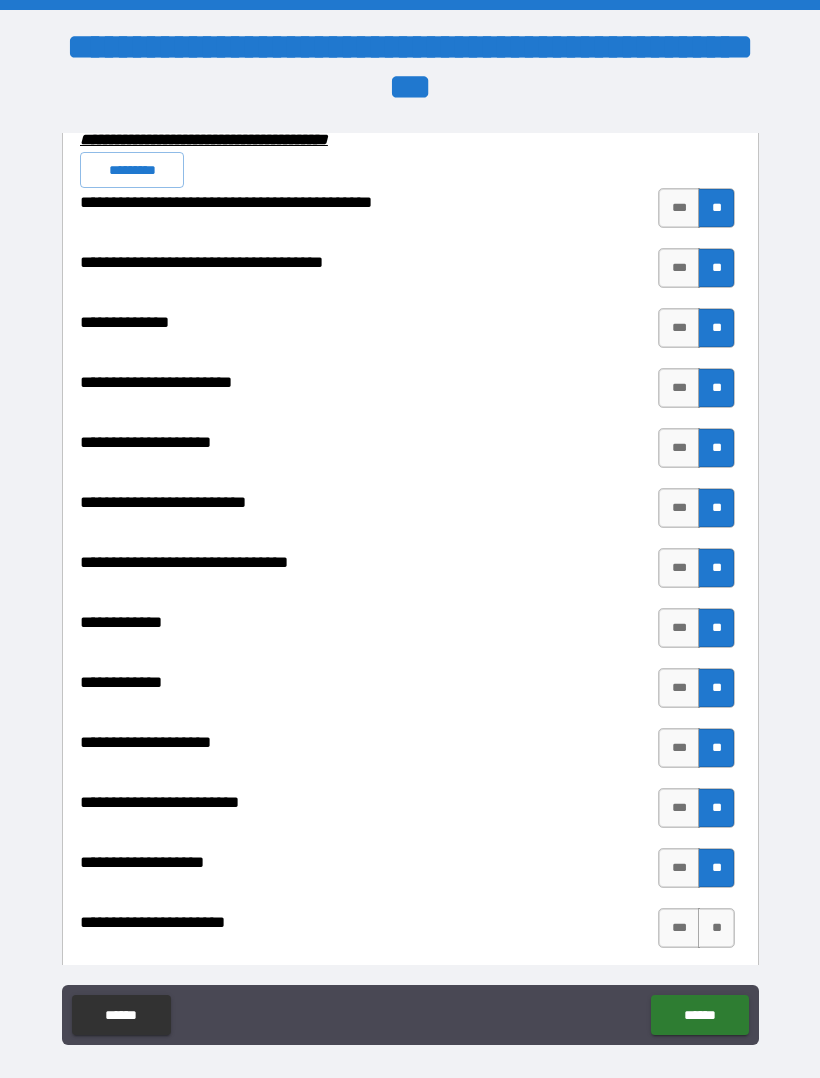 click on "**" at bounding box center (716, 928) 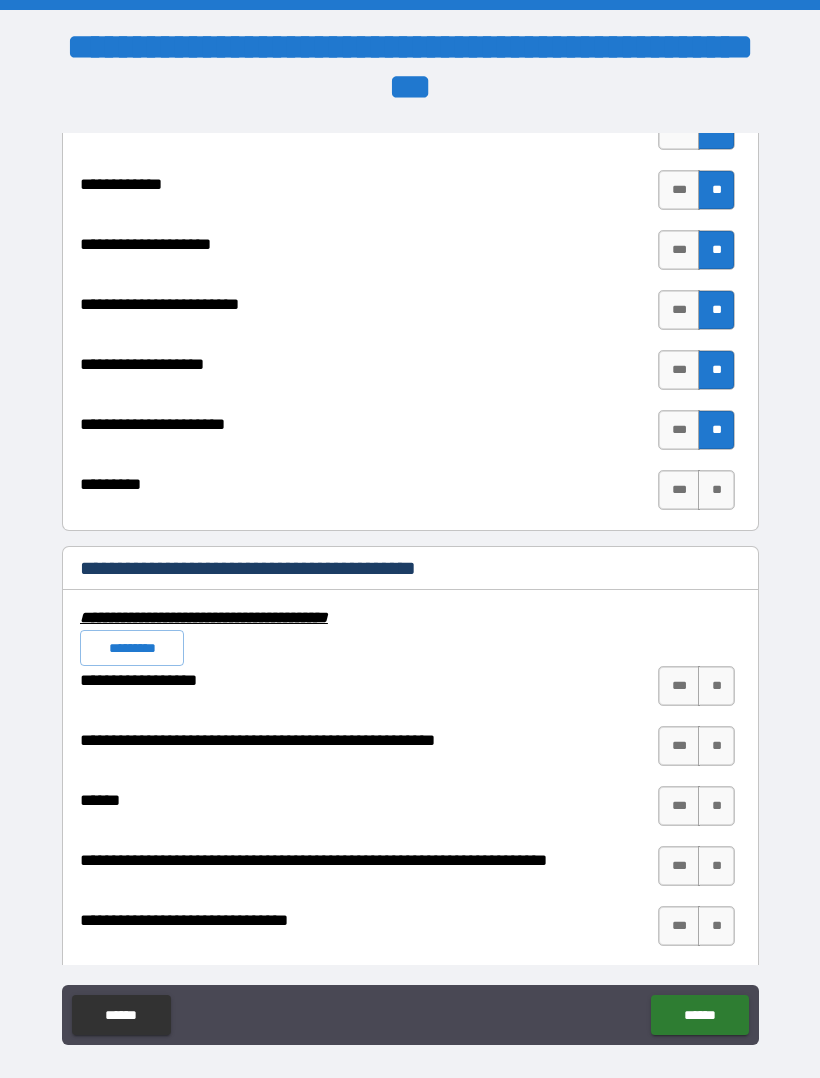 scroll, scrollTop: 7448, scrollLeft: 0, axis: vertical 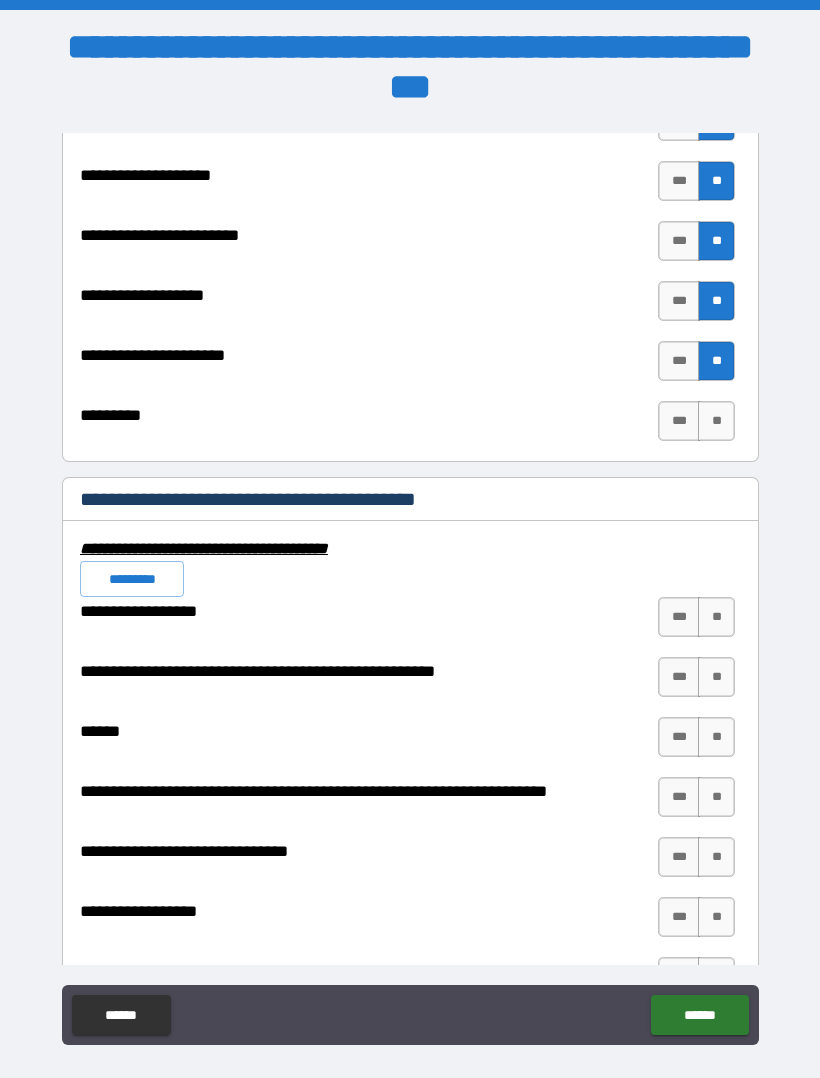 click on "**" at bounding box center [716, 421] 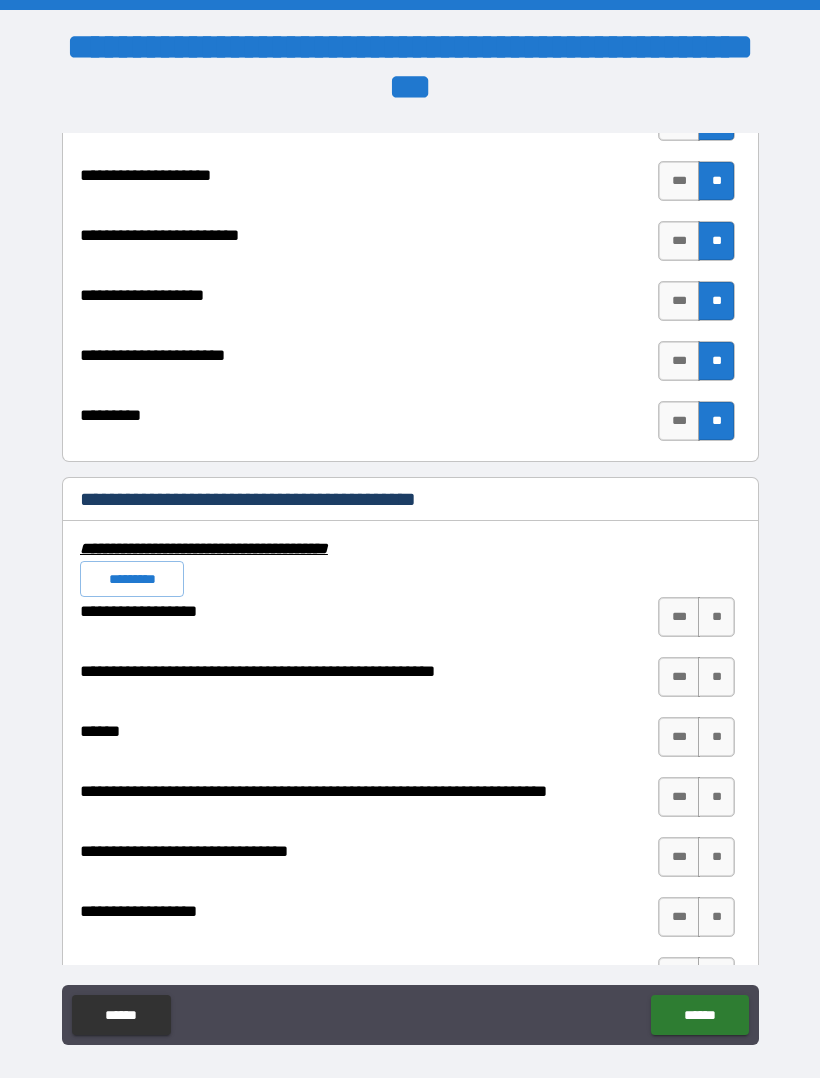 click on "**" at bounding box center [716, 617] 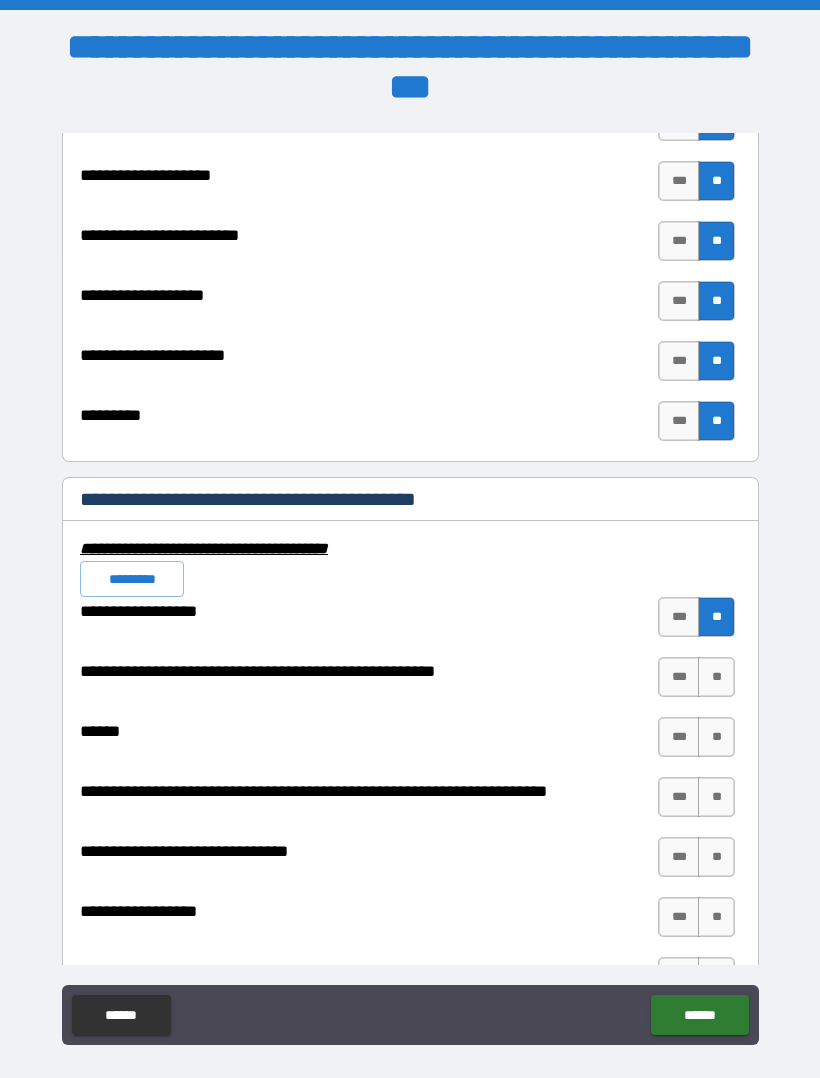 click on "**" at bounding box center (716, 677) 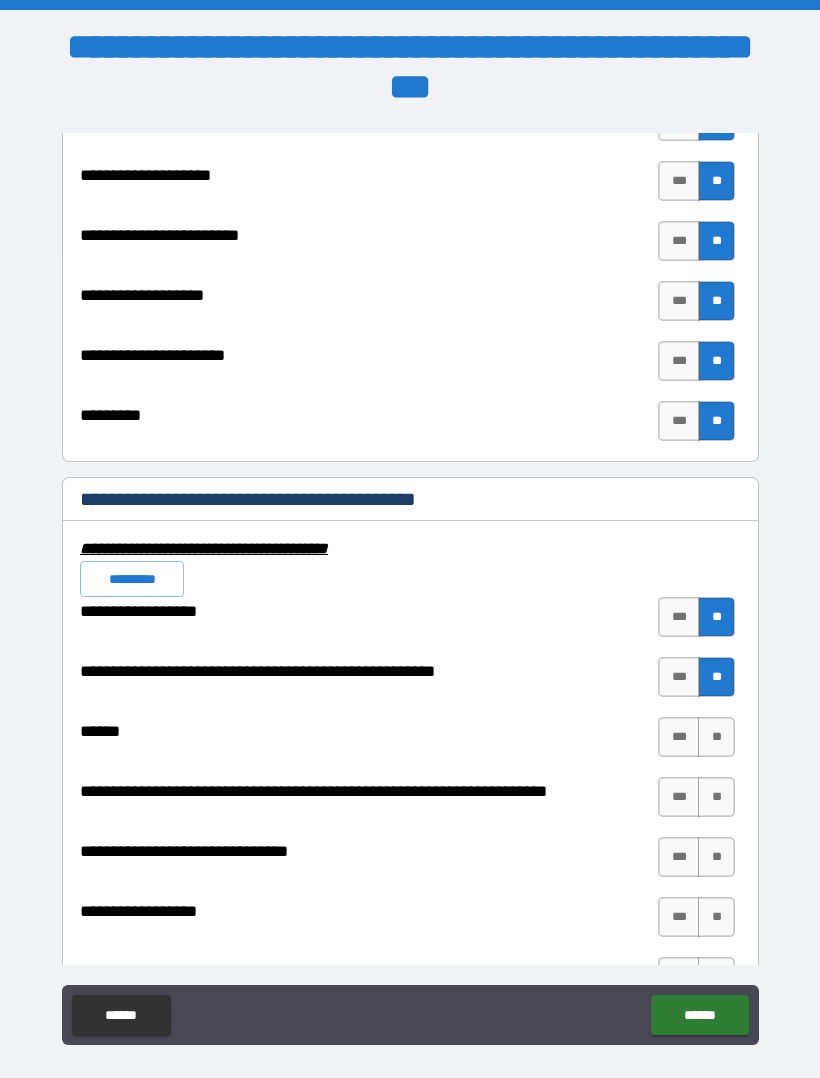click on "**" at bounding box center [716, 737] 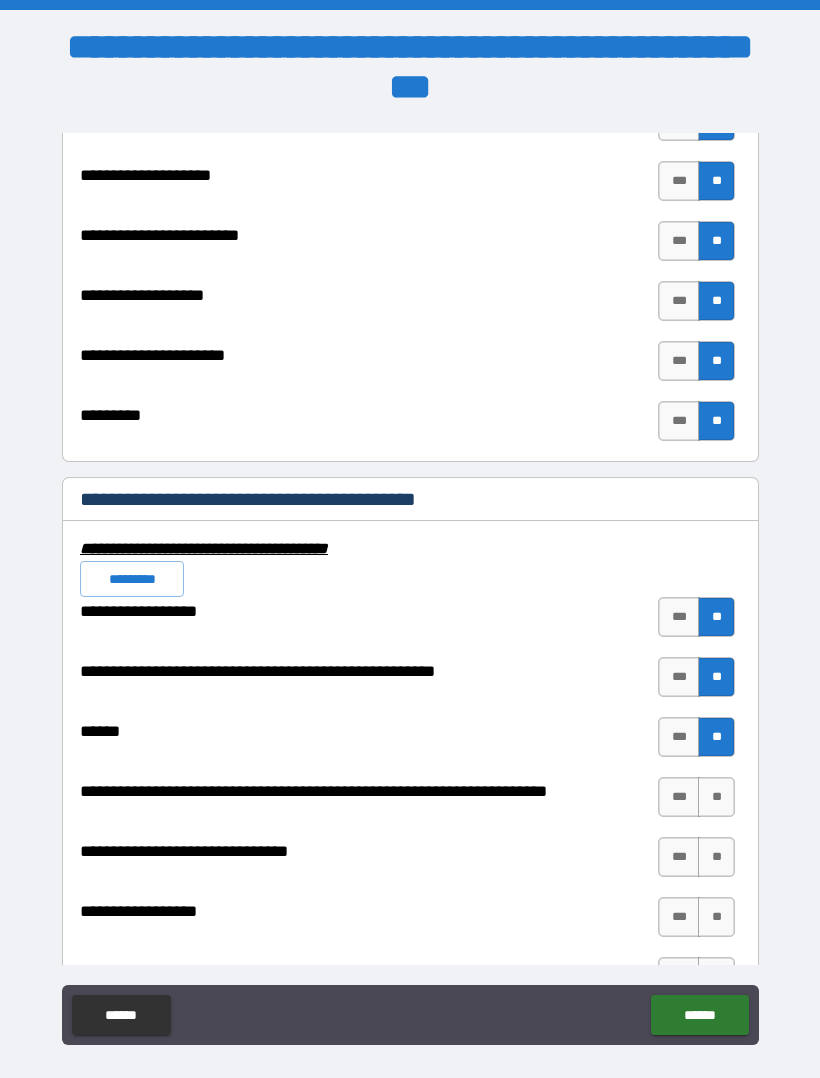 click on "**" at bounding box center [716, 797] 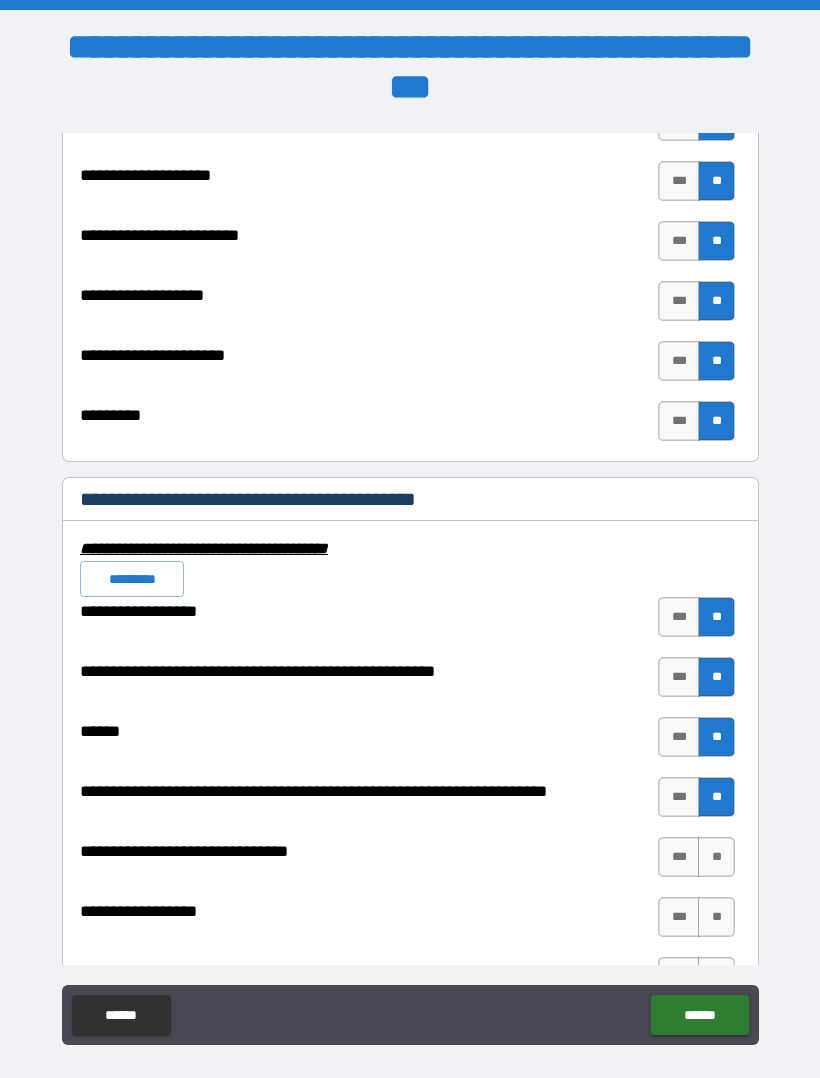 click on "**" at bounding box center [716, 857] 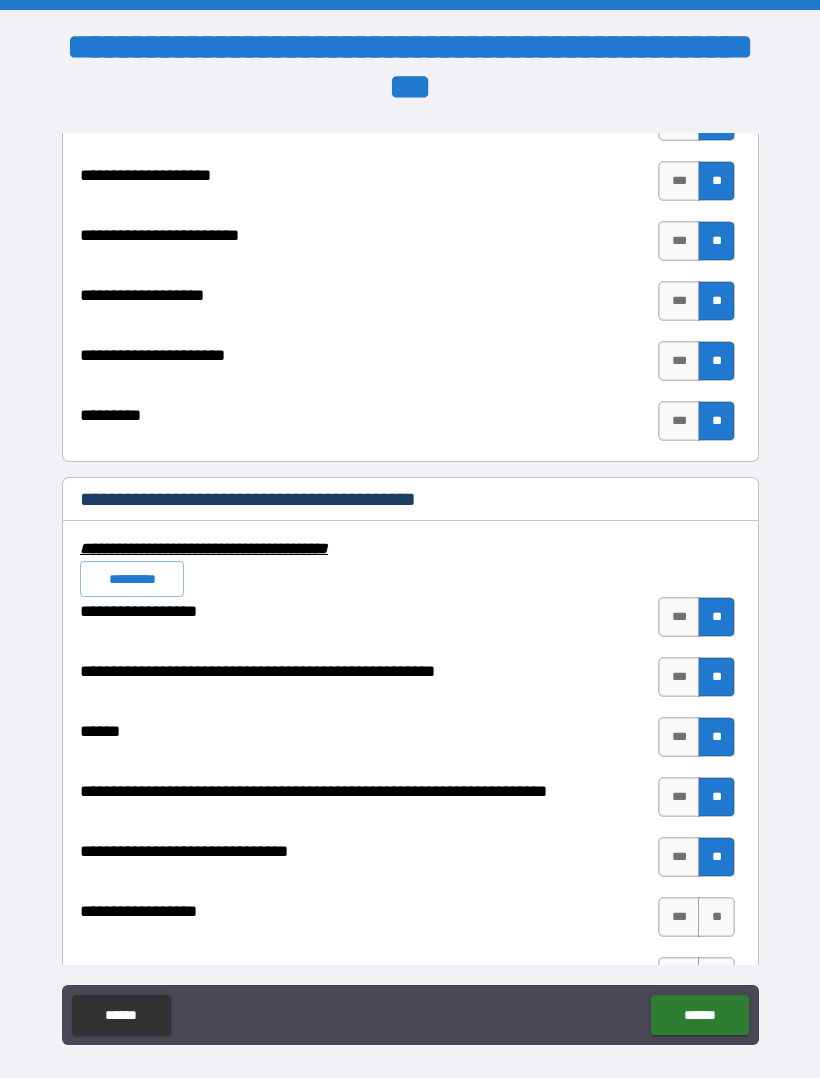 click on "**" at bounding box center (716, 917) 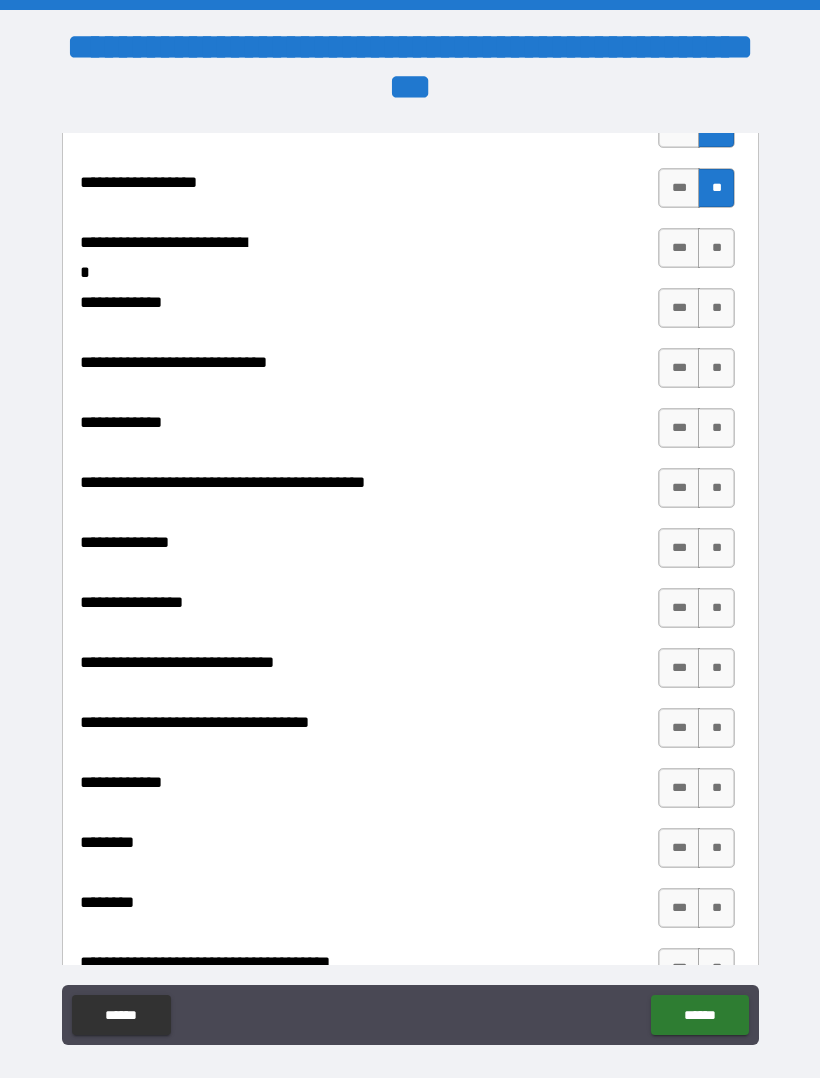 scroll, scrollTop: 8172, scrollLeft: 0, axis: vertical 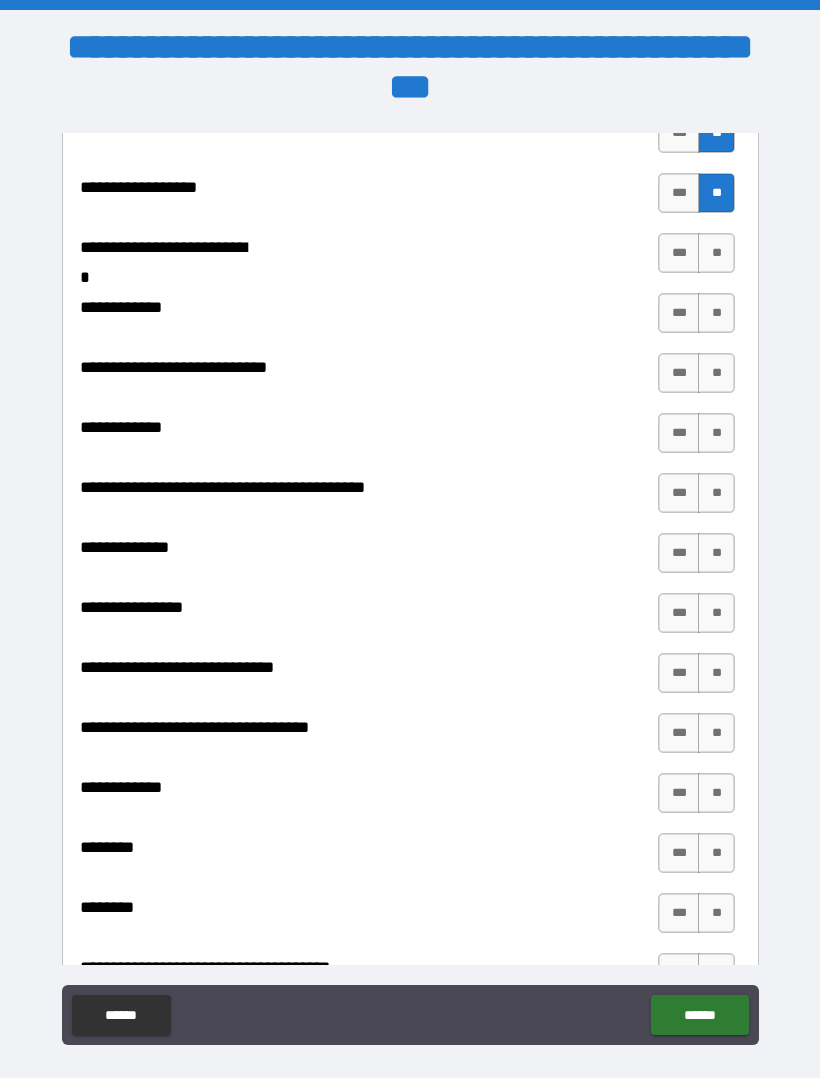 click on "**" at bounding box center (716, 253) 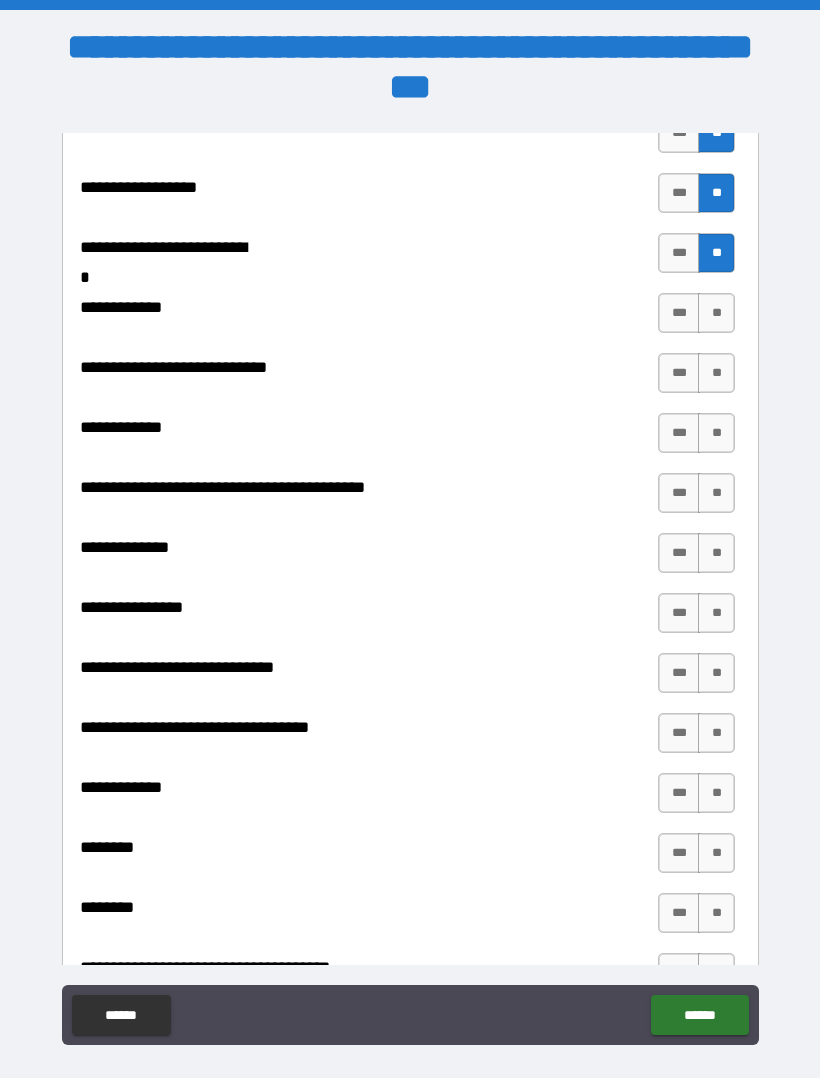 click on "**" at bounding box center (716, 313) 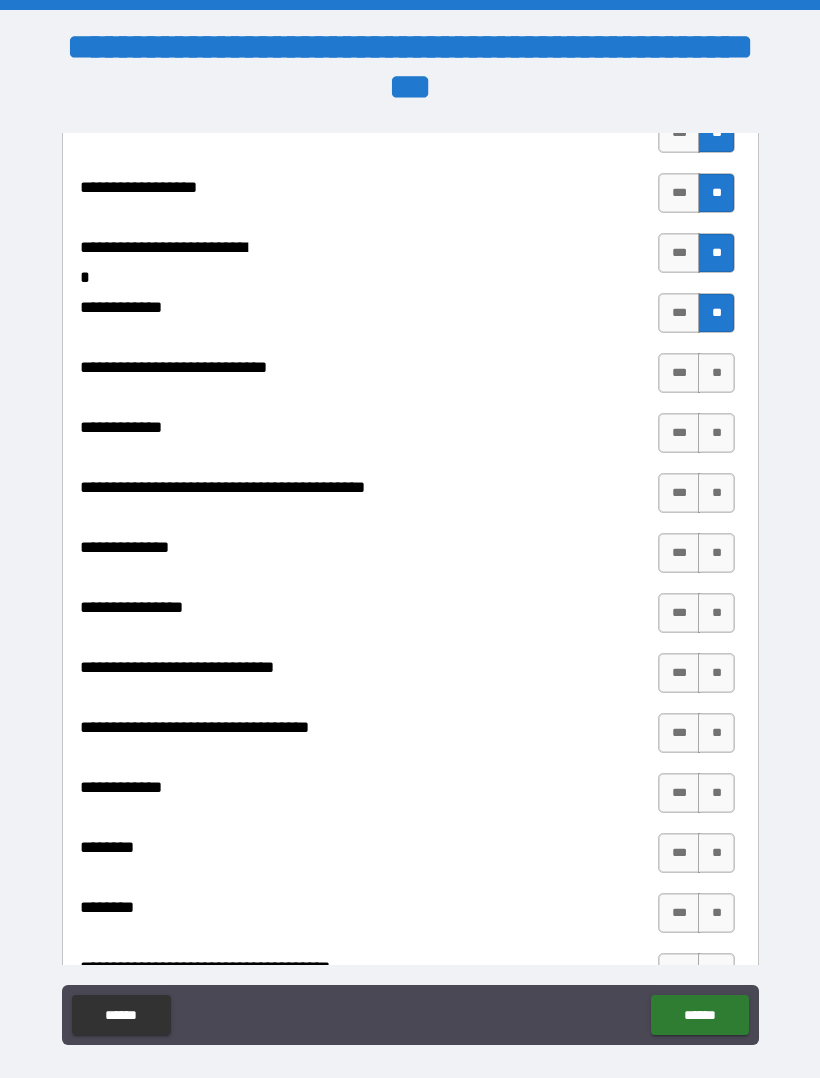 click on "**" at bounding box center (716, 373) 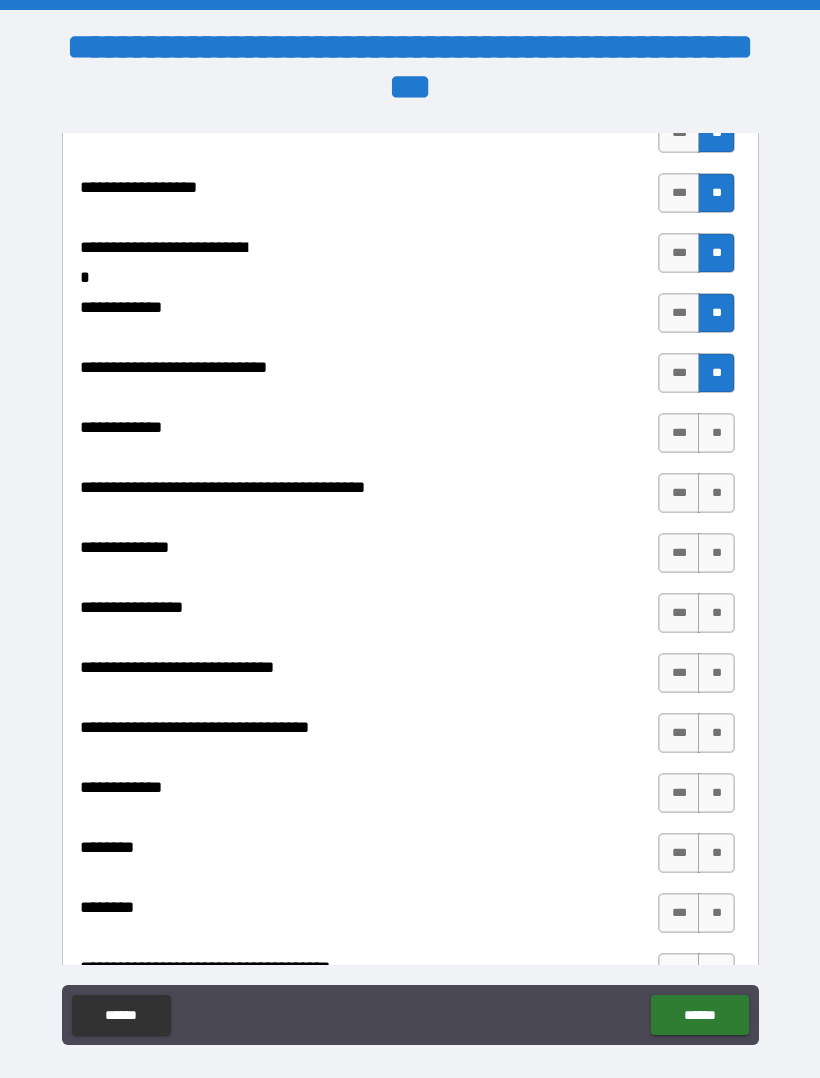 click on "**" at bounding box center (716, 433) 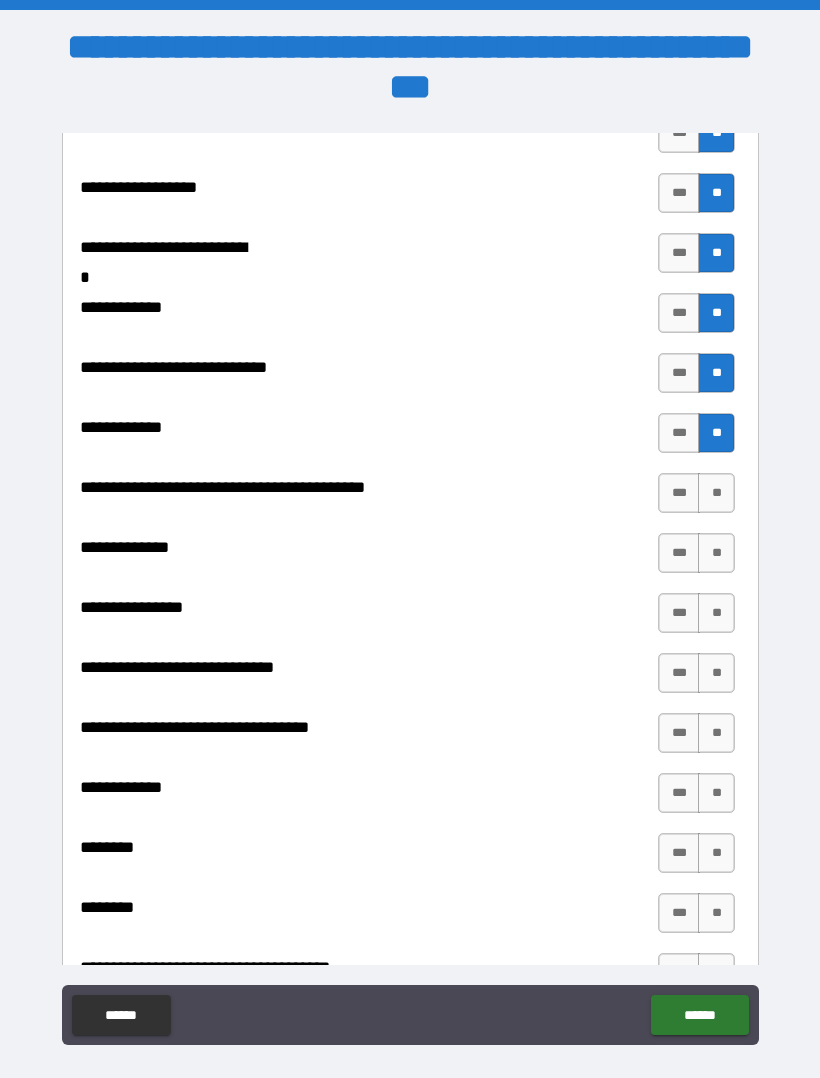 click on "**" at bounding box center (716, 493) 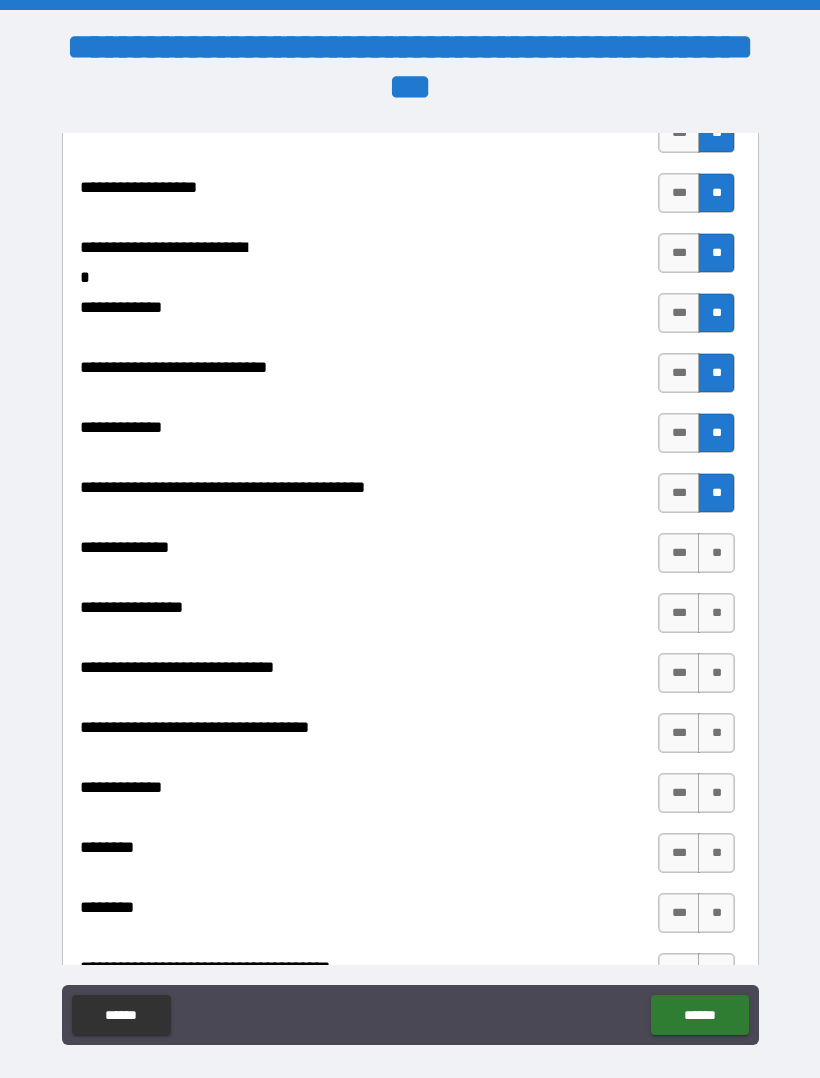 click on "**" at bounding box center [716, 553] 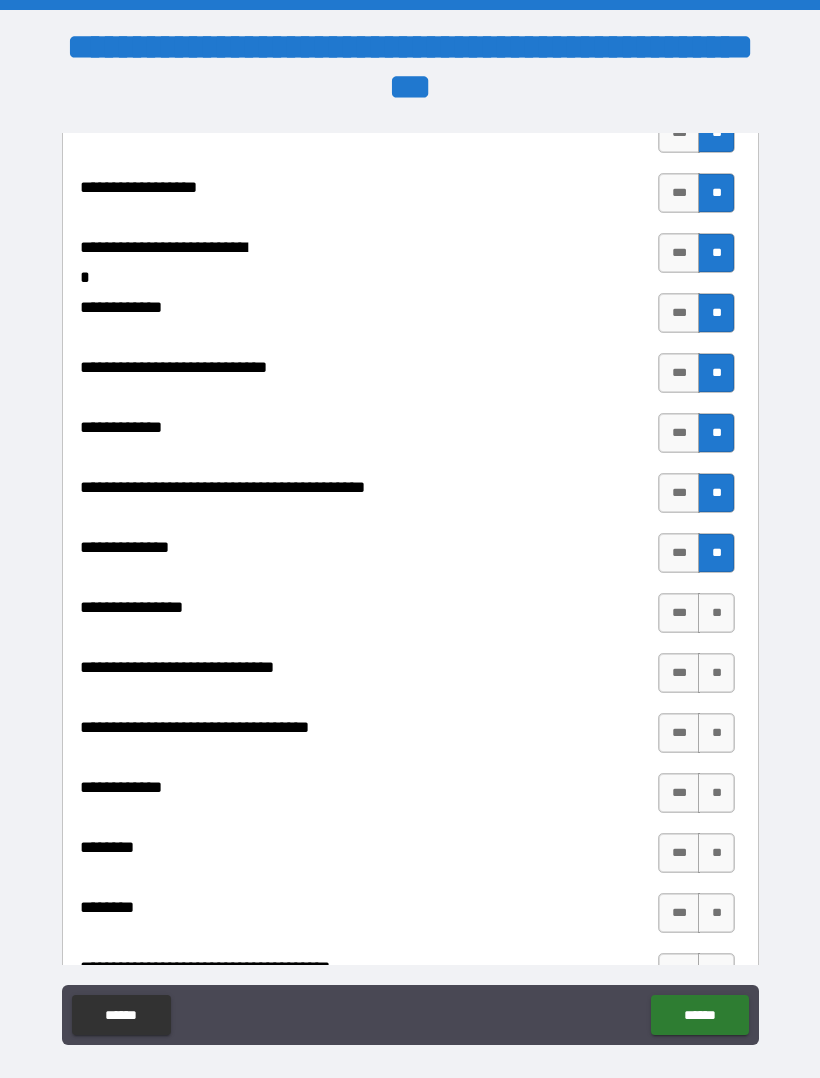 click on "**" at bounding box center (716, 613) 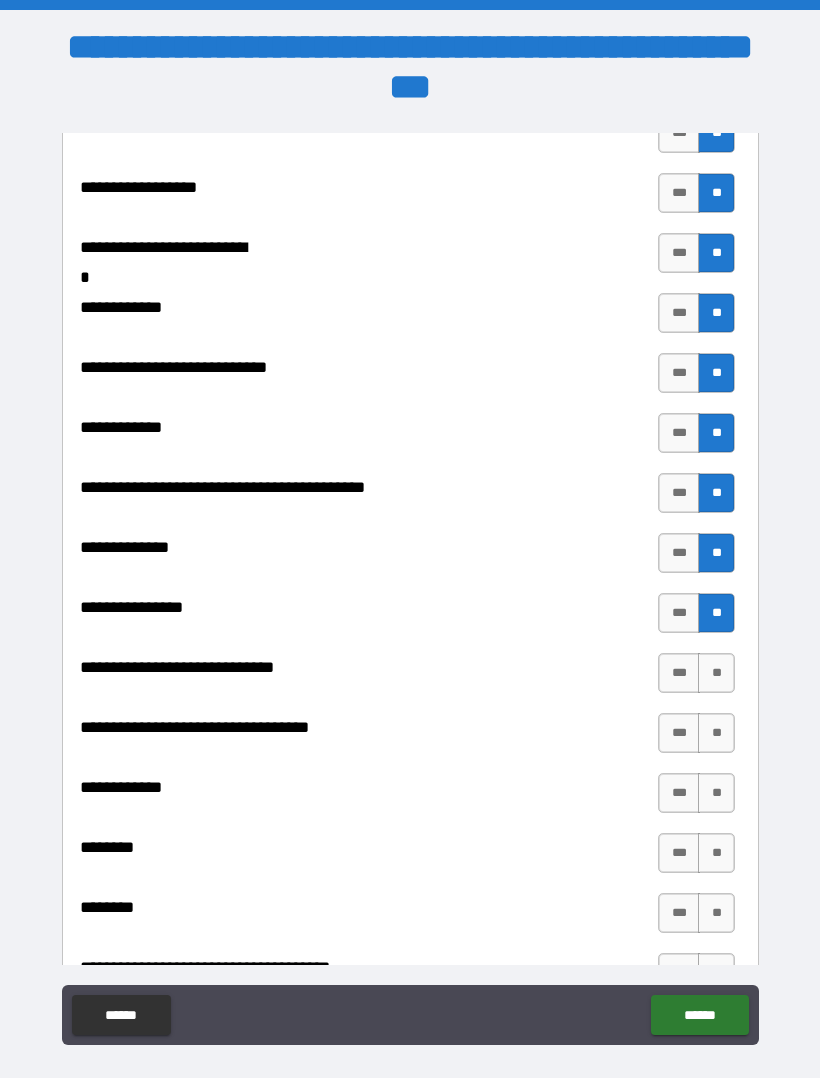 click on "**" at bounding box center [716, 673] 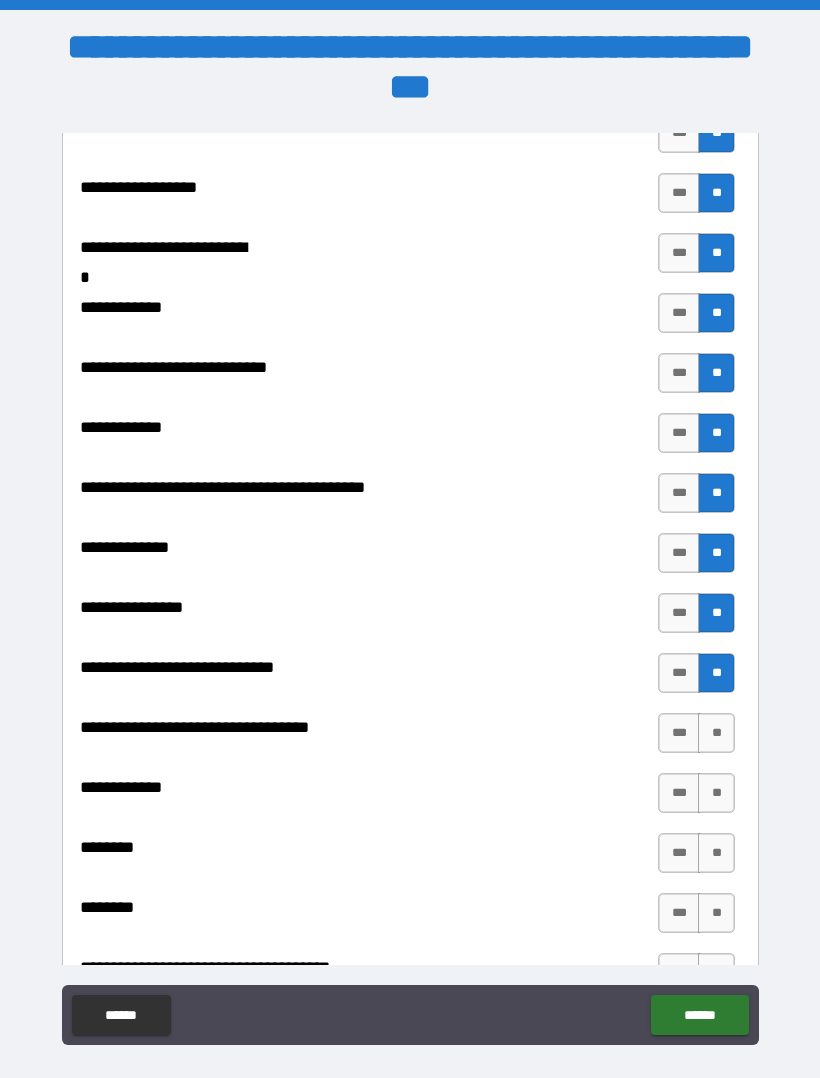 click on "**" at bounding box center [716, 733] 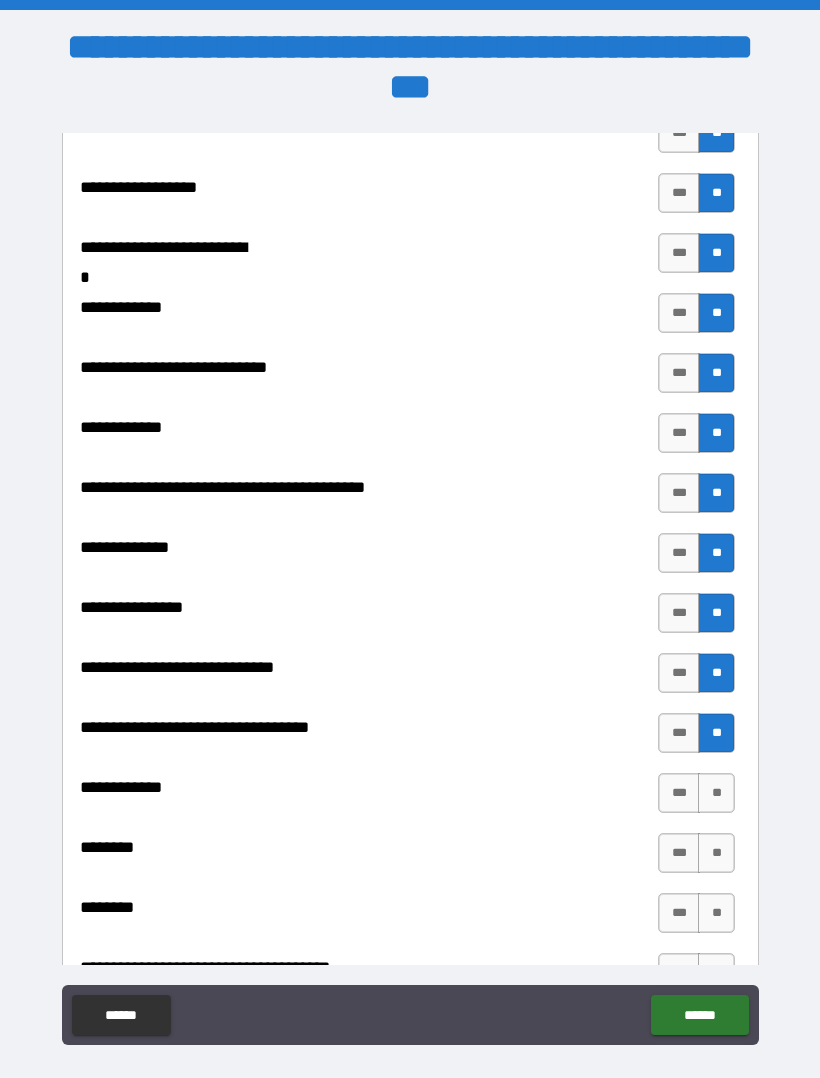 click on "**" at bounding box center (716, 793) 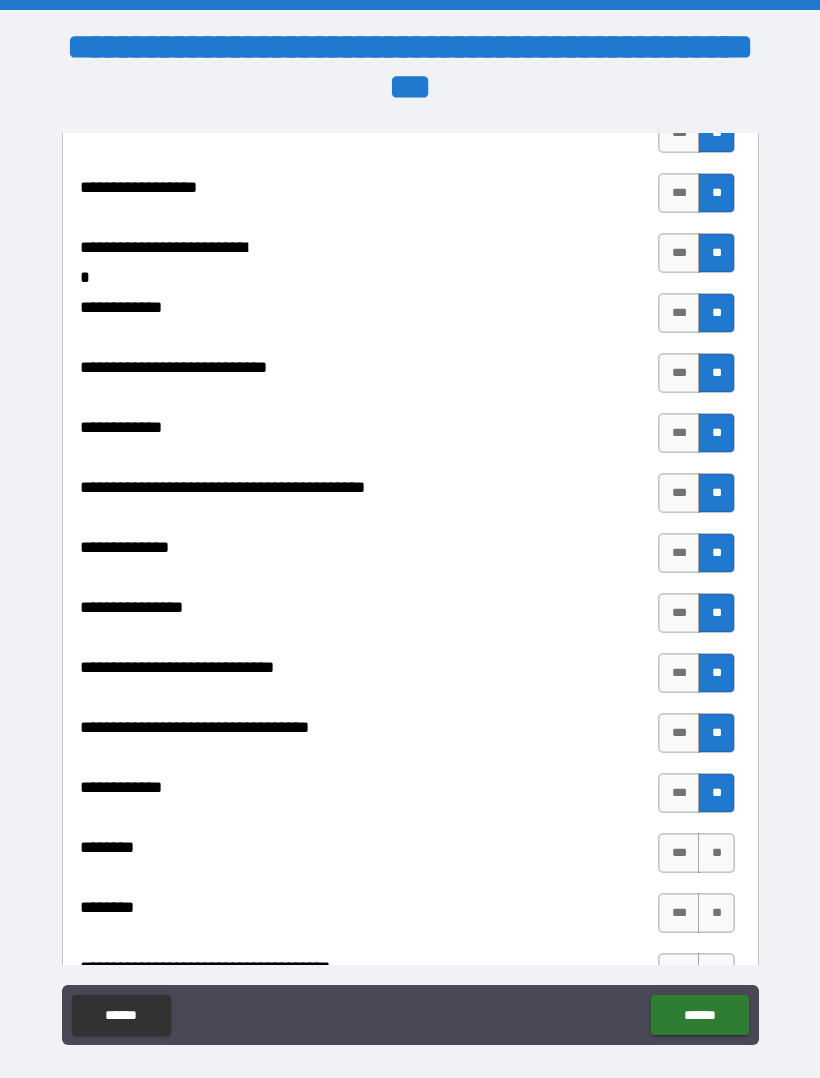 click on "**" at bounding box center [716, 853] 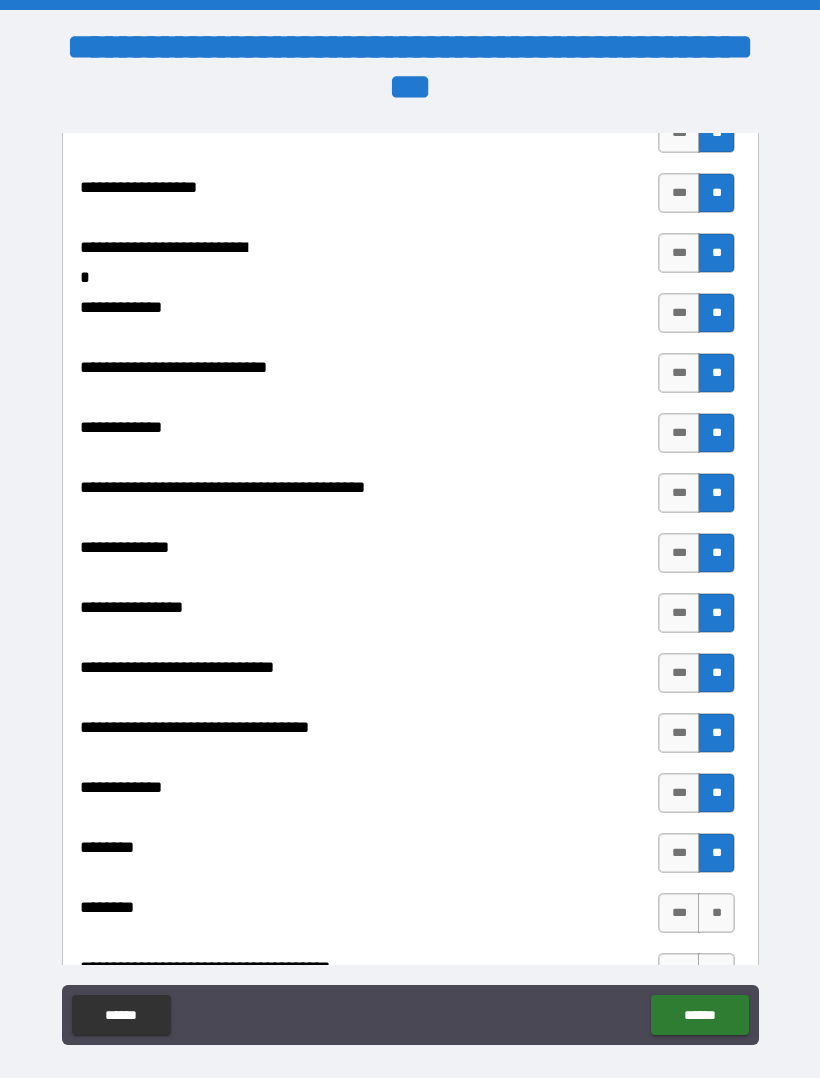 click on "**" at bounding box center (716, 913) 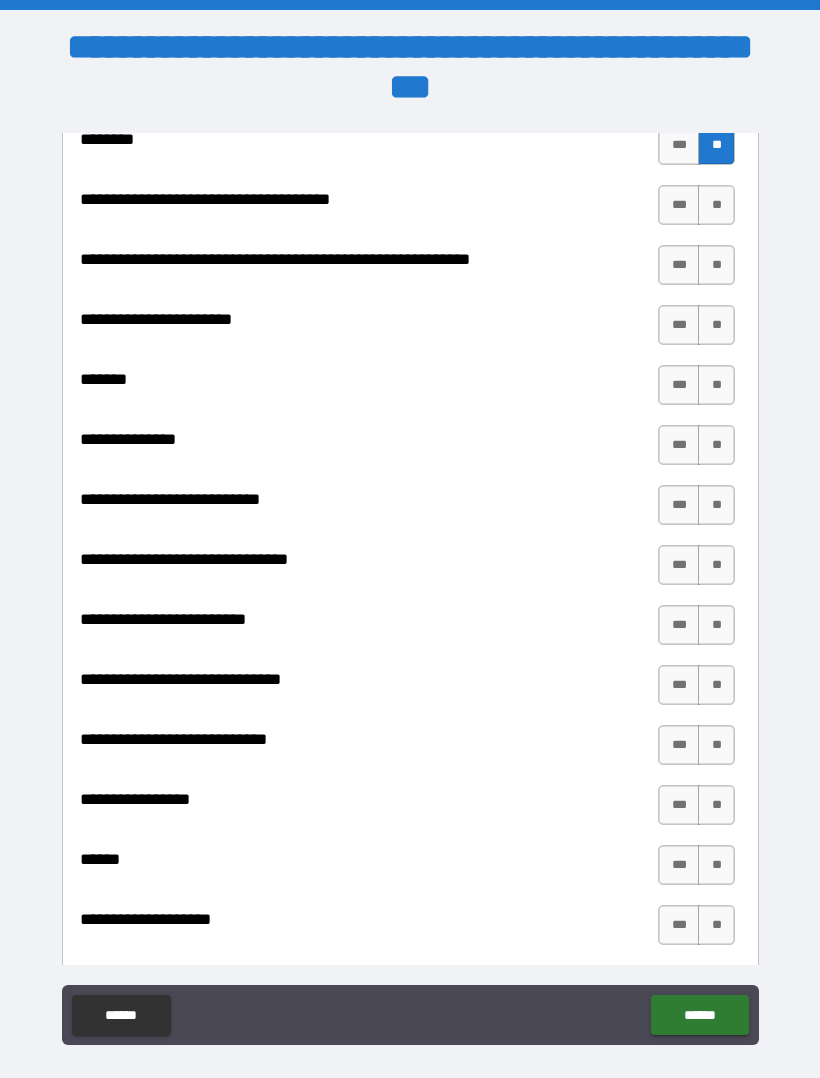 scroll, scrollTop: 8945, scrollLeft: 0, axis: vertical 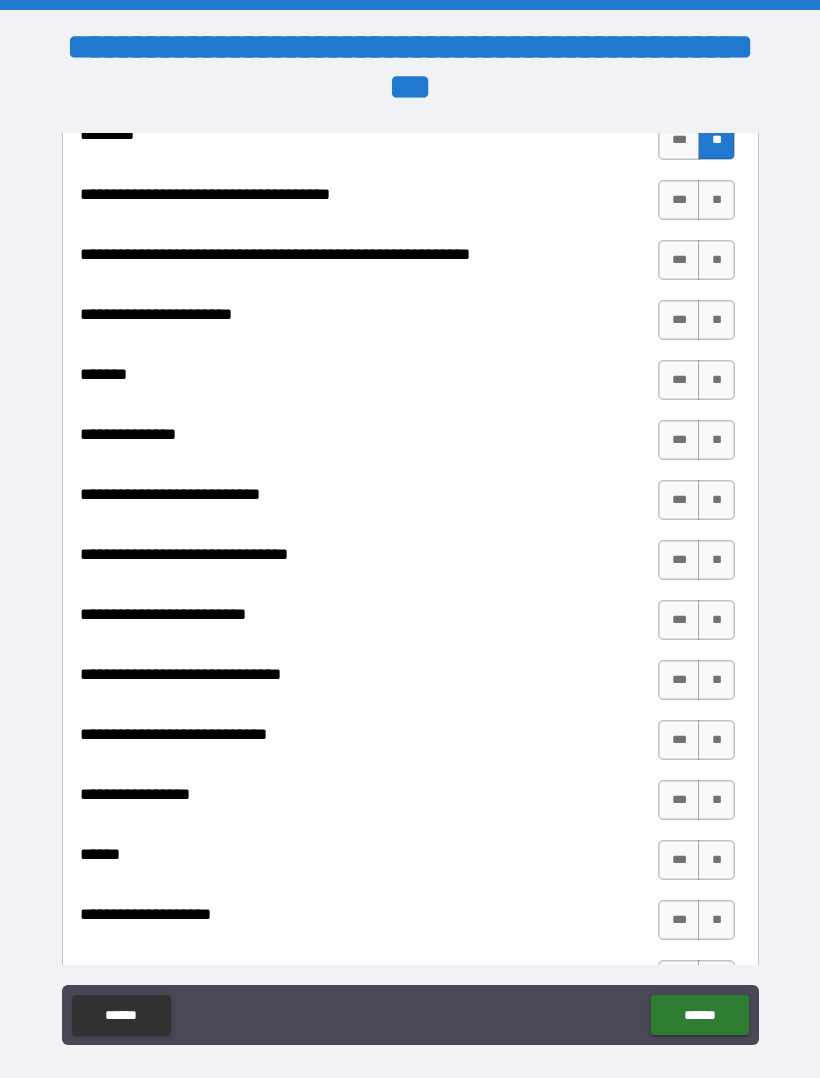 click on "**" at bounding box center [716, 200] 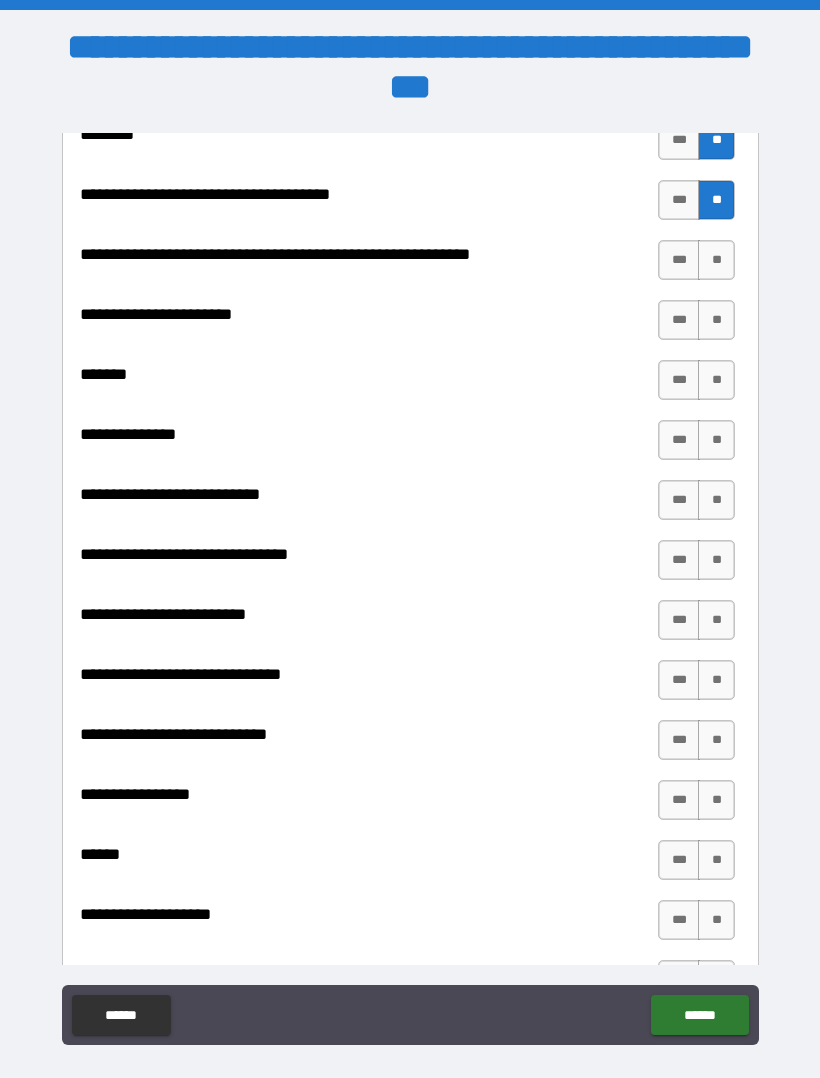 click on "**" at bounding box center (716, 260) 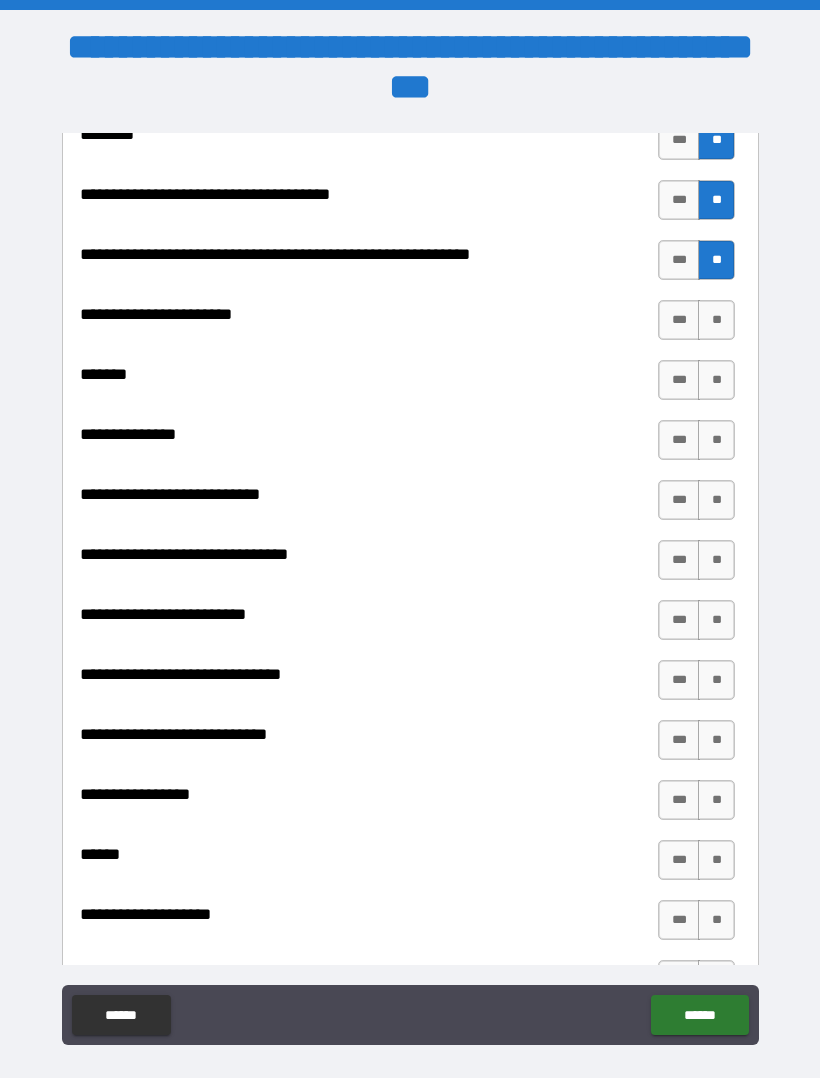 click on "**" at bounding box center [716, 320] 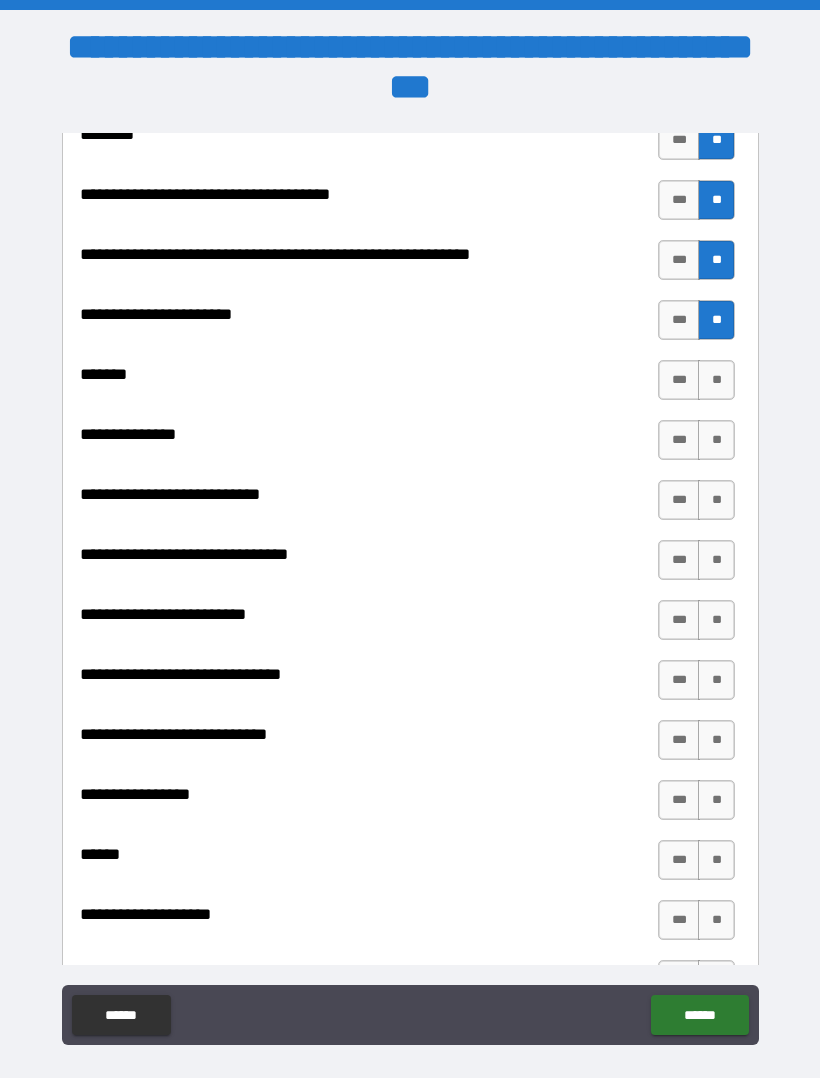 click on "**" at bounding box center (716, 380) 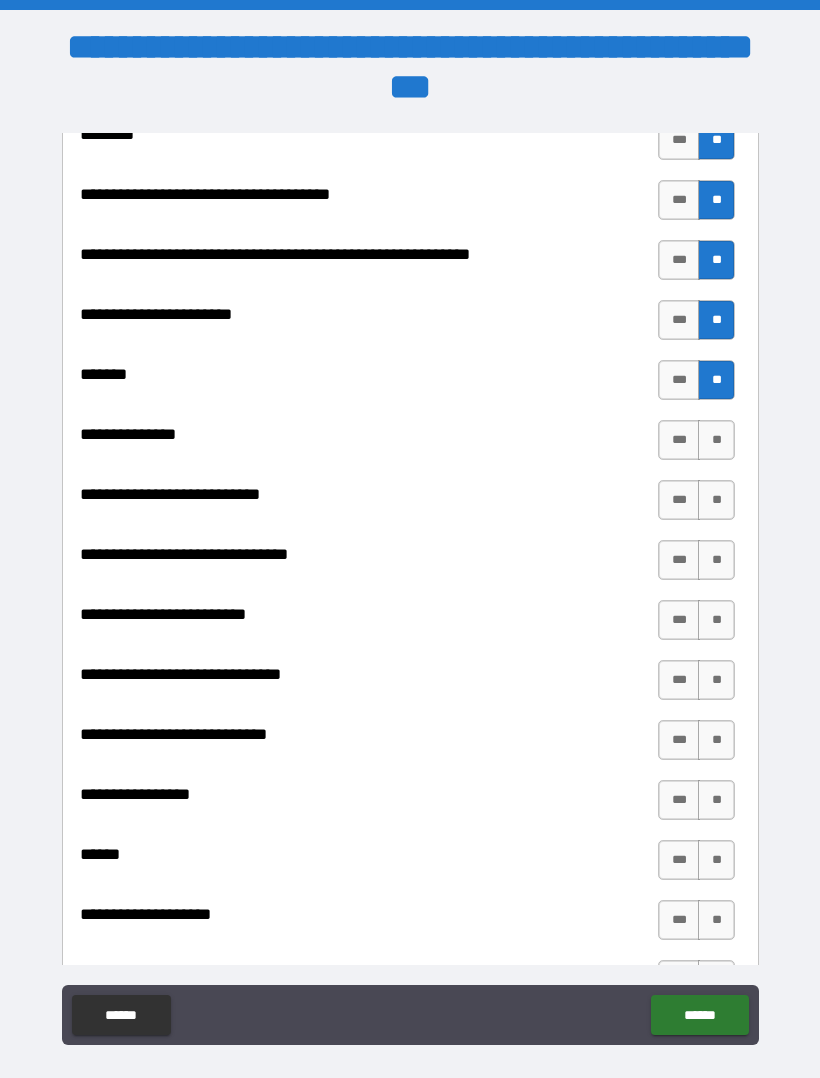 click on "**" at bounding box center [716, 440] 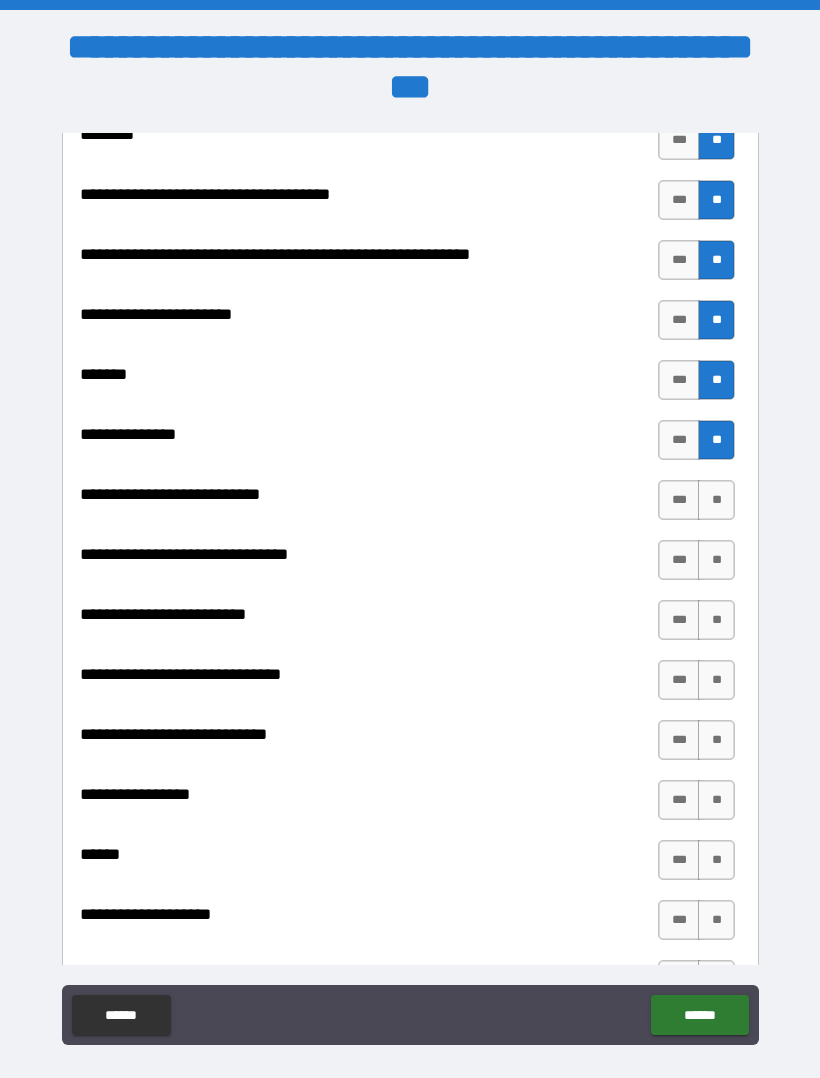 click on "**" at bounding box center (716, 500) 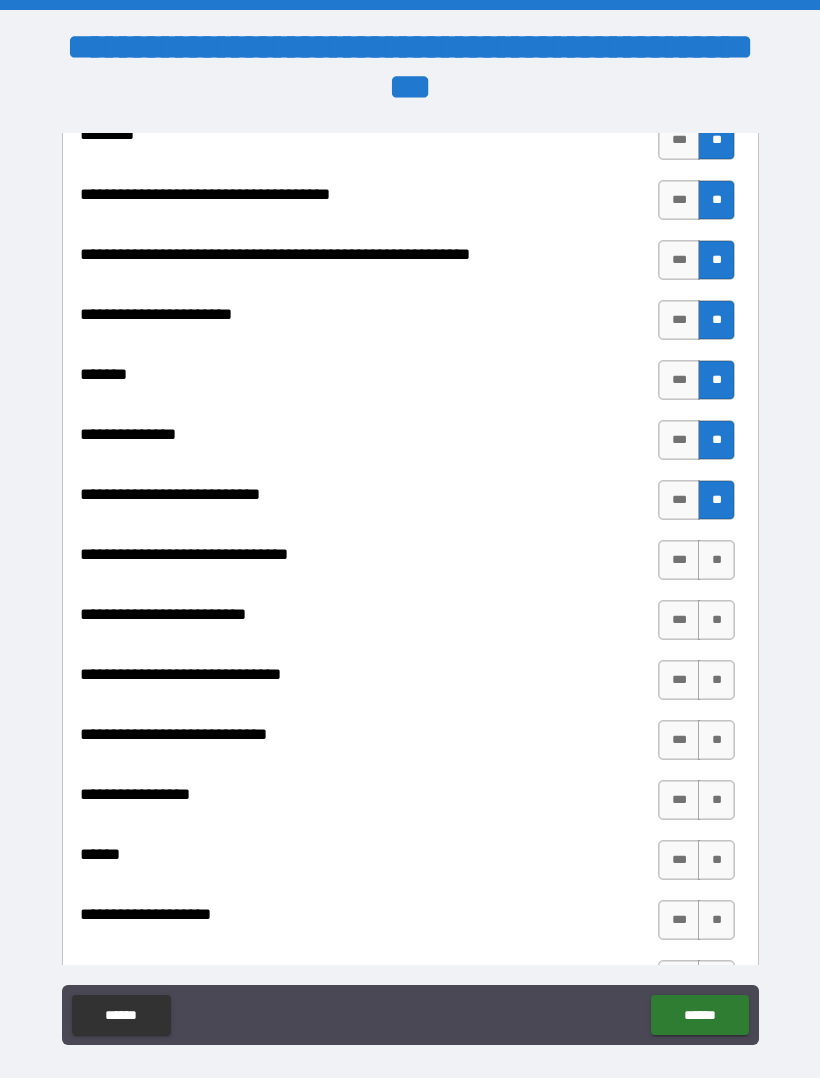 click on "**" at bounding box center (716, 560) 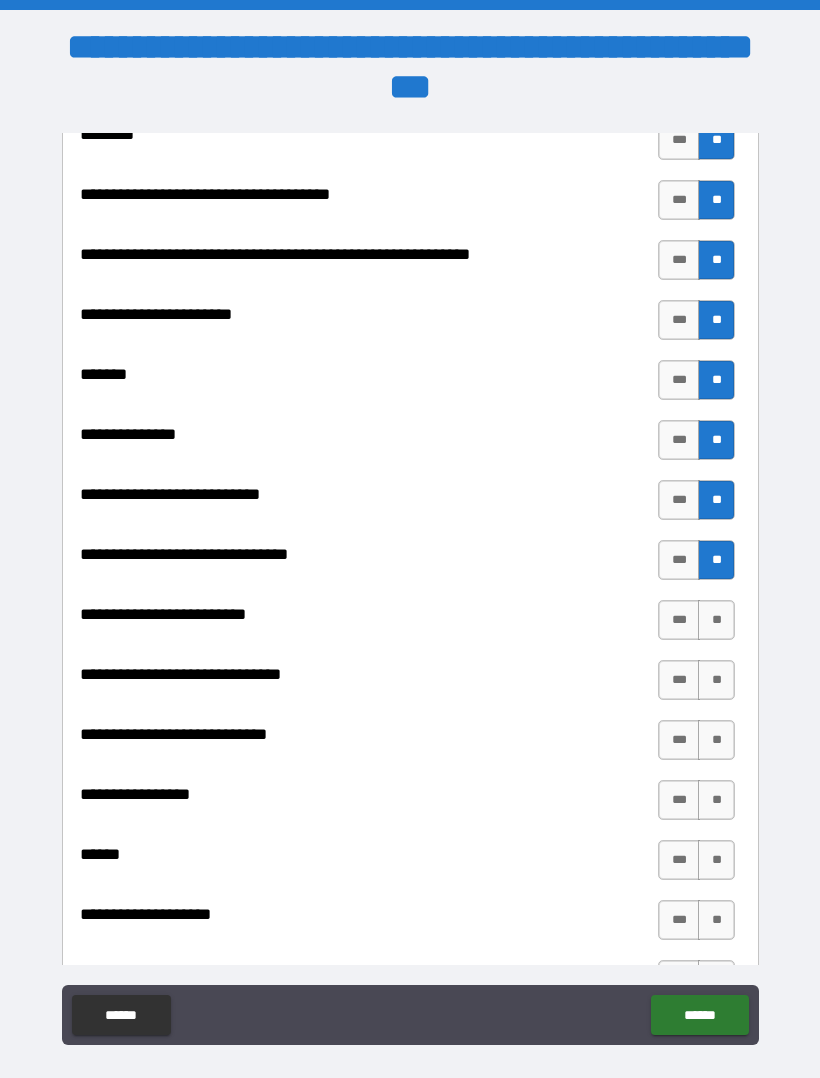 click on "**" at bounding box center (716, 620) 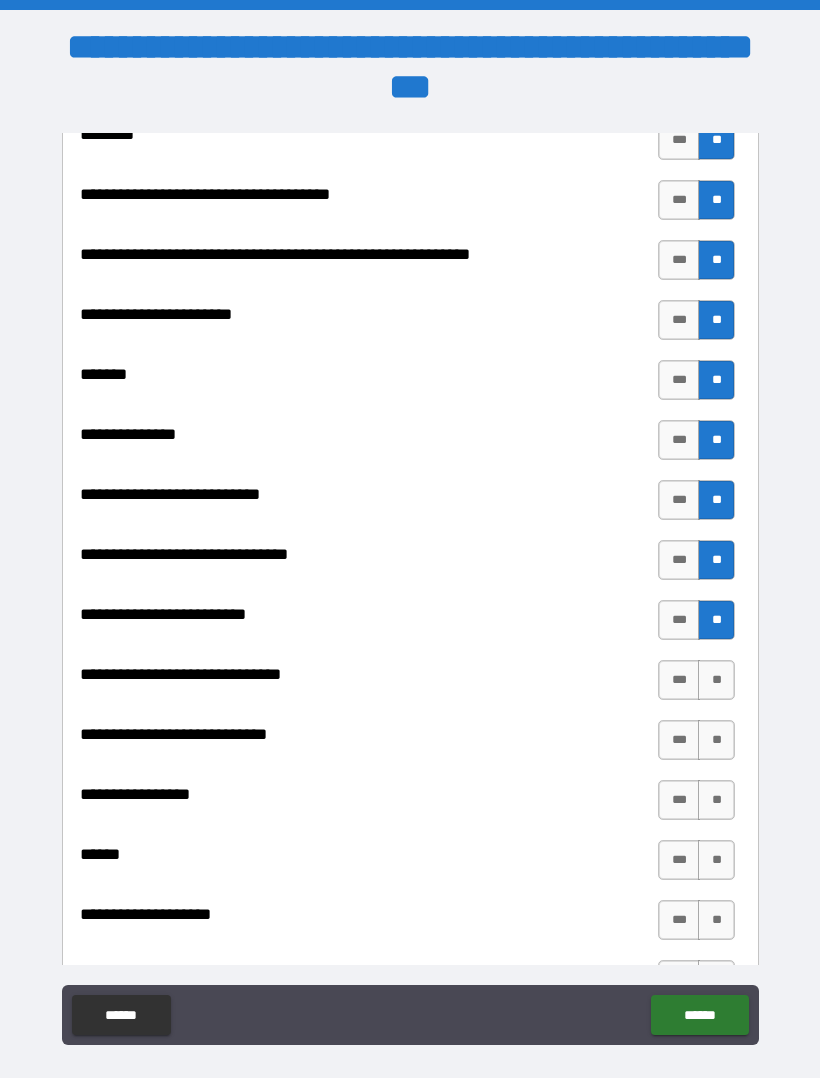 click on "**" at bounding box center [716, 680] 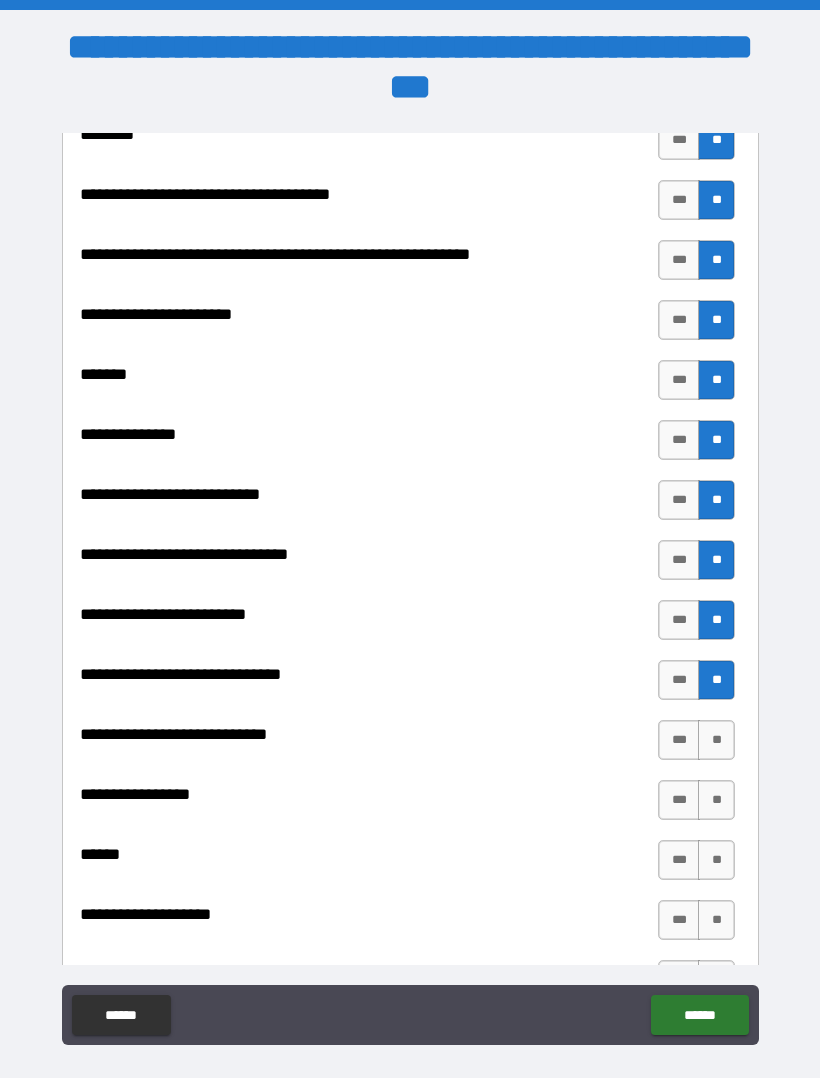 click on "**" at bounding box center [716, 740] 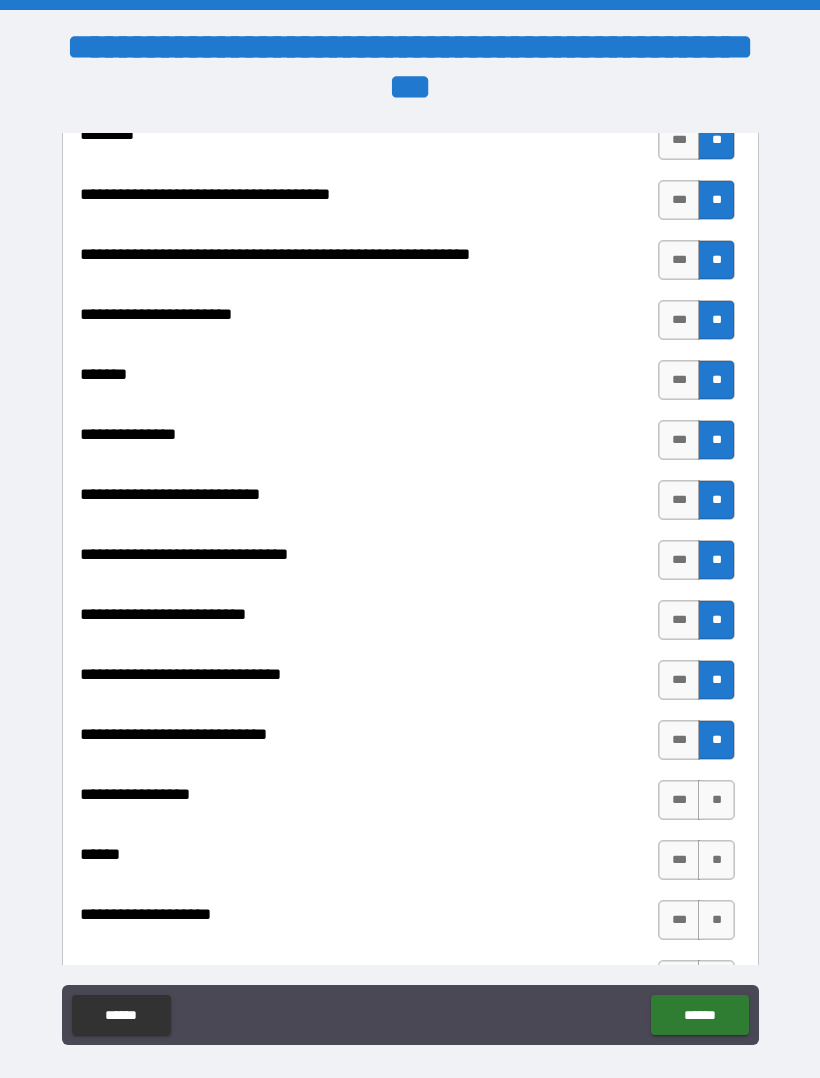 click on "**" at bounding box center (716, 740) 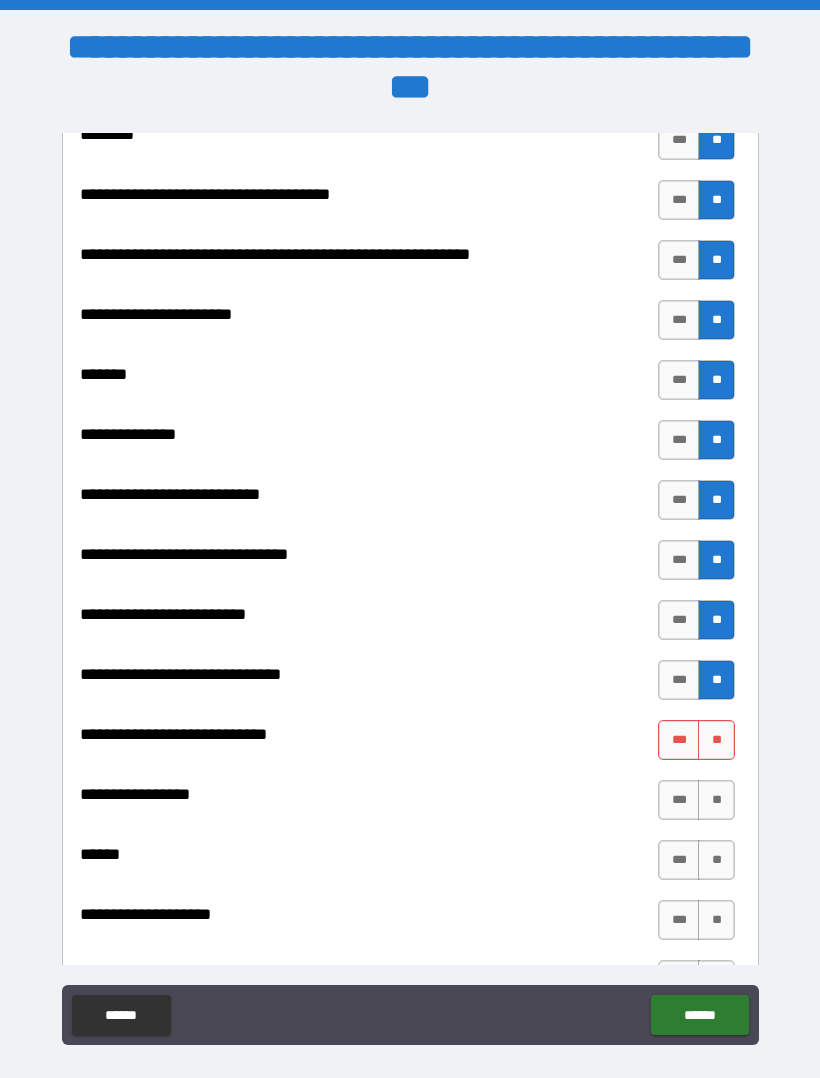 click on "**" at bounding box center [716, 800] 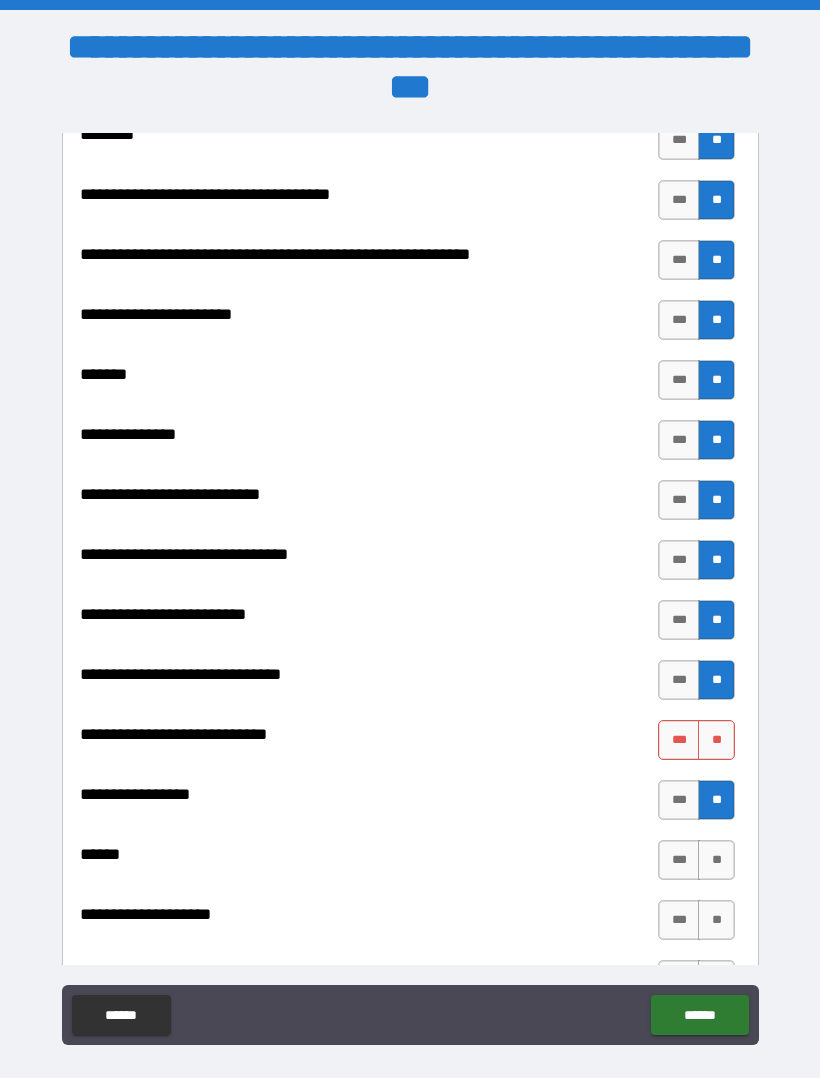 click on "**" at bounding box center [716, 860] 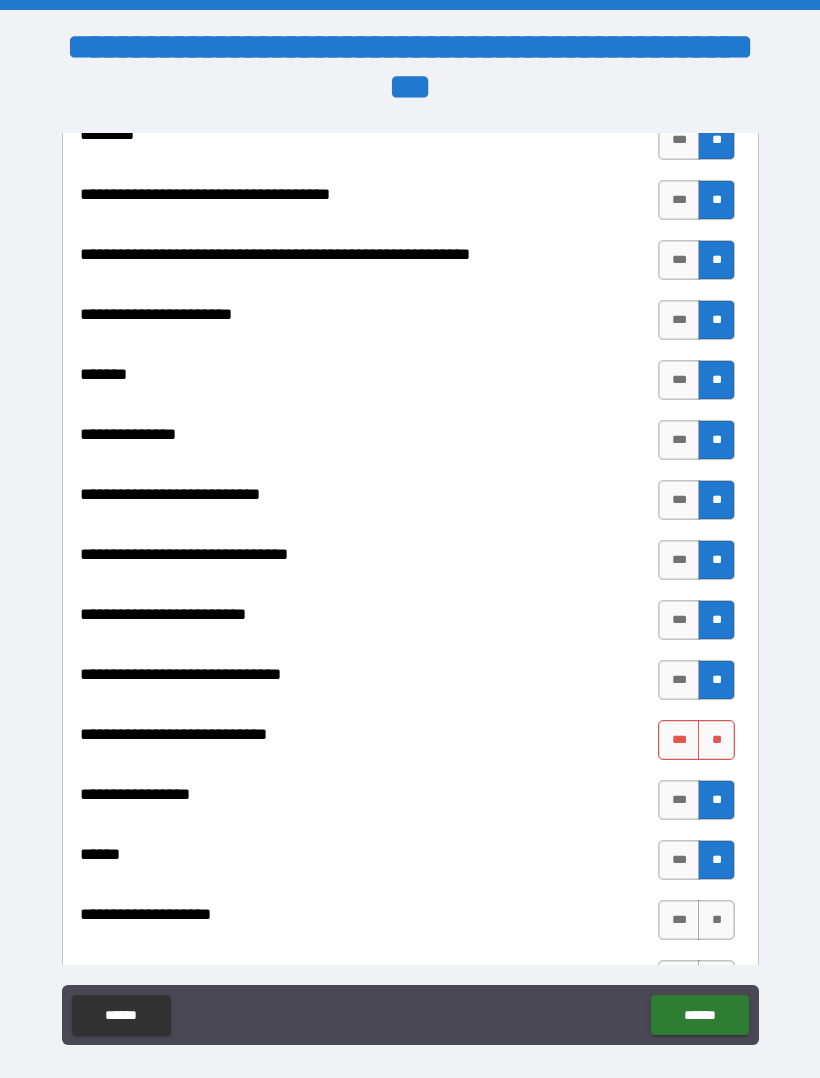 click on "**" at bounding box center (716, 920) 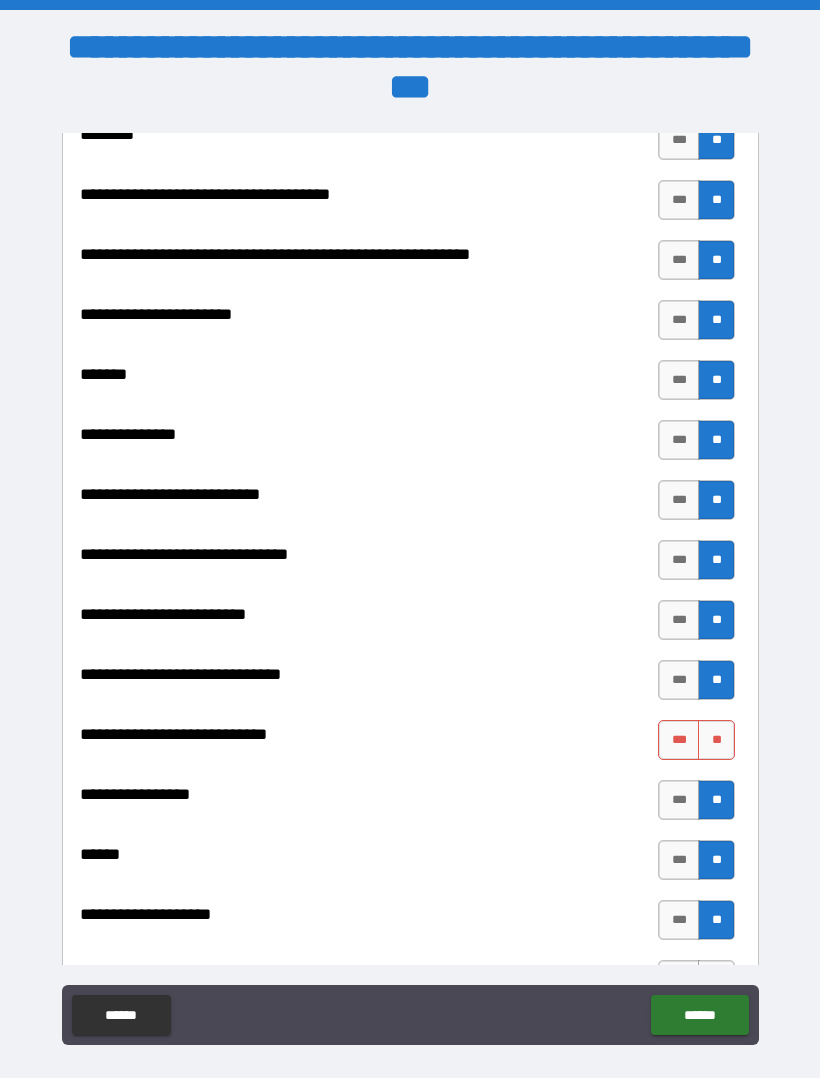 click on "**" at bounding box center (716, 740) 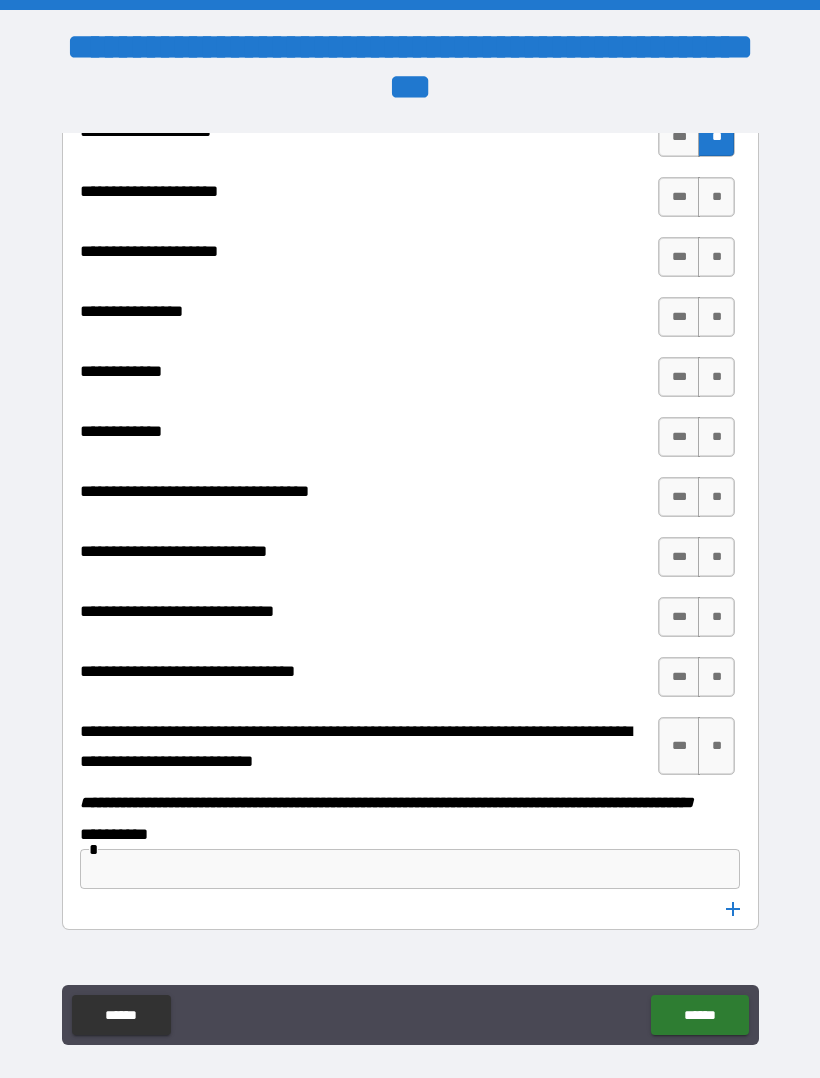 scroll, scrollTop: 9725, scrollLeft: 0, axis: vertical 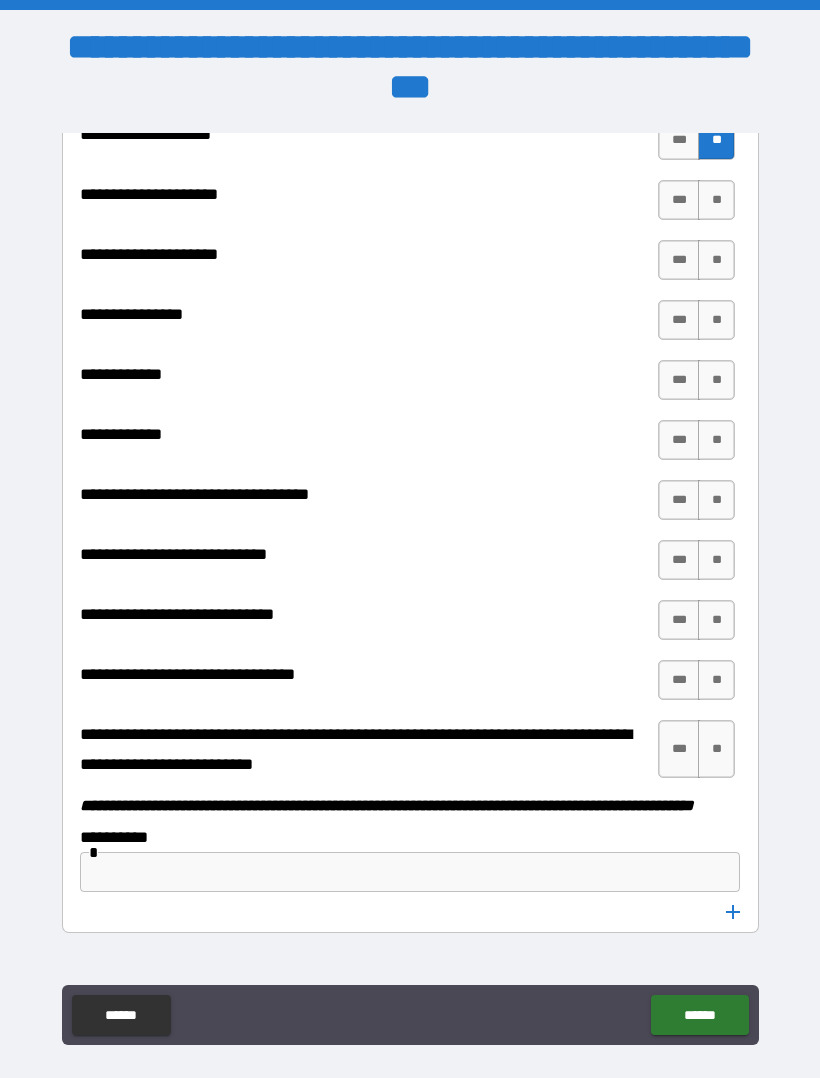 click on "**" at bounding box center (716, 200) 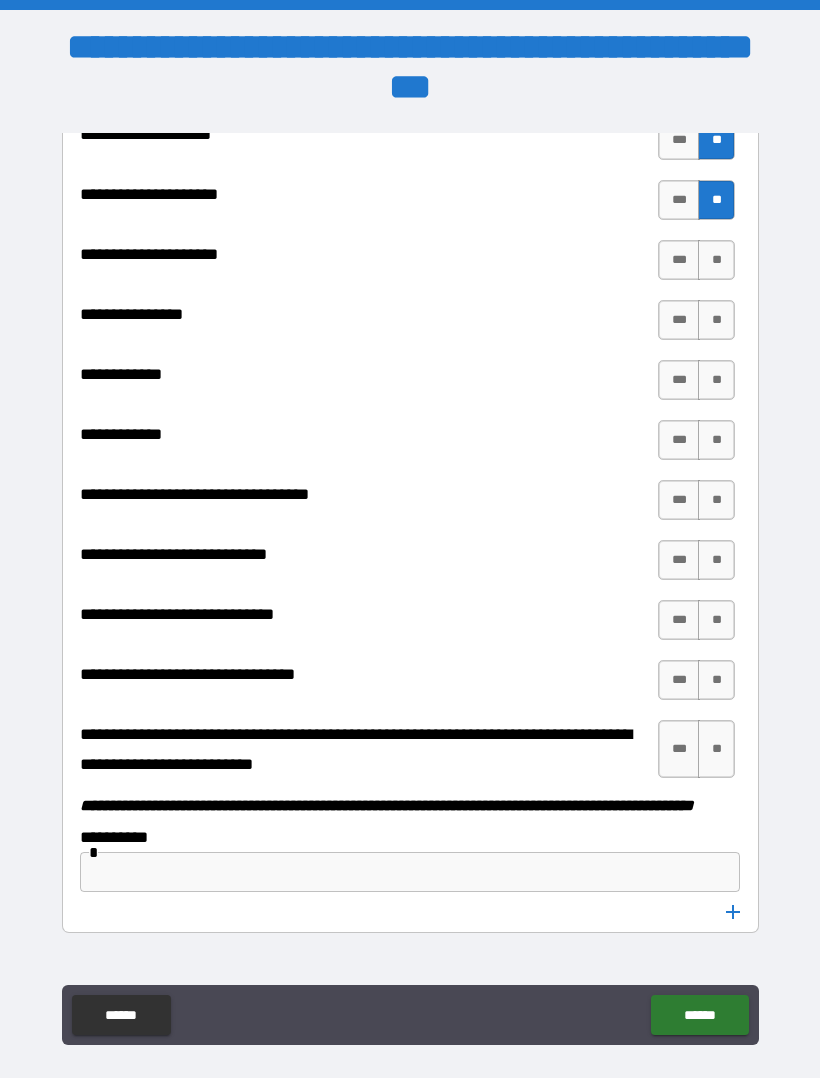 click on "**" at bounding box center (716, 260) 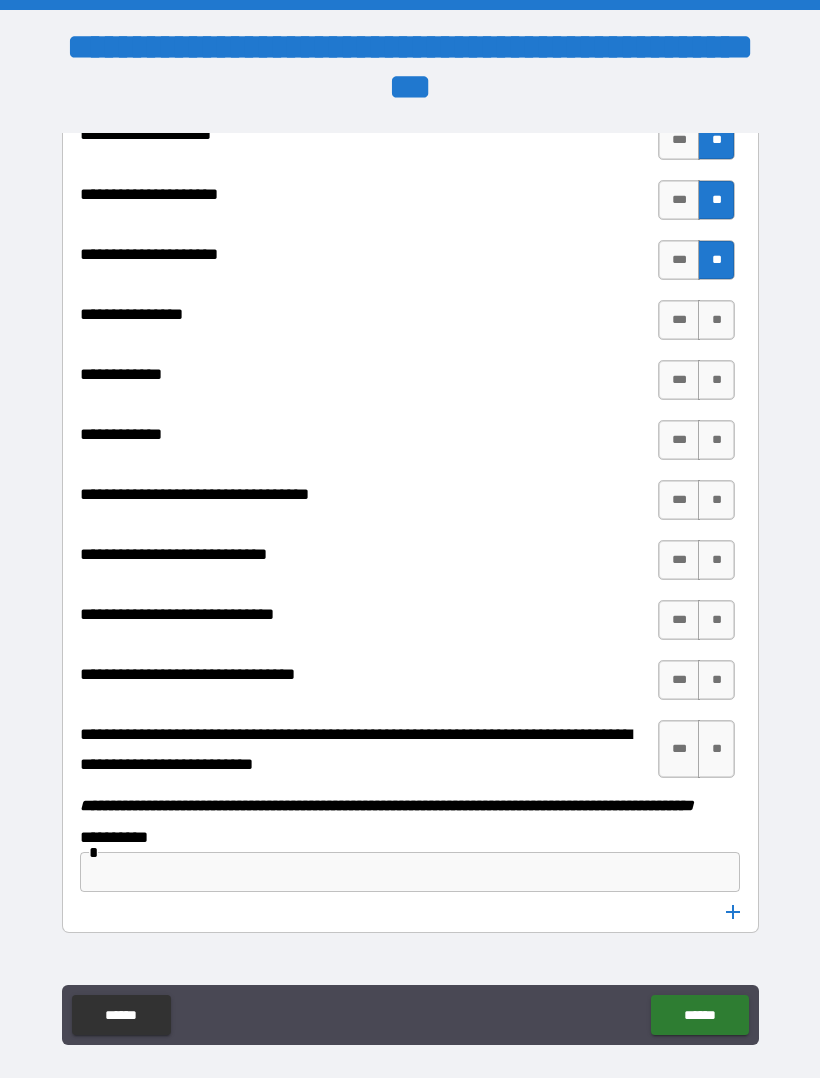 click on "**" at bounding box center (716, 320) 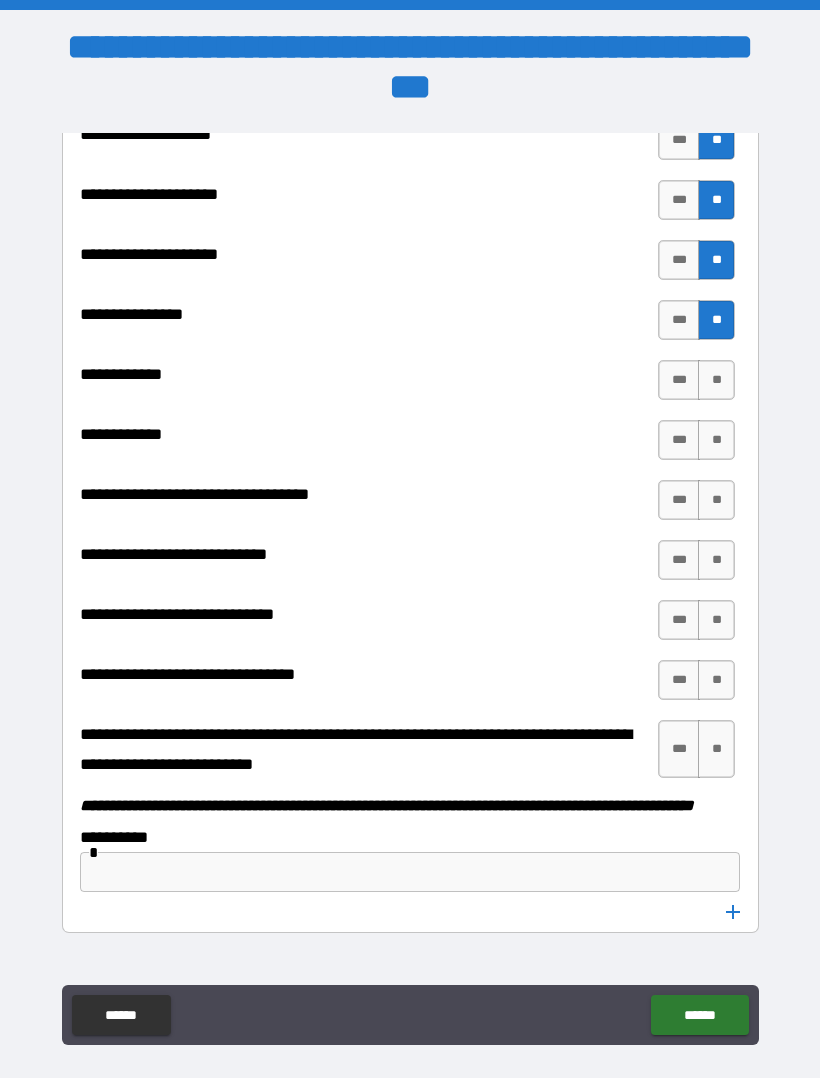click on "**" at bounding box center (716, 380) 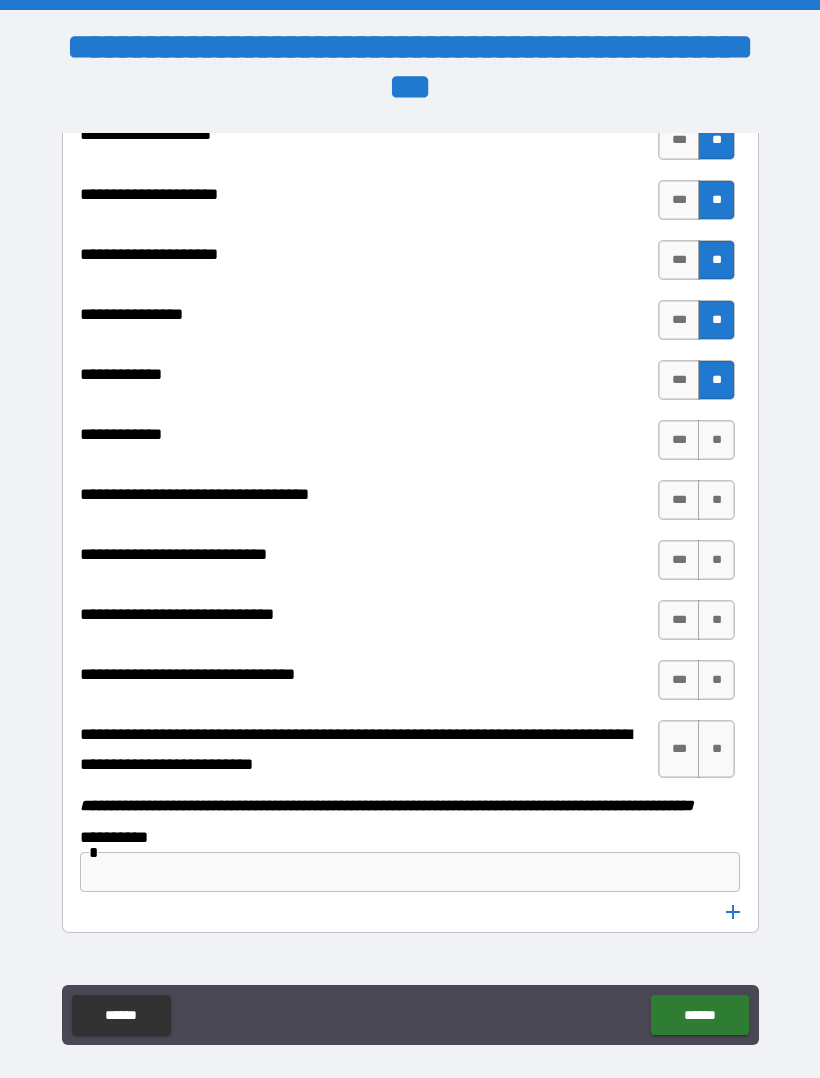 click on "**" at bounding box center [716, 440] 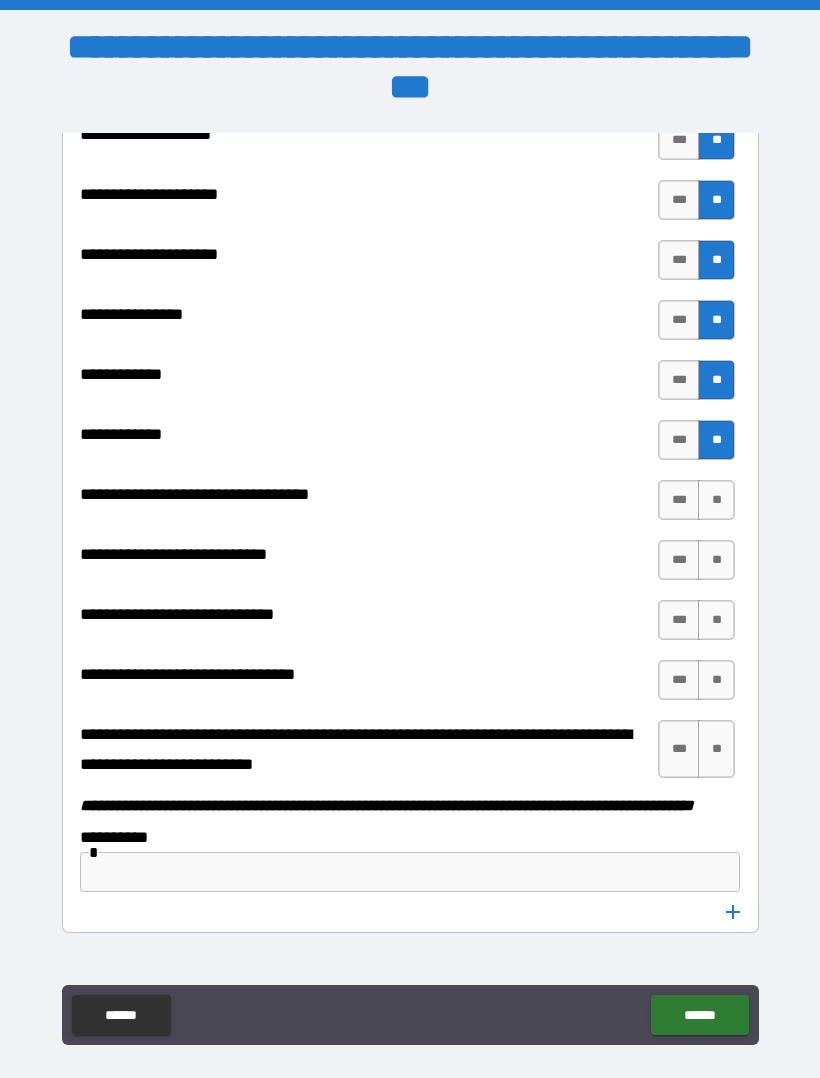 click on "**" at bounding box center (716, 500) 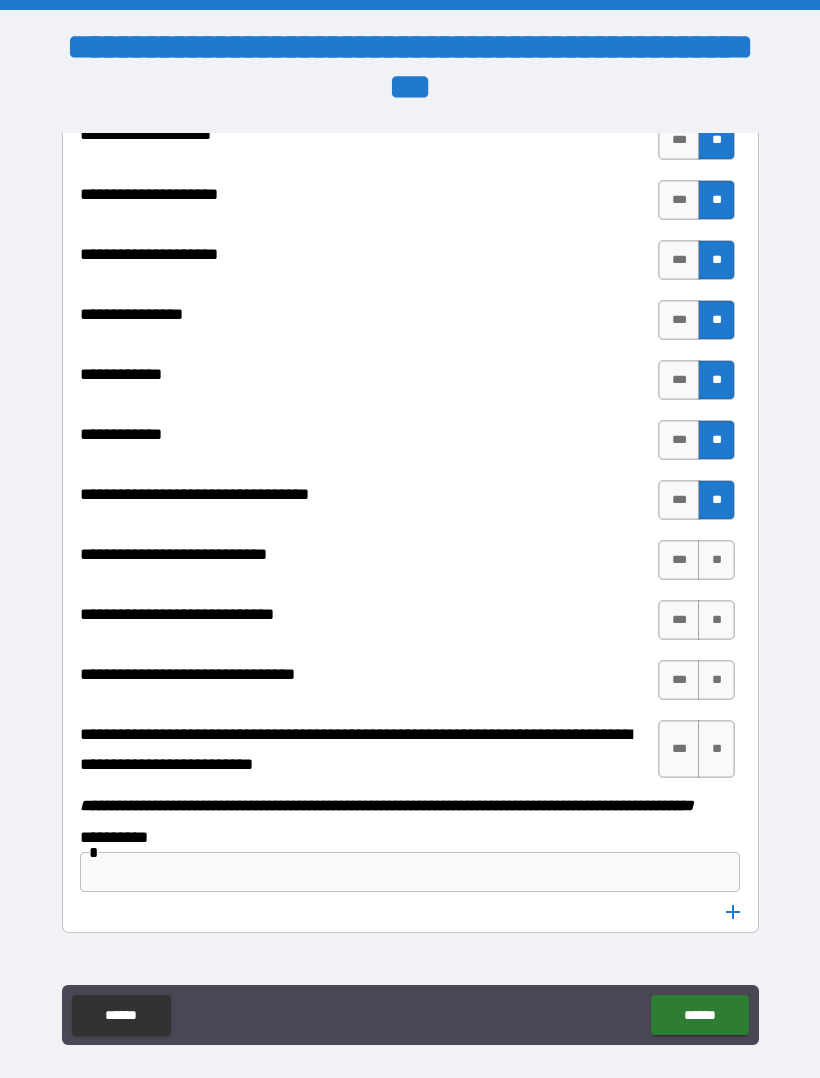 click on "**" at bounding box center [716, 560] 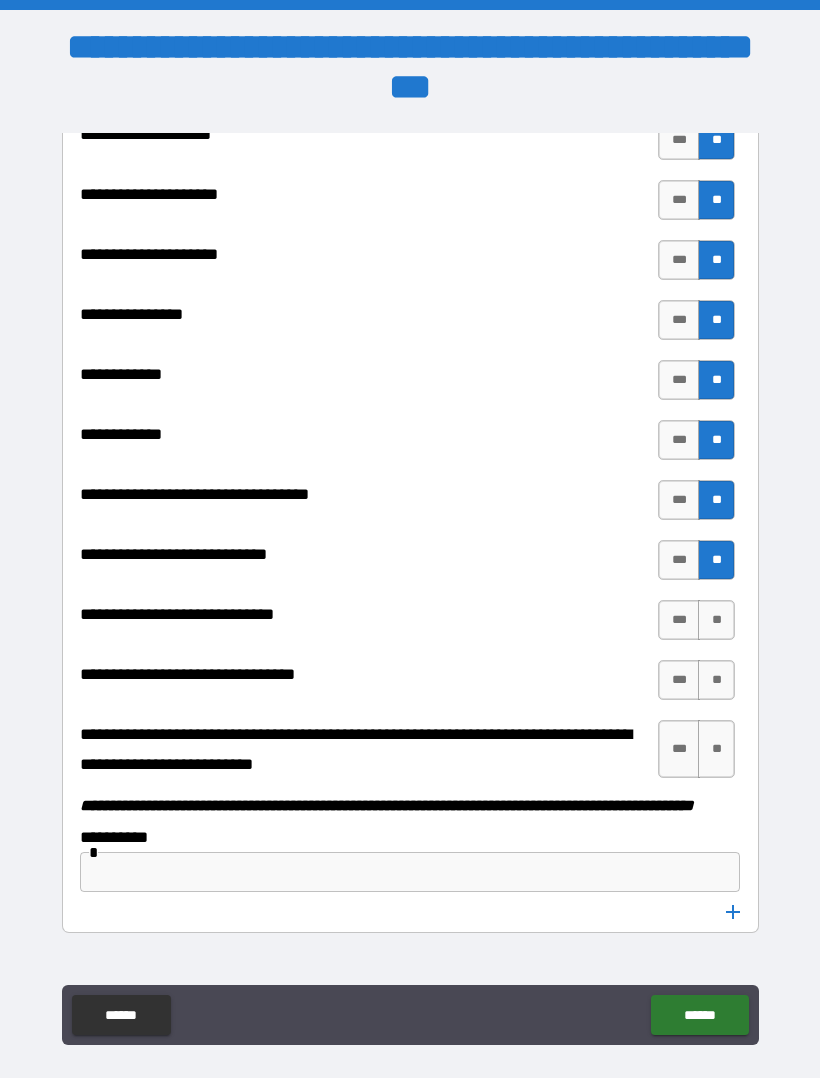 click on "**" at bounding box center (716, 620) 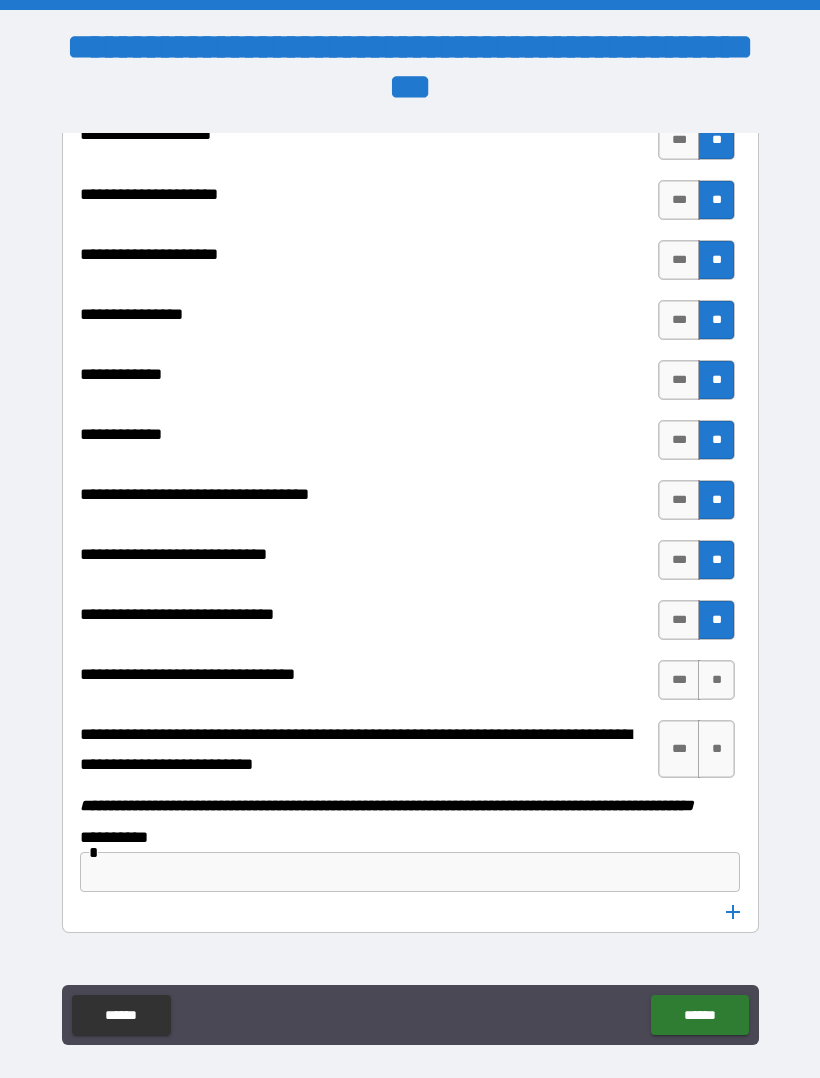 click on "**" at bounding box center [716, 680] 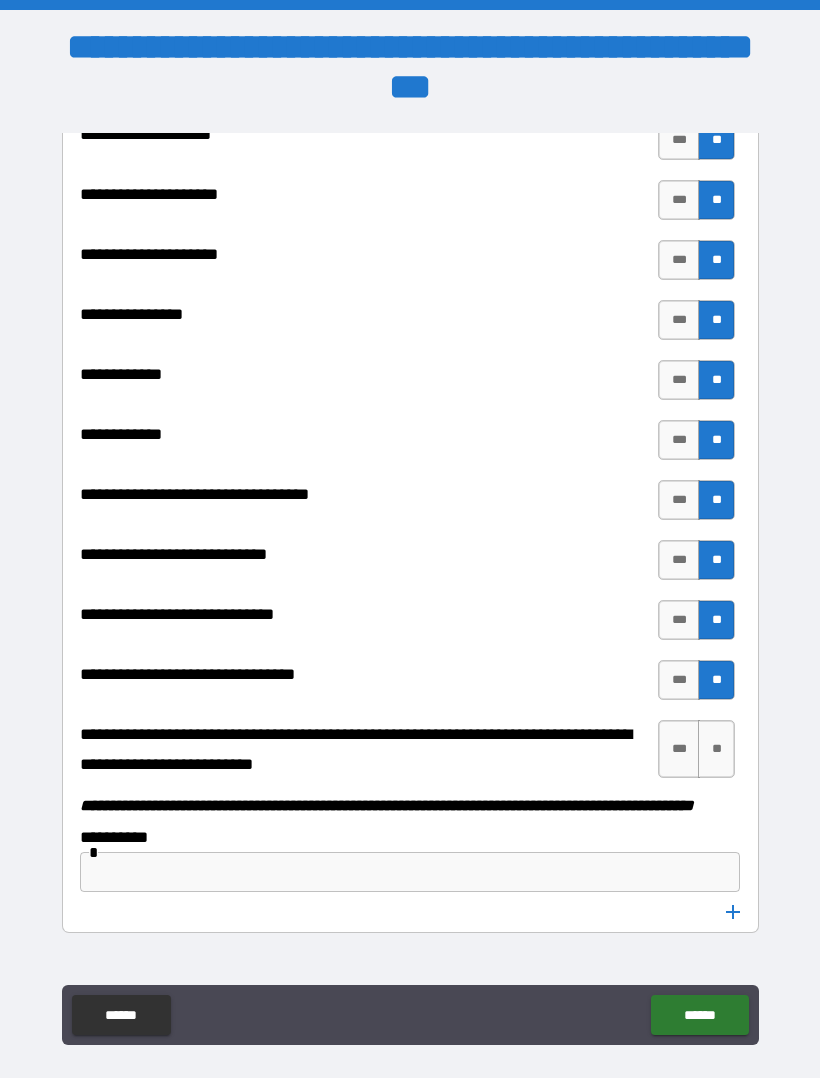 click on "**" at bounding box center (716, 749) 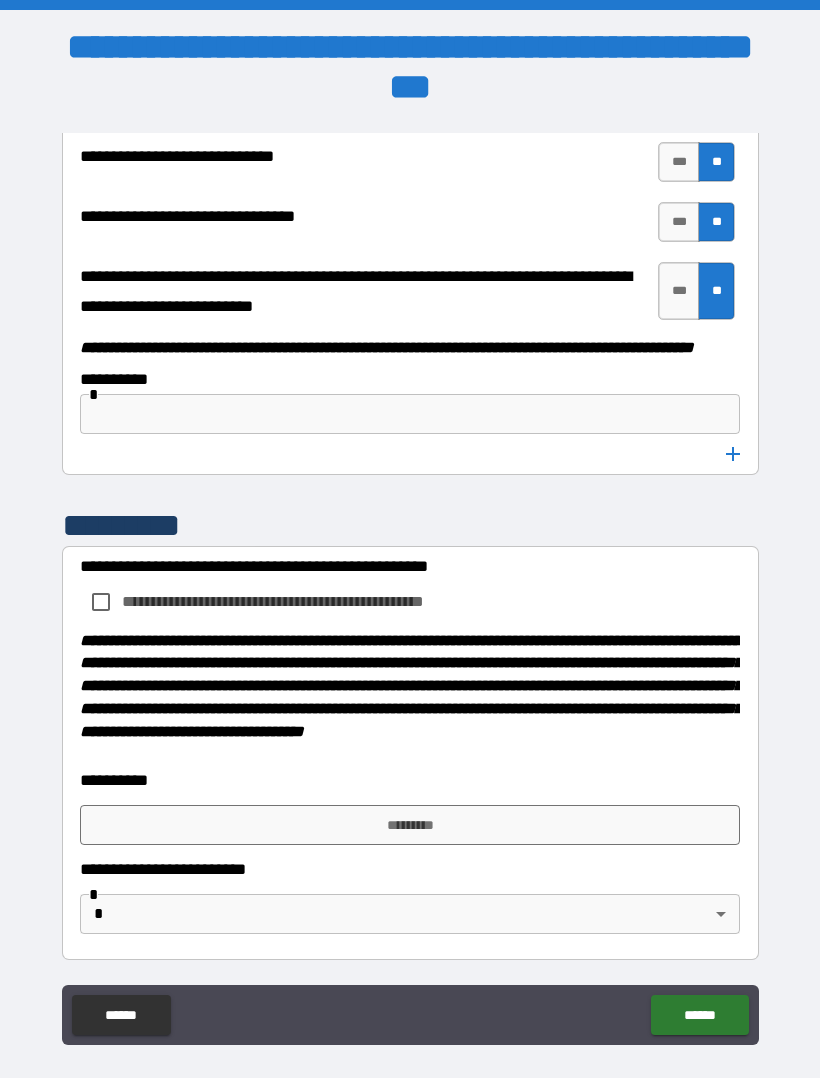 scroll, scrollTop: 10236, scrollLeft: 0, axis: vertical 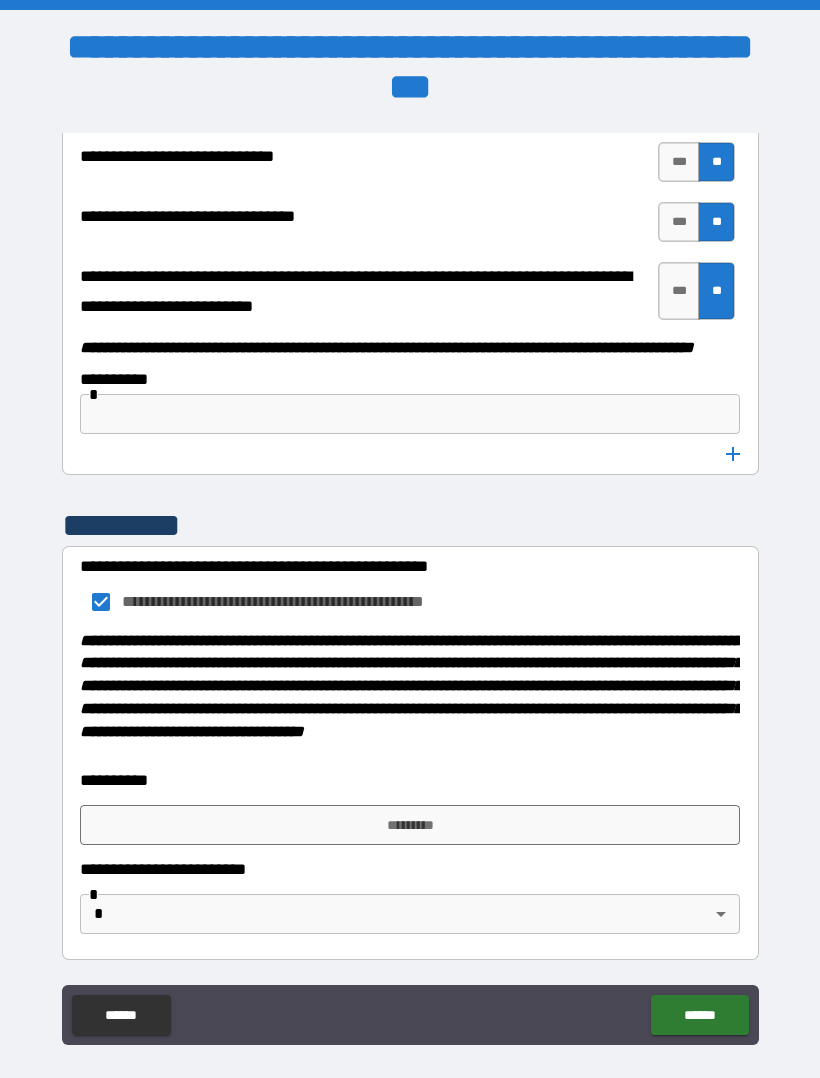 click on "*********" at bounding box center (410, 825) 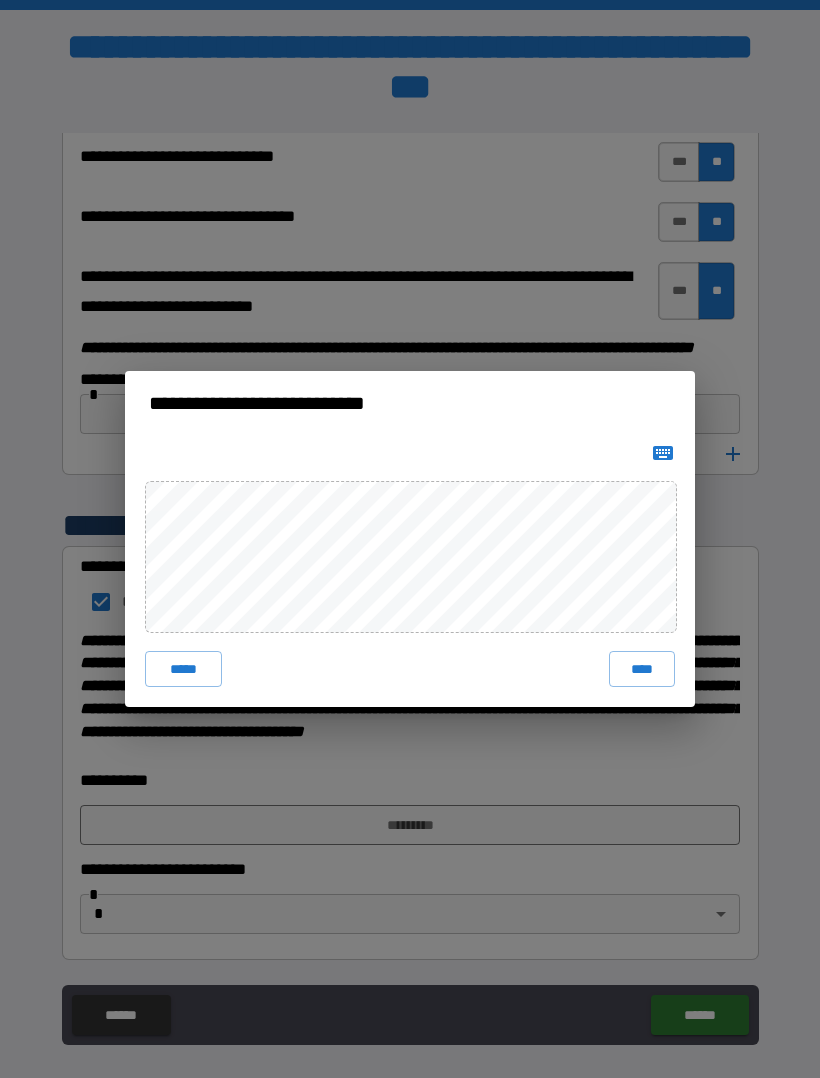click on "****" at bounding box center (642, 669) 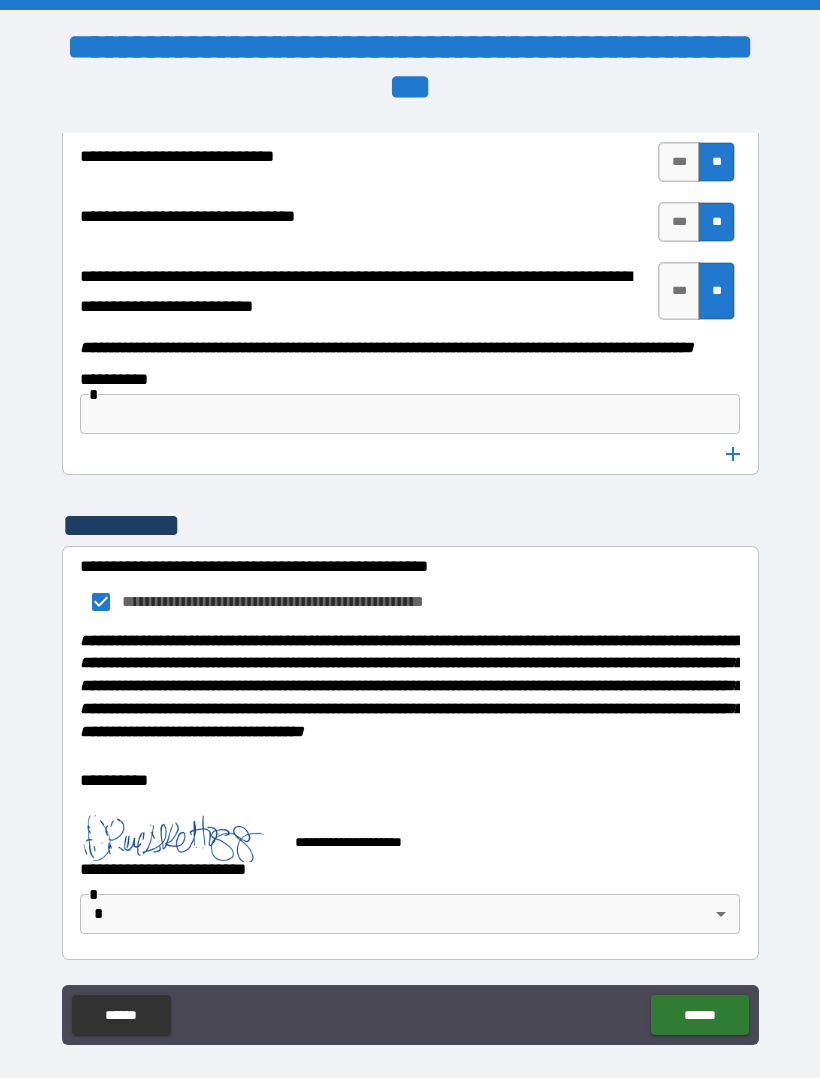 scroll, scrollTop: 58, scrollLeft: 0, axis: vertical 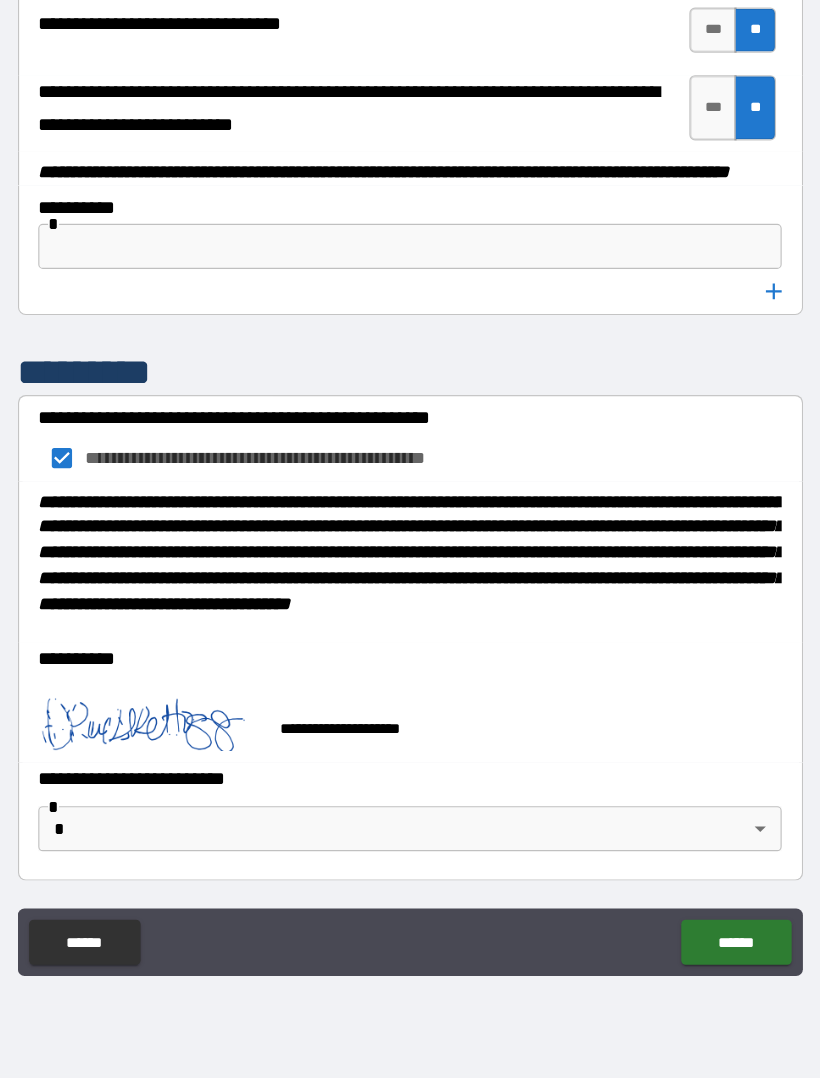 click on "**********" at bounding box center (410, 510) 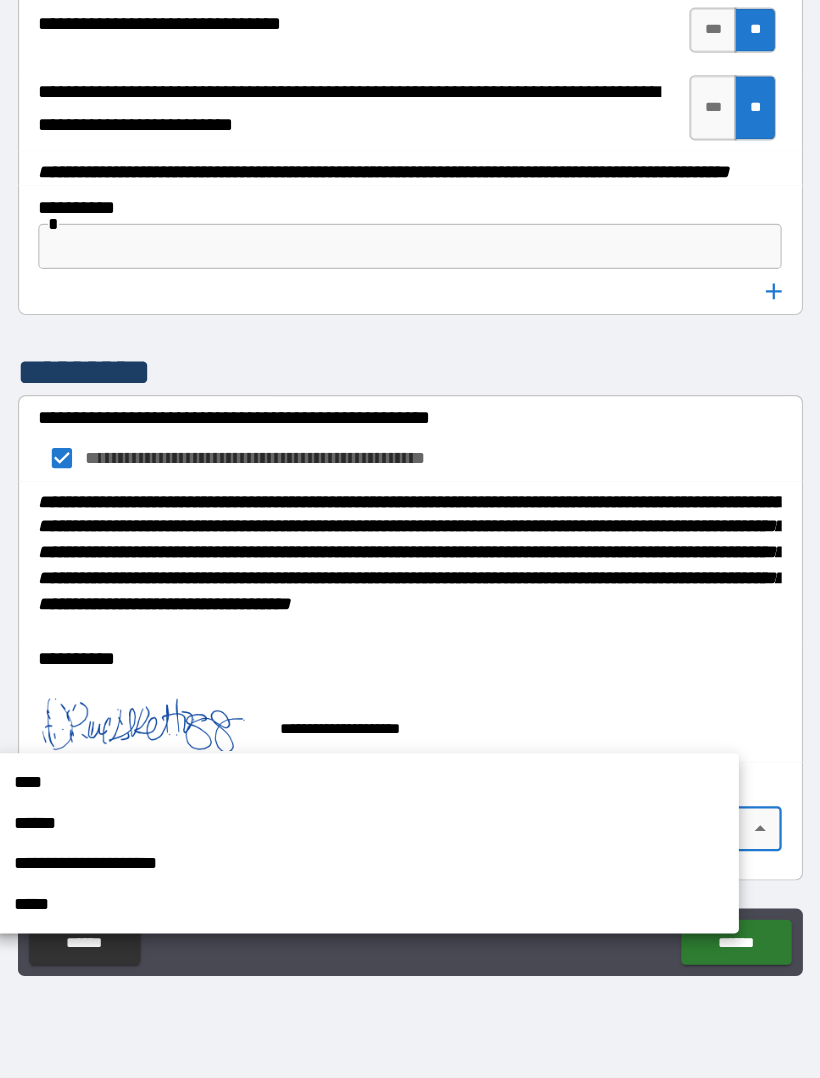 click on "****" at bounding box center (372, 815) 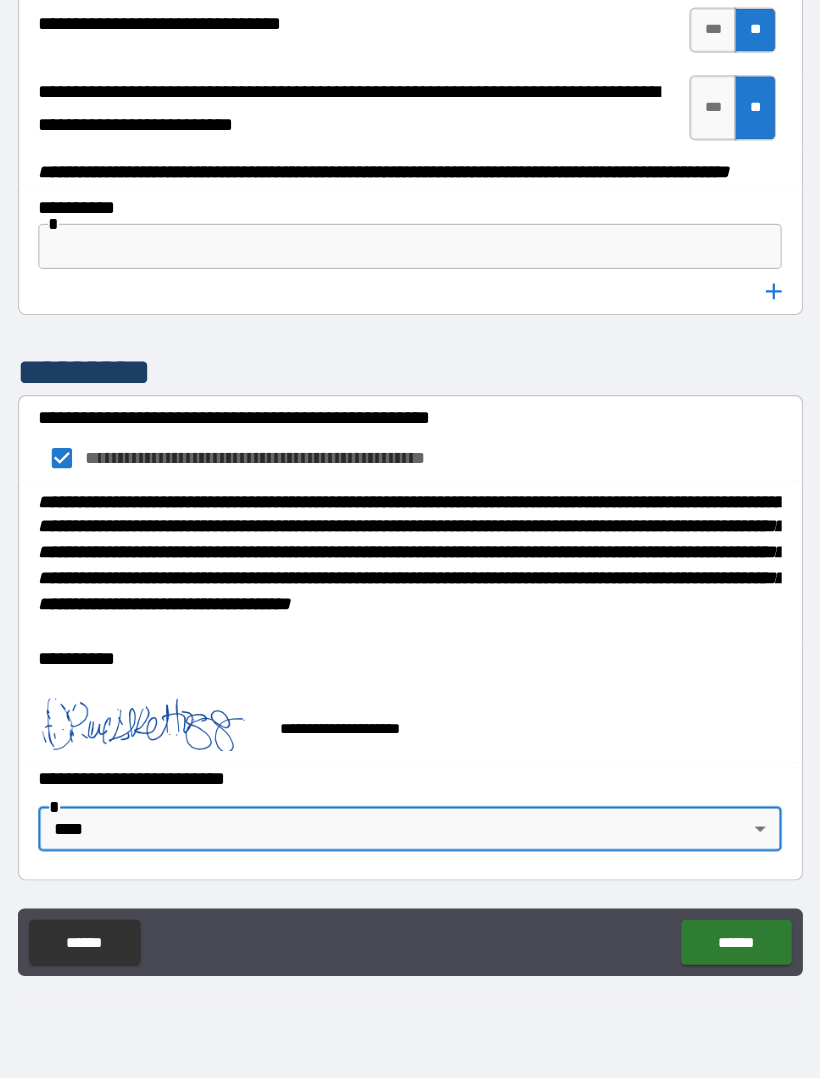 scroll, scrollTop: 59, scrollLeft: 0, axis: vertical 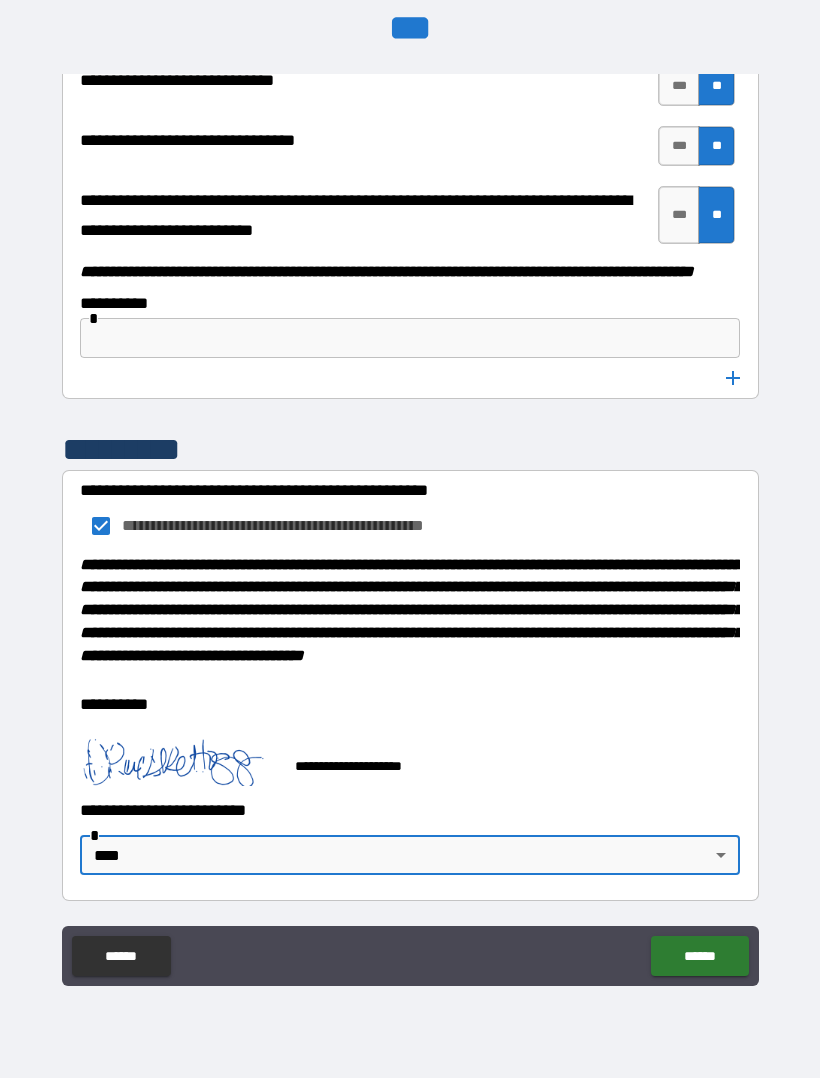 click on "******" at bounding box center [699, 956] 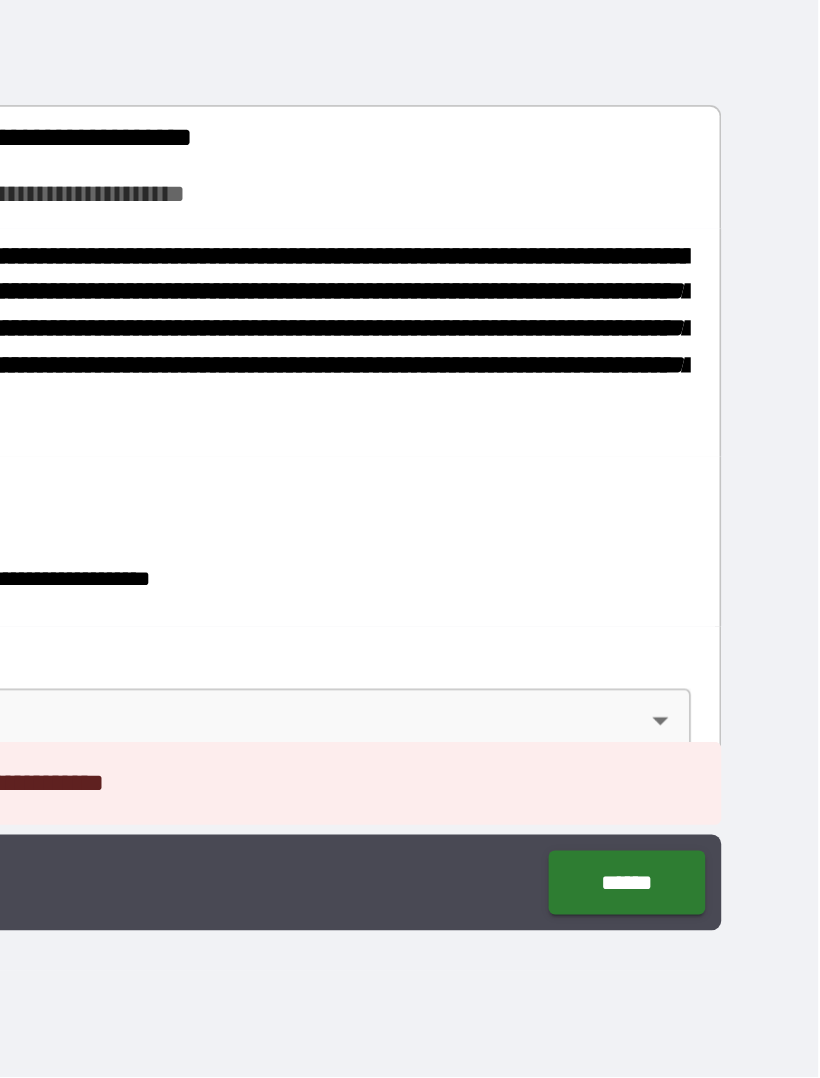 scroll, scrollTop: 59, scrollLeft: 1, axis: both 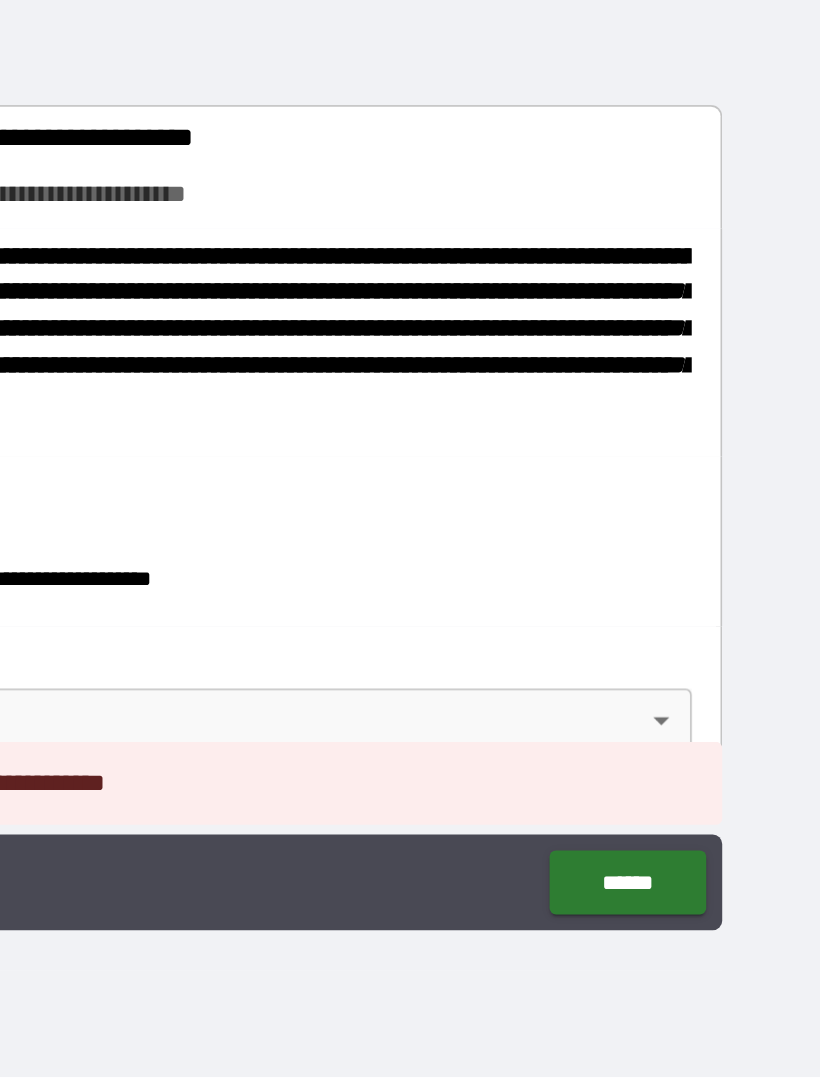 click on "******" at bounding box center [699, 956] 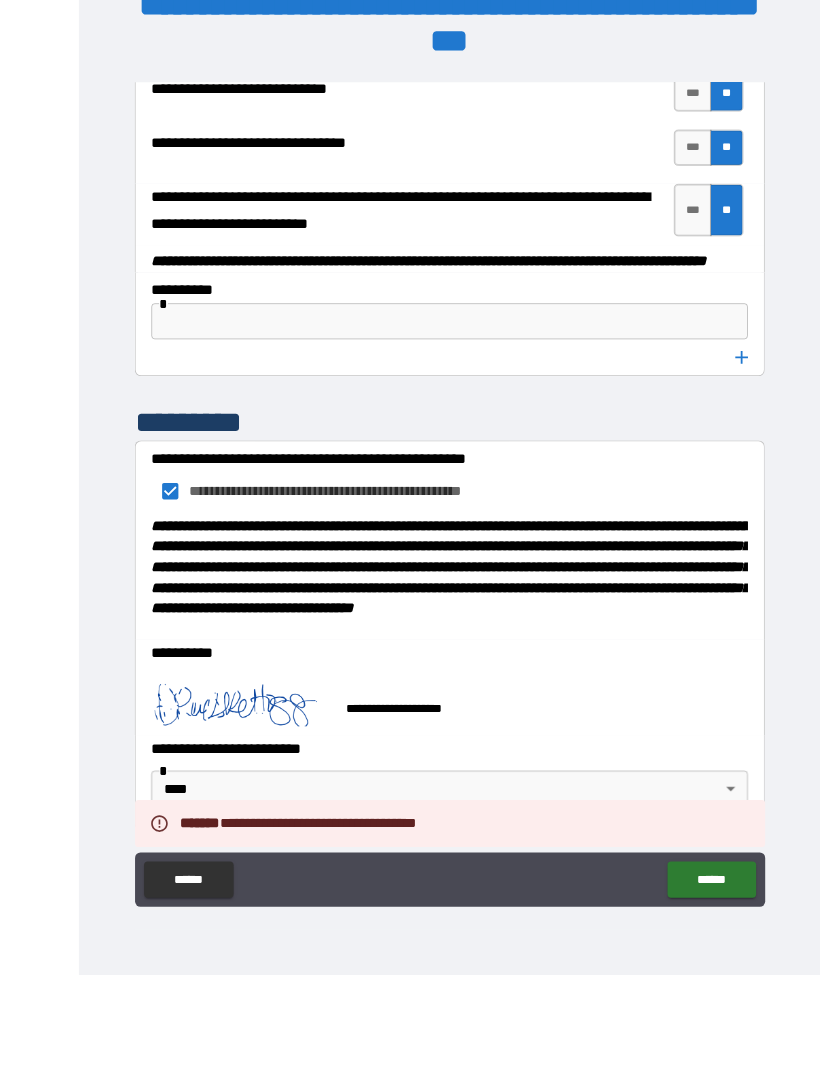 scroll, scrollTop: 59, scrollLeft: 0, axis: vertical 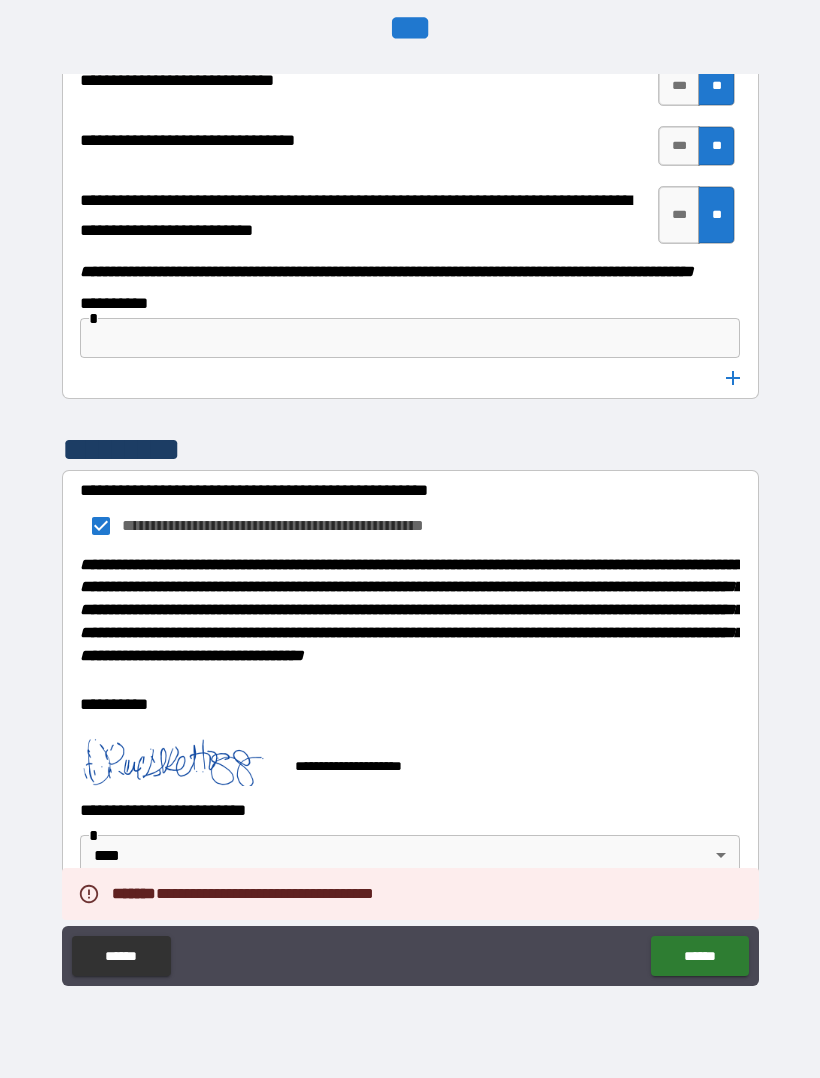 click on "**********" at bounding box center (410, 757) 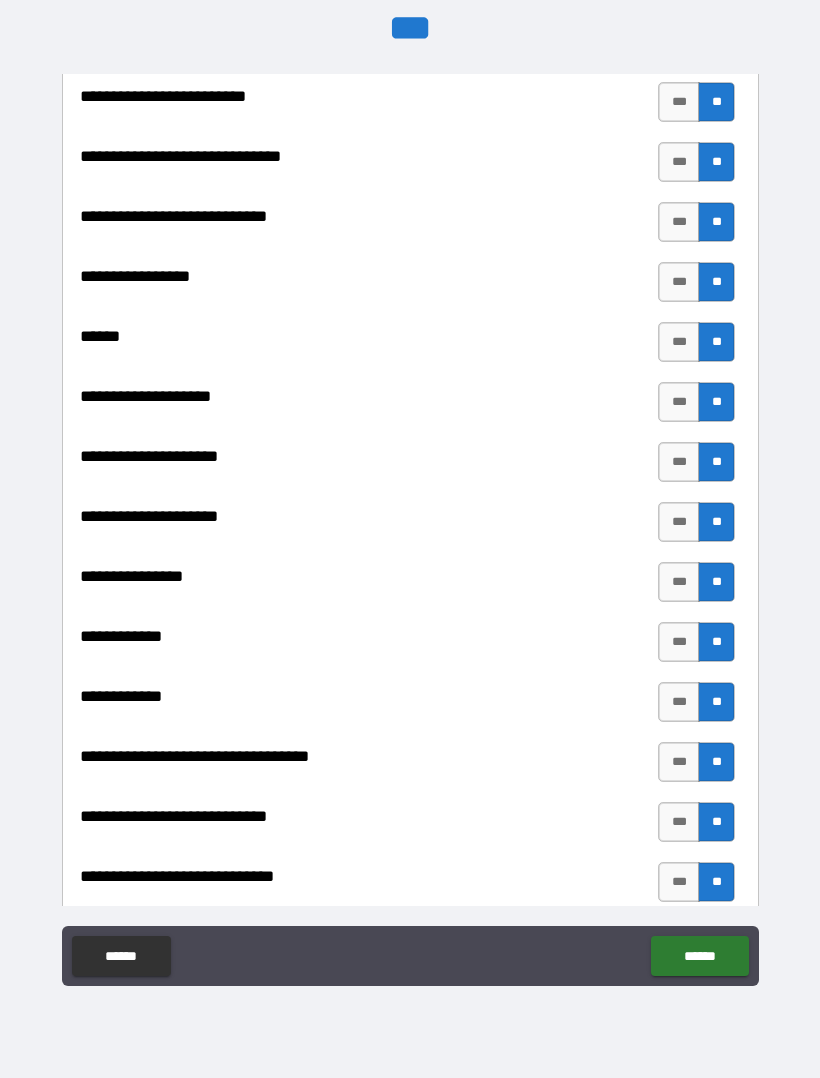 click on "**********" at bounding box center (407, 282) 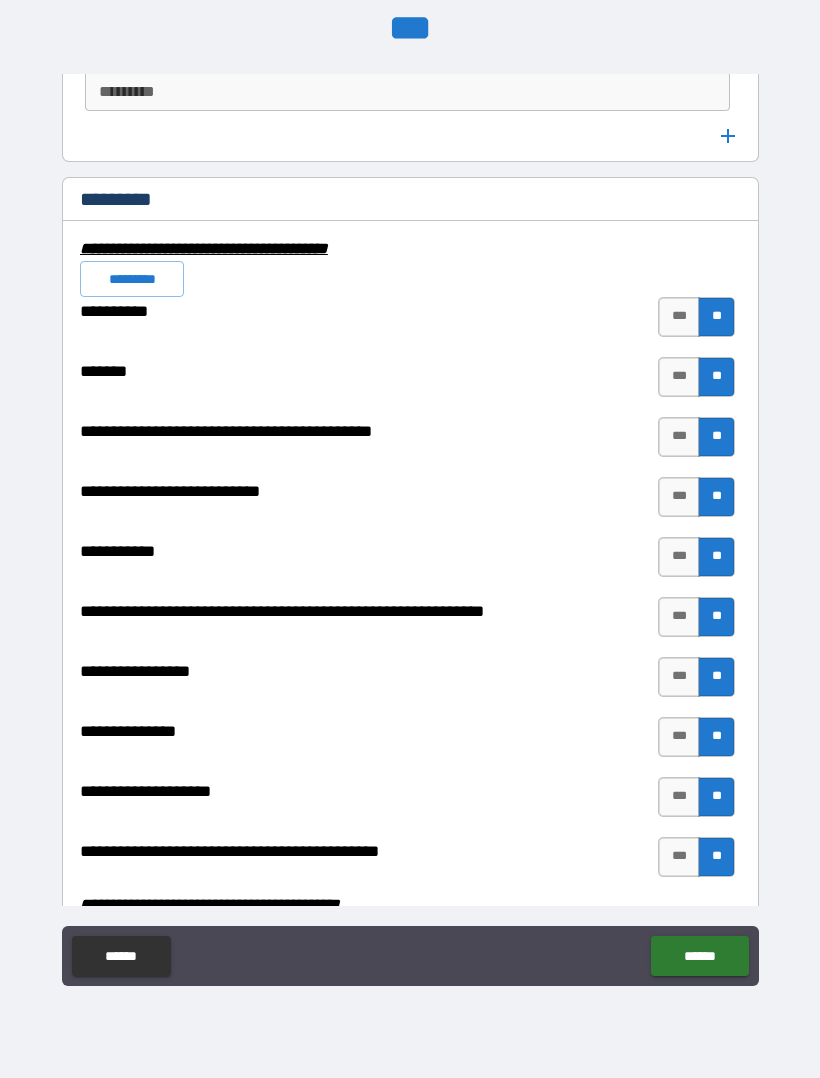 click on "**********" at bounding box center (410, 489) 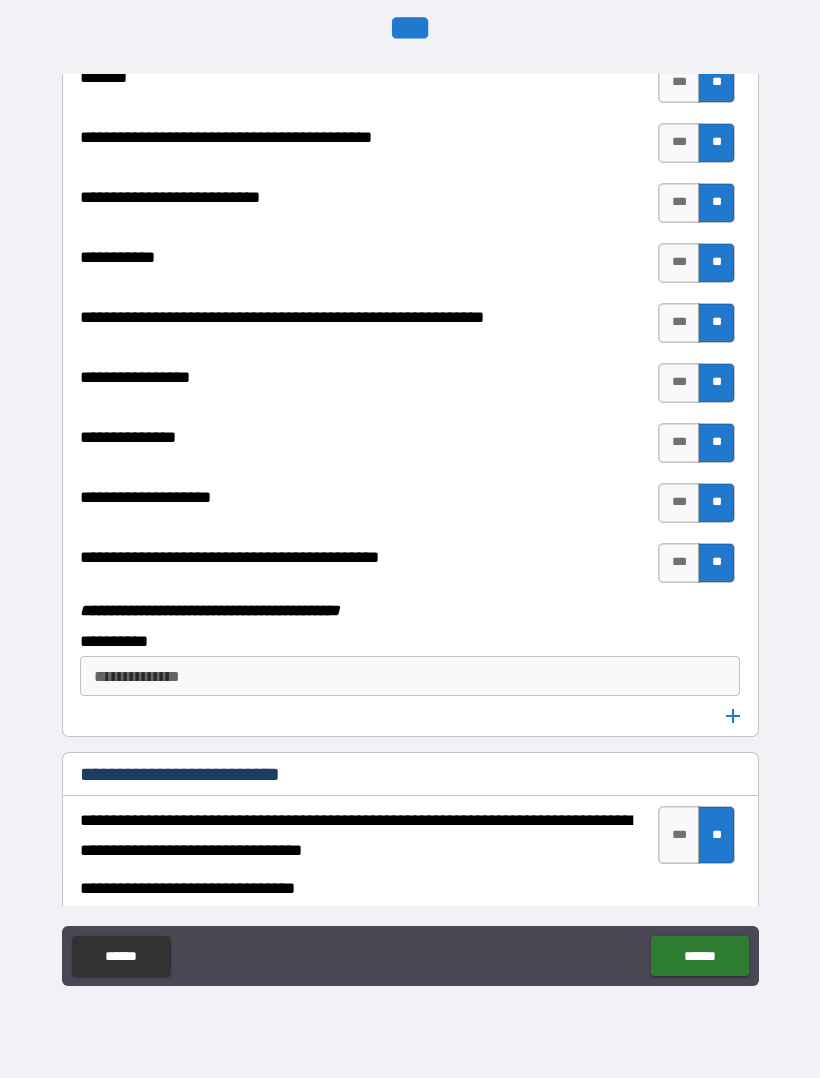 click on "**********" at bounding box center (410, 888) 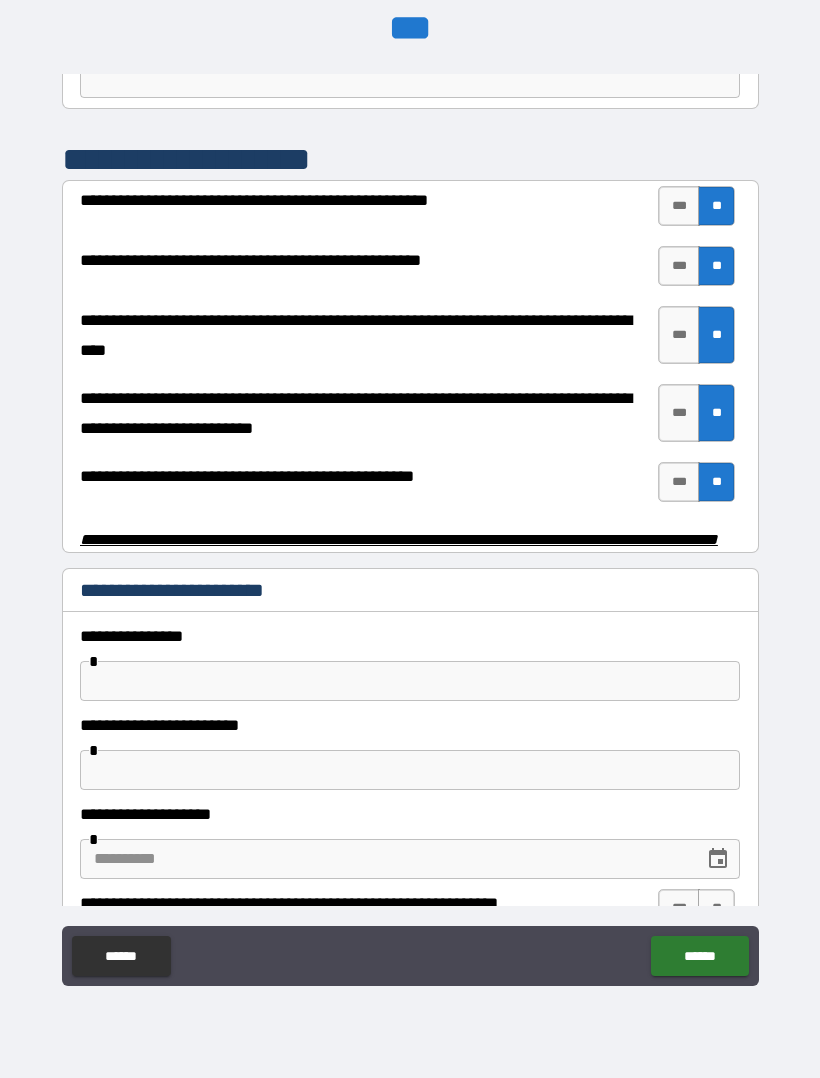 click at bounding box center (385, 859) 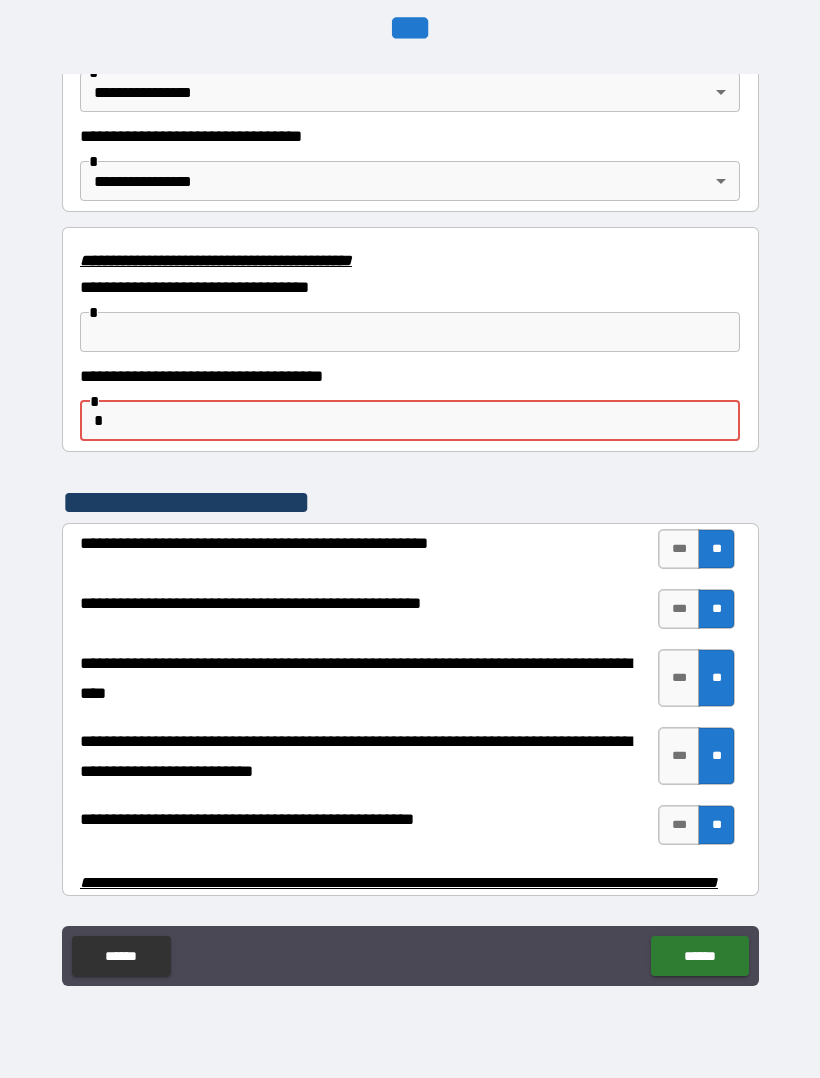 scroll, scrollTop: 3461, scrollLeft: 0, axis: vertical 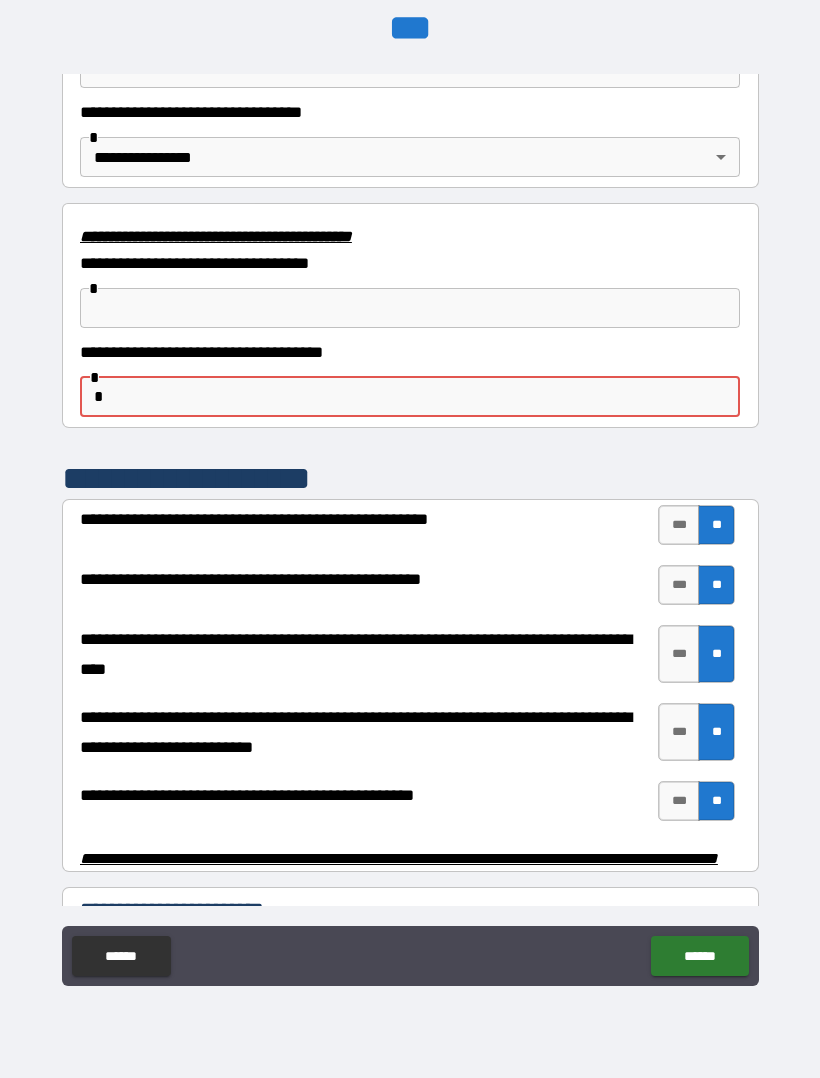type on "*" 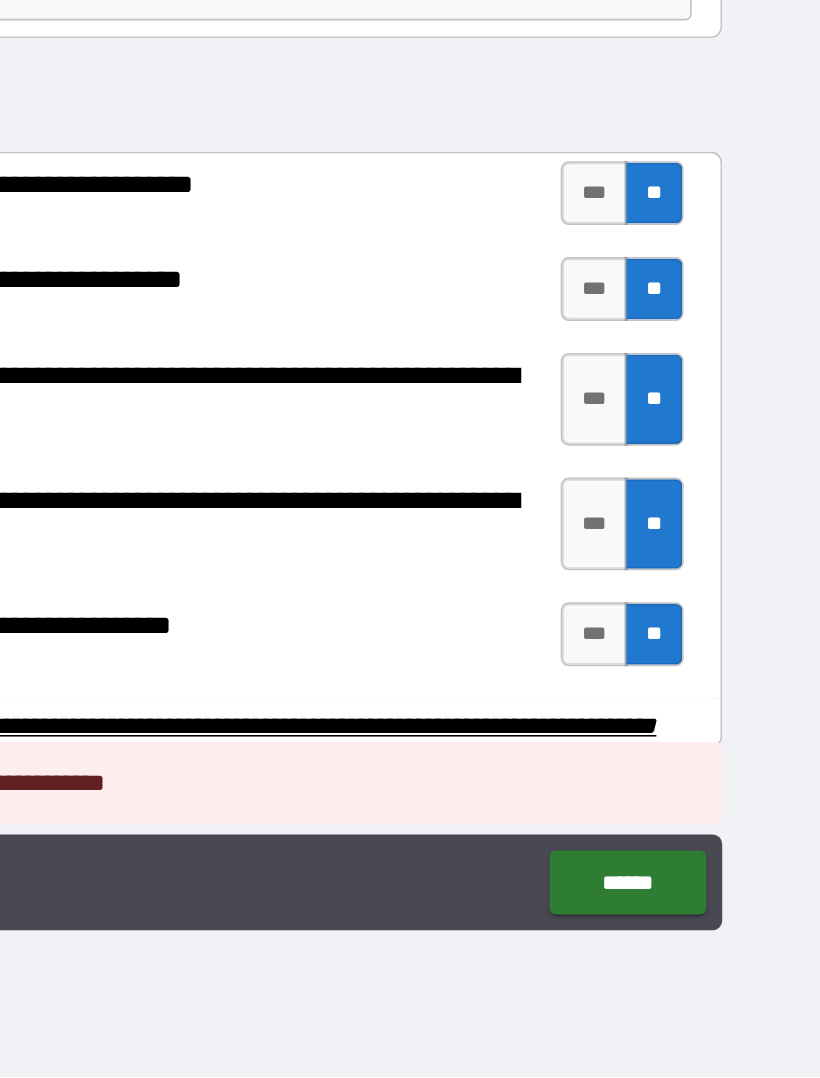 scroll, scrollTop: 59, scrollLeft: 1, axis: both 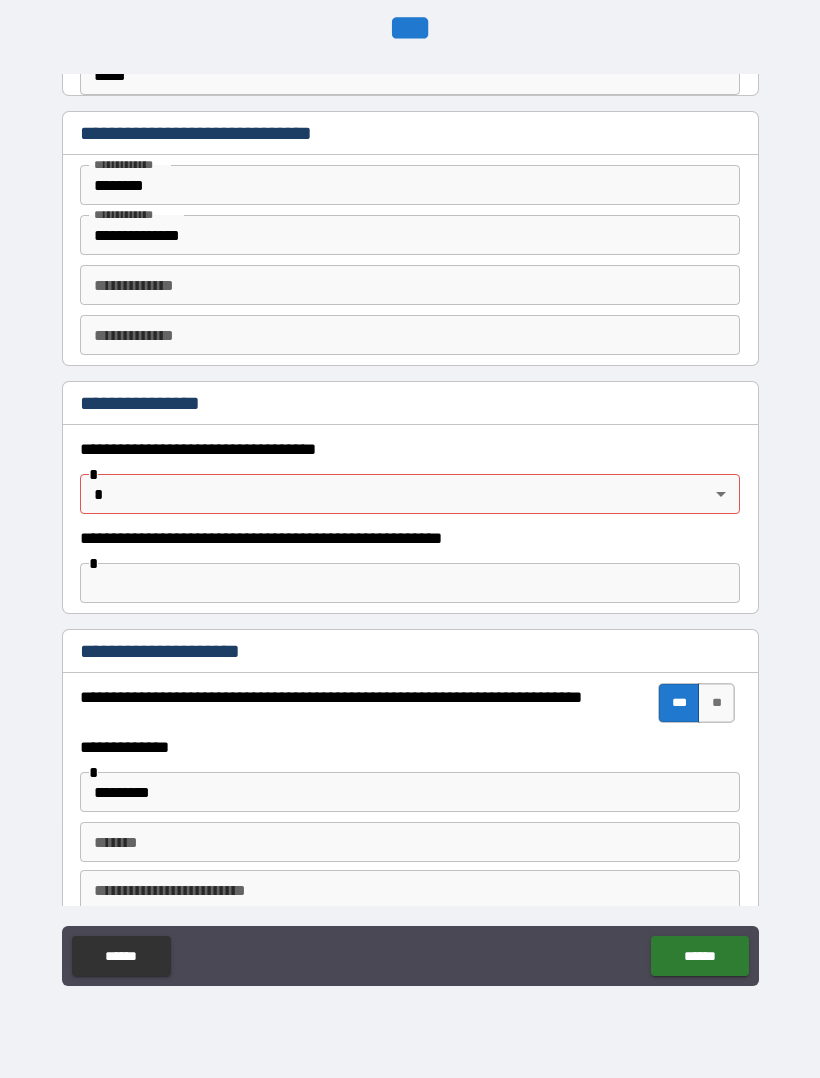 click on "**********" at bounding box center [410, 509] 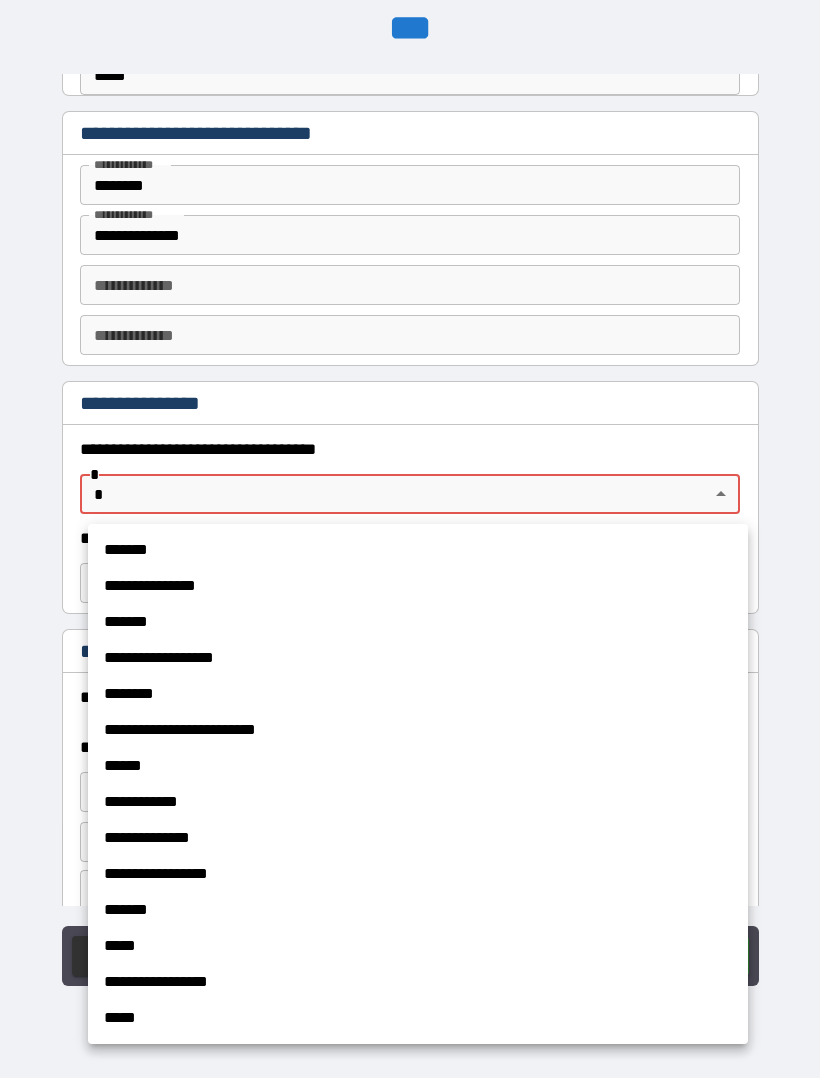 click on "**********" at bounding box center [418, 982] 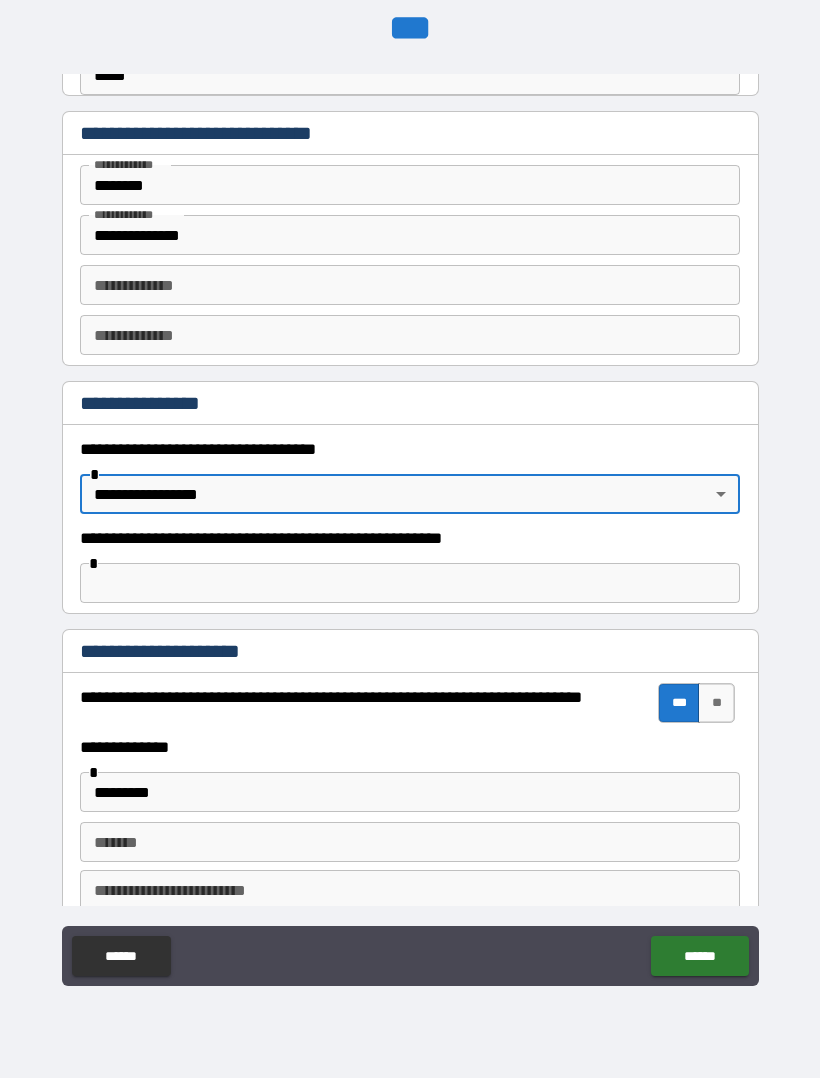 click at bounding box center (410, 583) 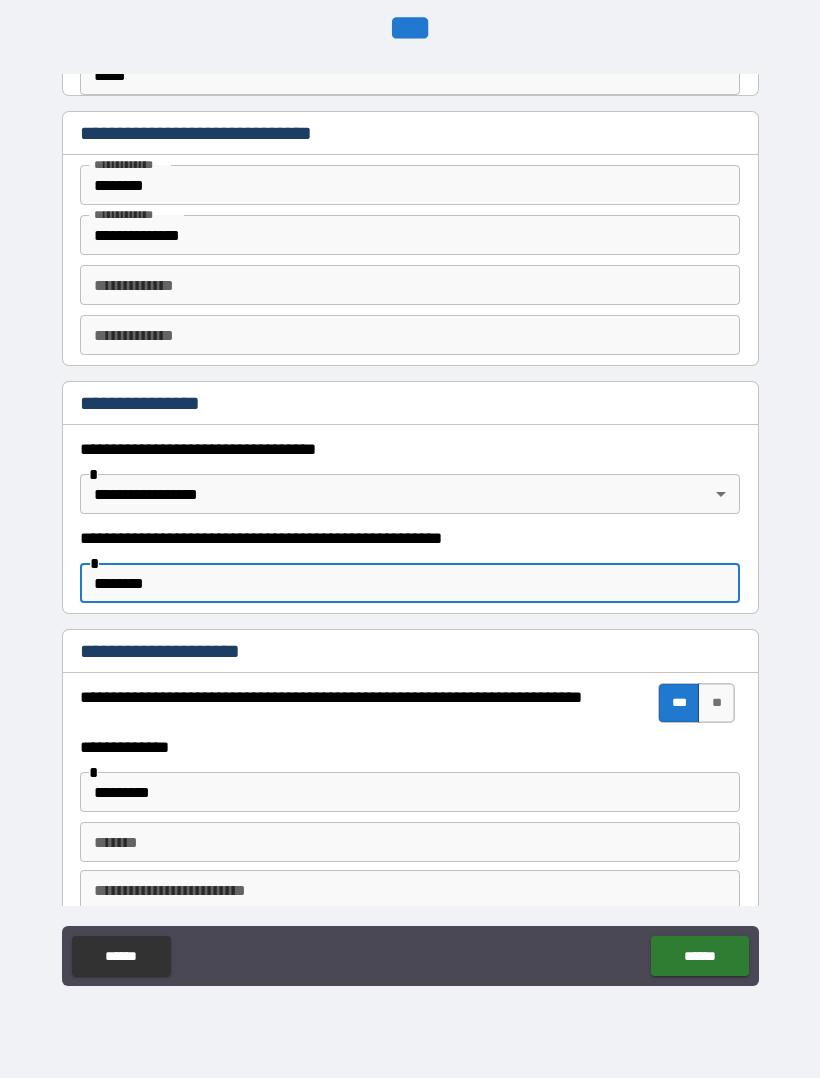type on "********" 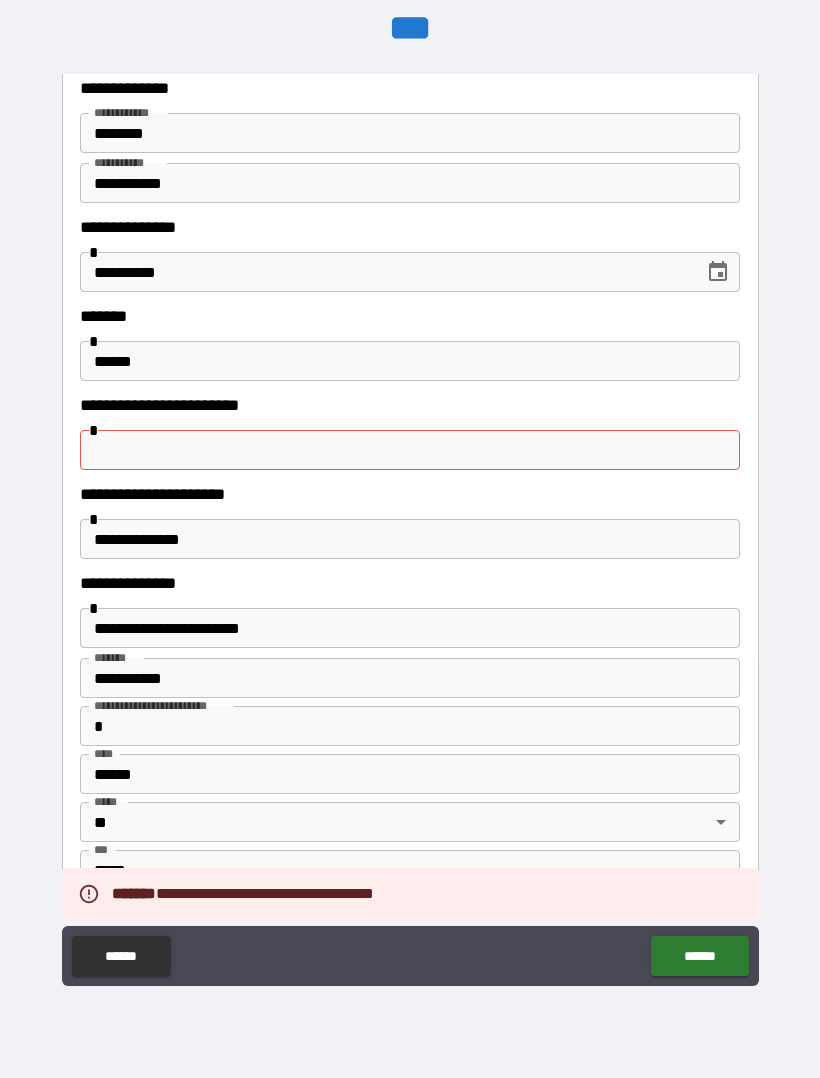 scroll, scrollTop: 81, scrollLeft: 0, axis: vertical 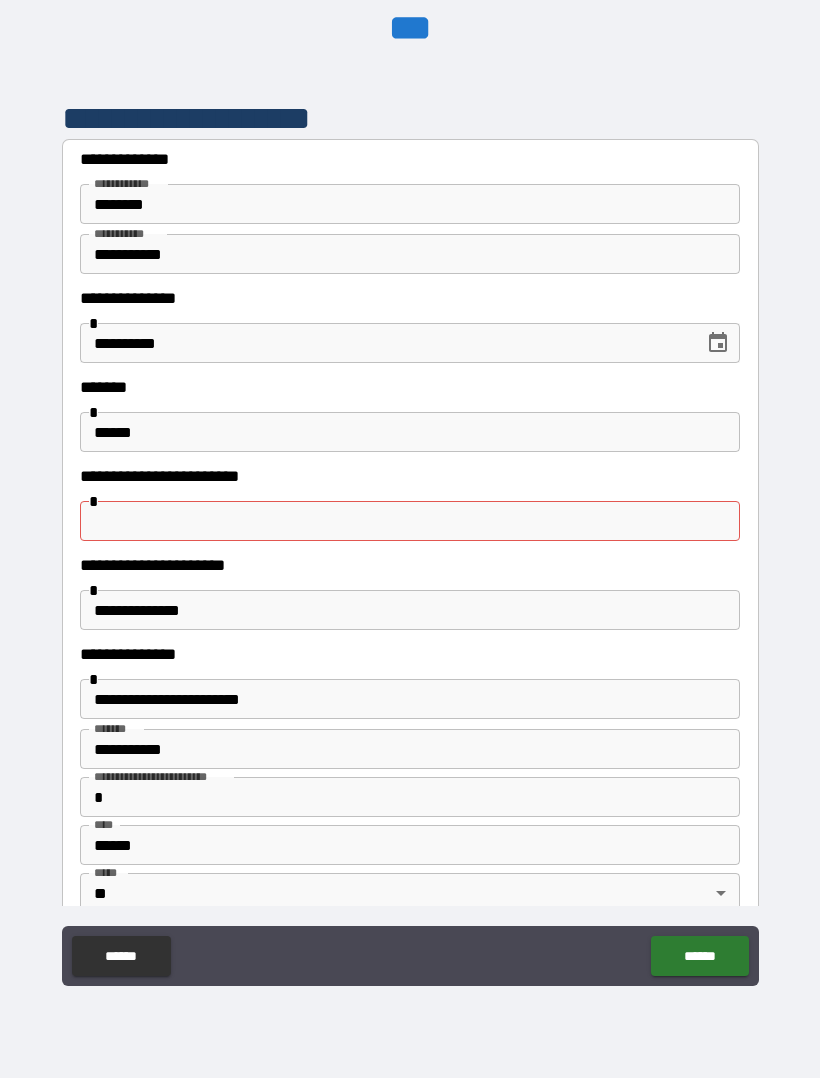 click at bounding box center [410, 521] 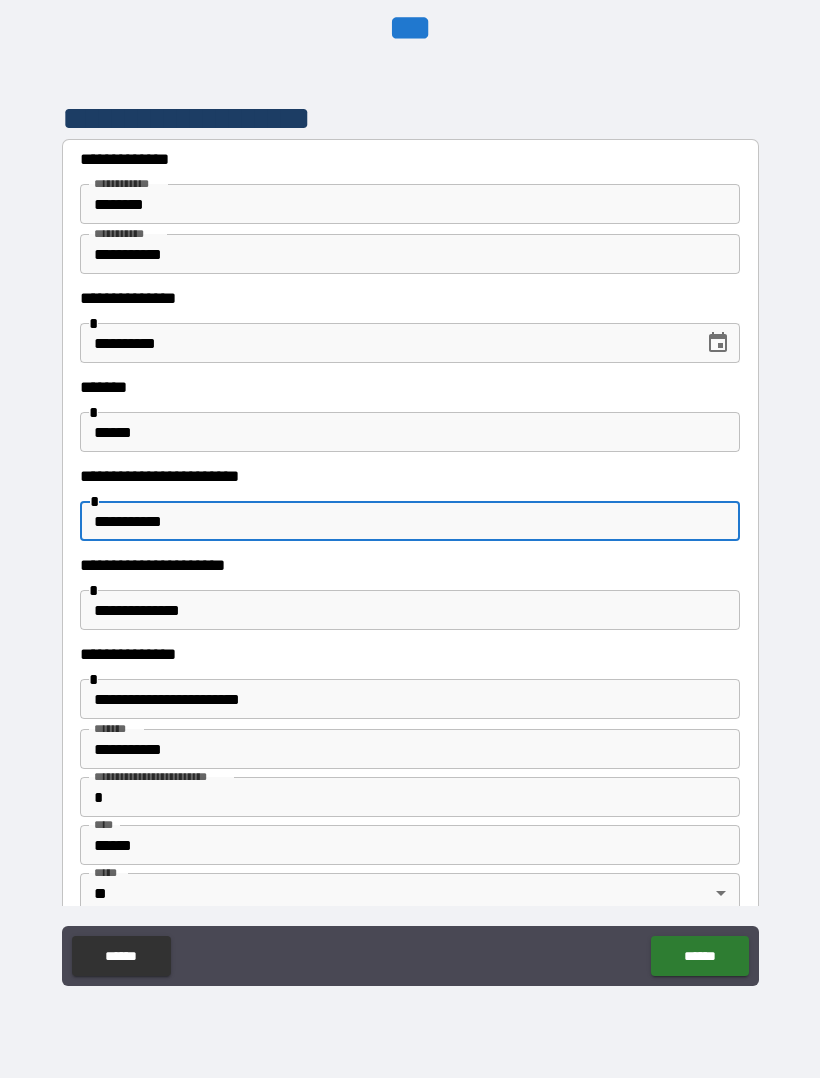 type on "**********" 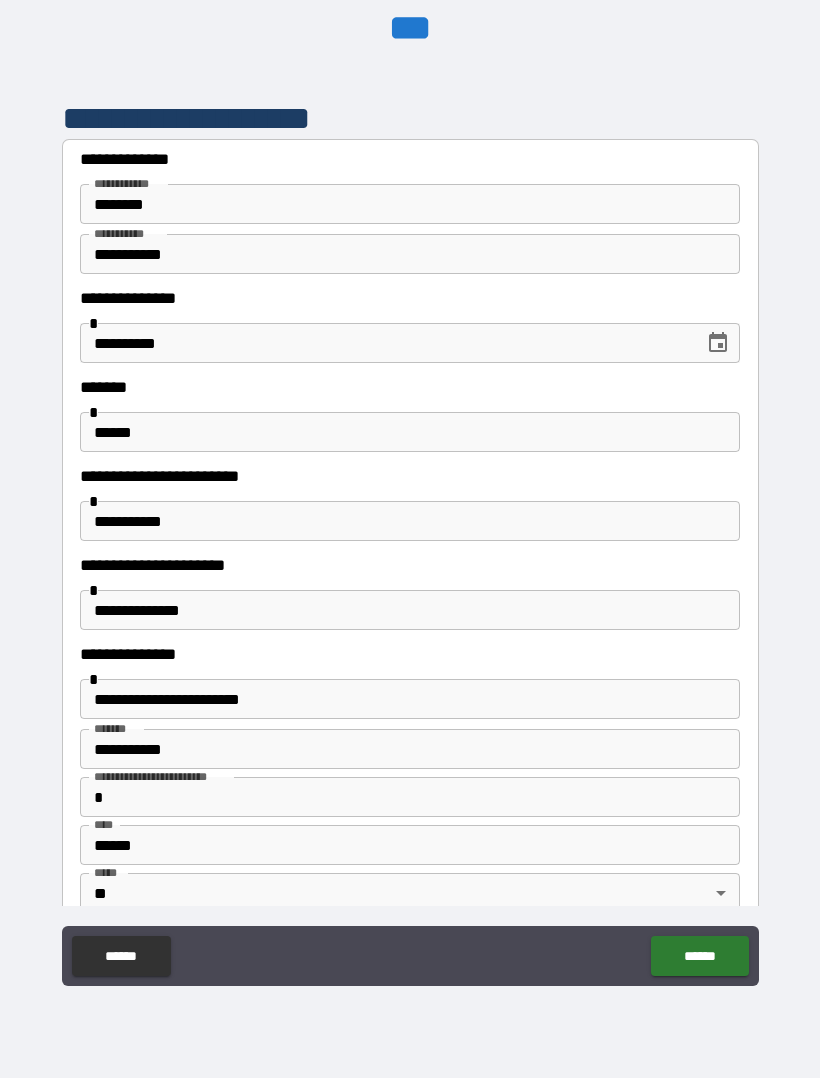 click on "******" at bounding box center (699, 956) 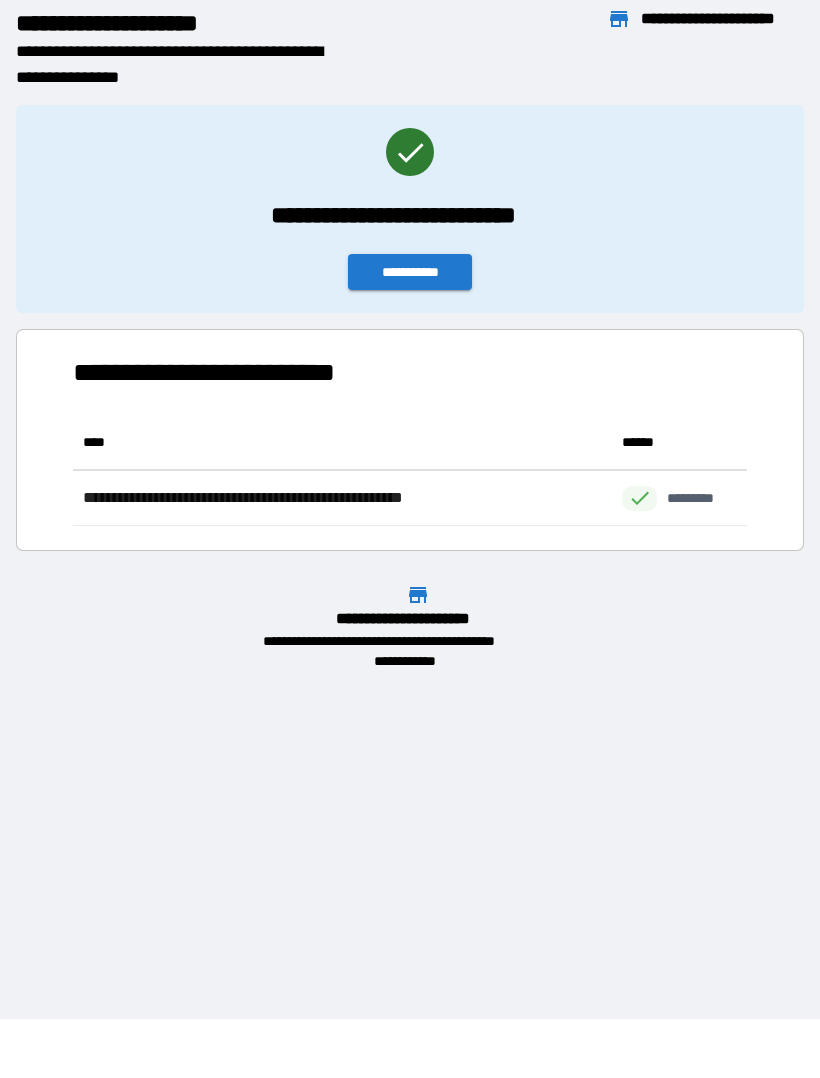 scroll, scrollTop: 1, scrollLeft: 1, axis: both 